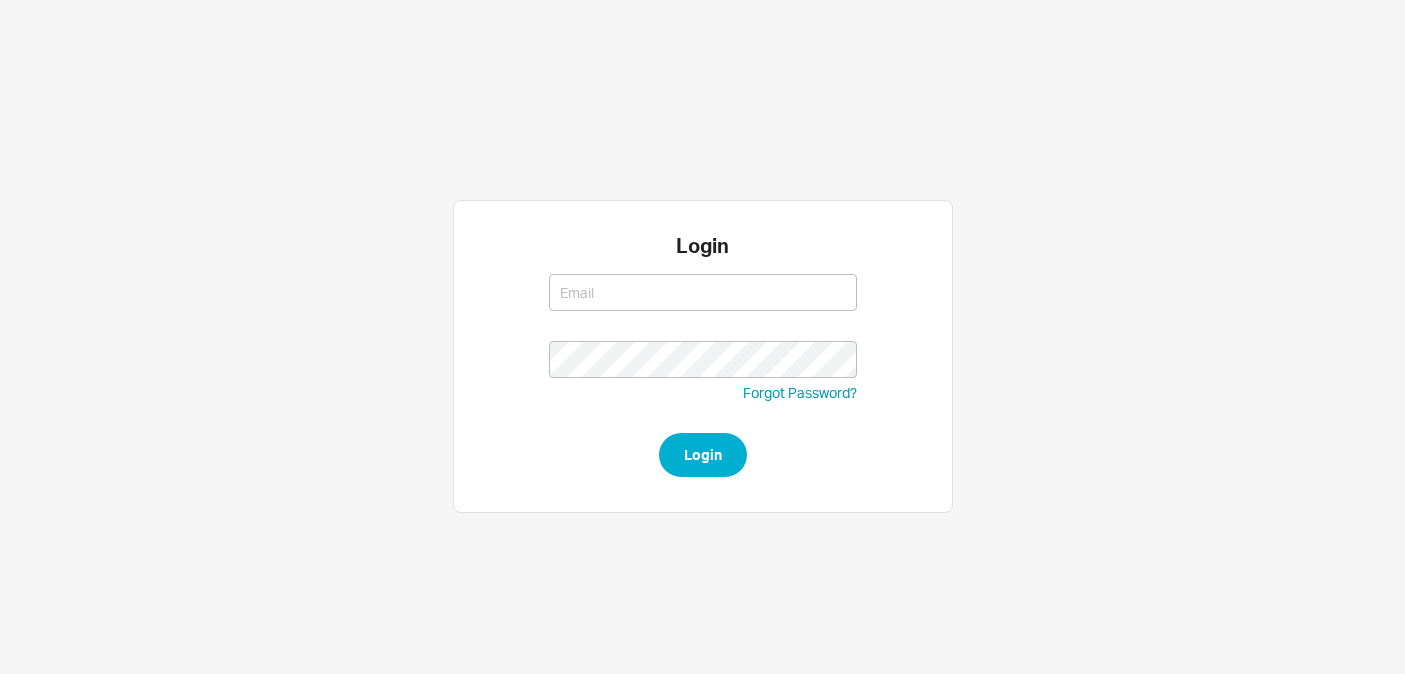 scroll, scrollTop: 0, scrollLeft: 0, axis: both 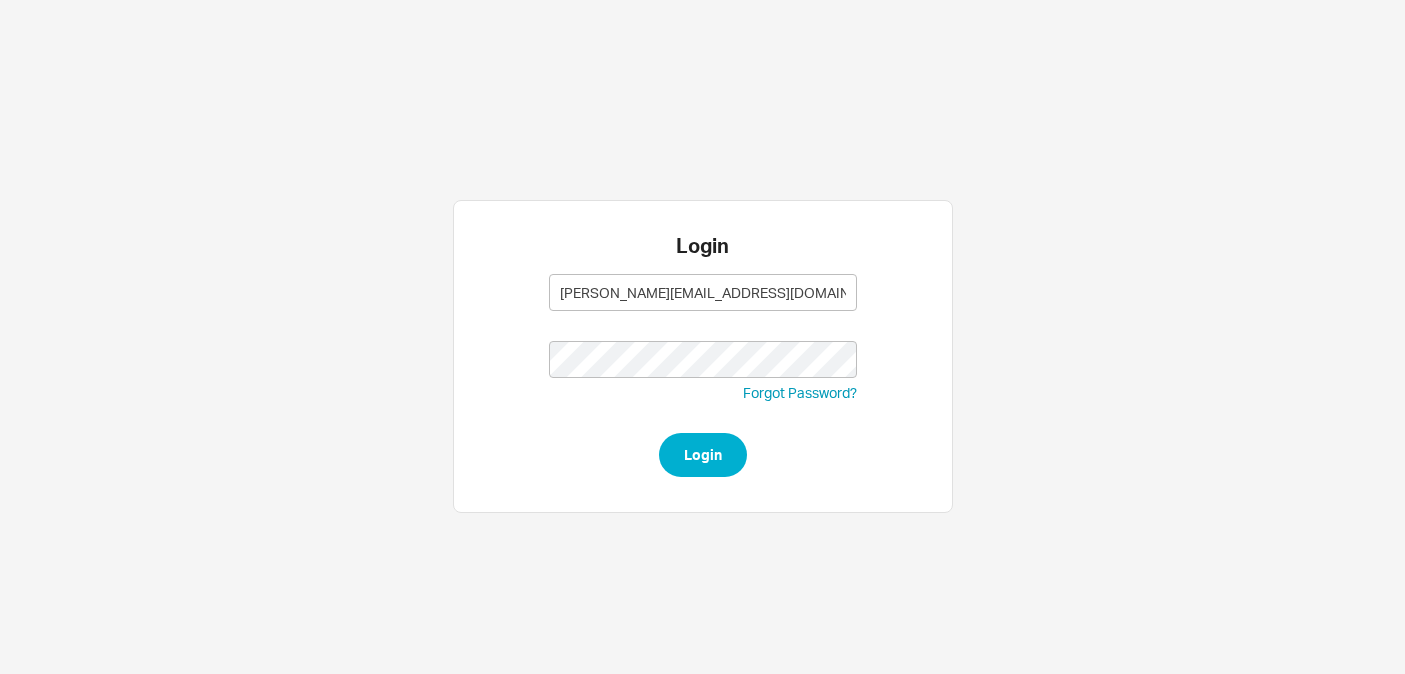 type on "[PERSON_NAME][EMAIL_ADDRESS][DOMAIN_NAME]" 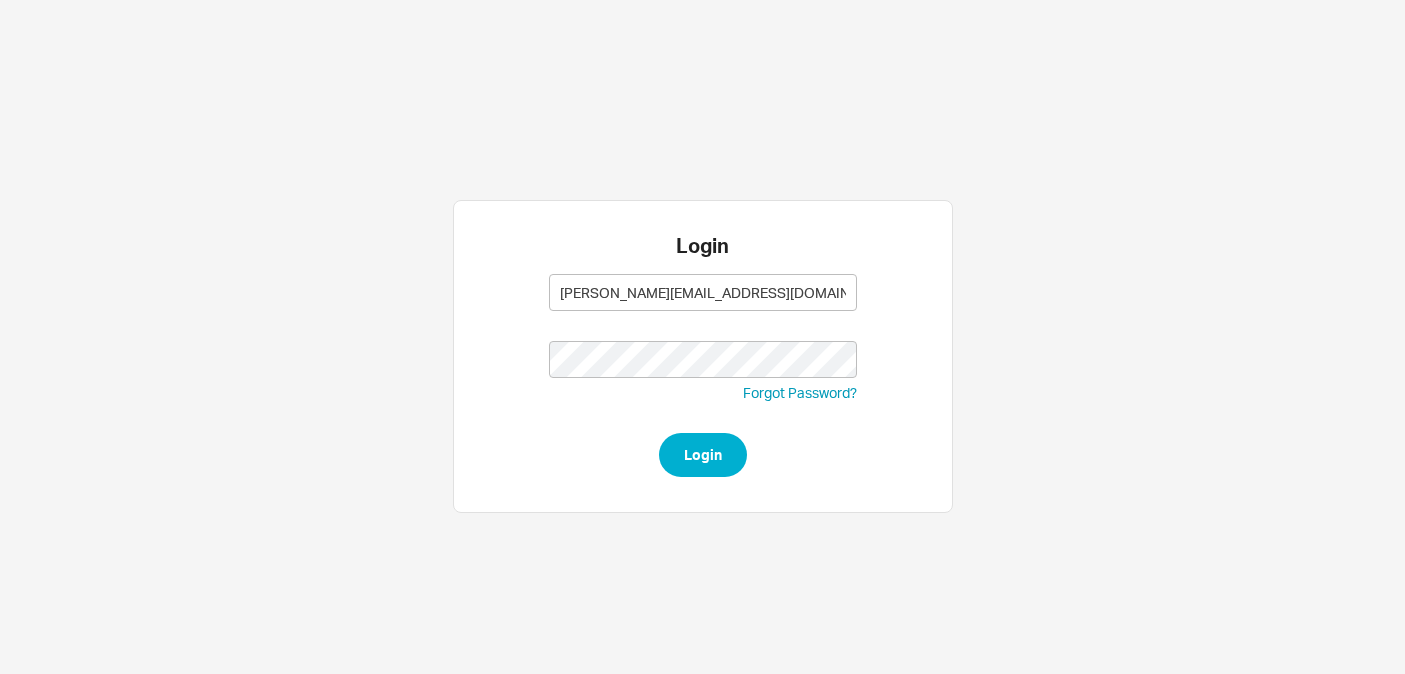 click on "[PERSON_NAME][EMAIL_ADDRESS][DOMAIN_NAME] [PERSON_NAME][EMAIL_ADDRESS][DOMAIN_NAME] Forgot Password? Login" at bounding box center (703, 370) 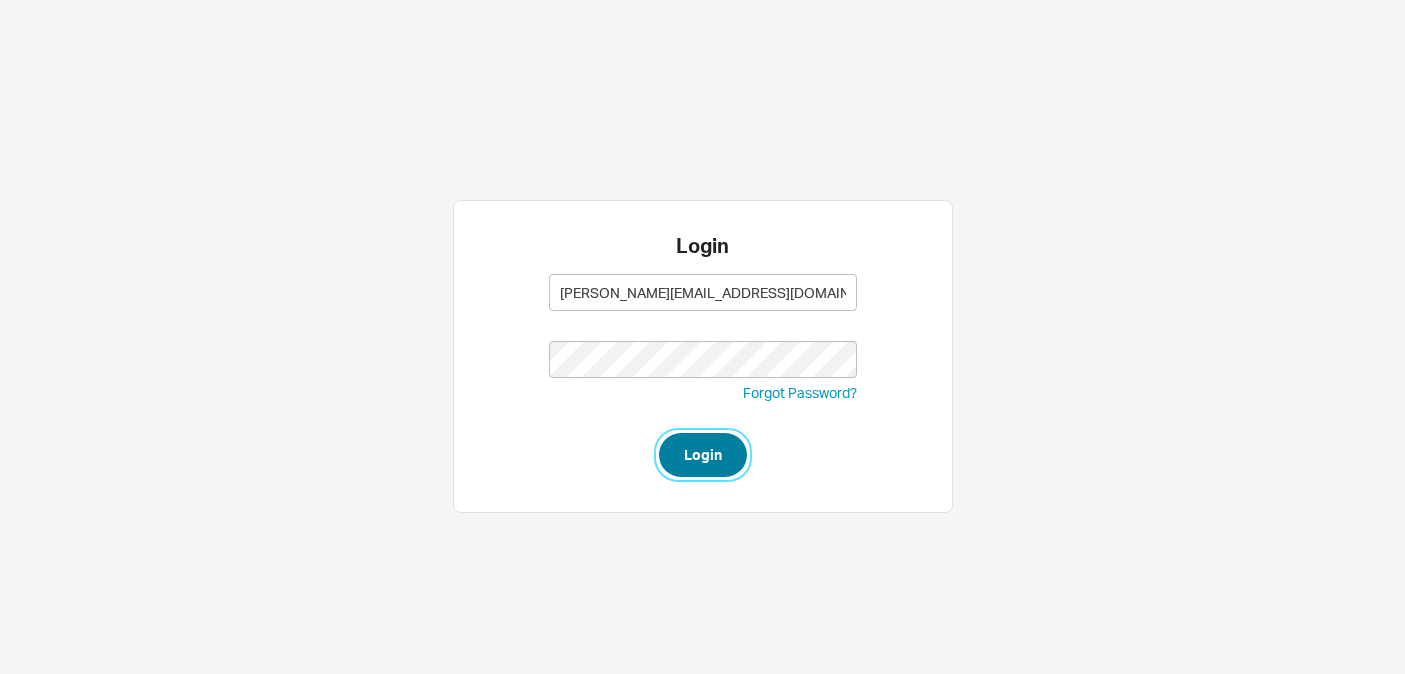 click on "Login" at bounding box center (703, 455) 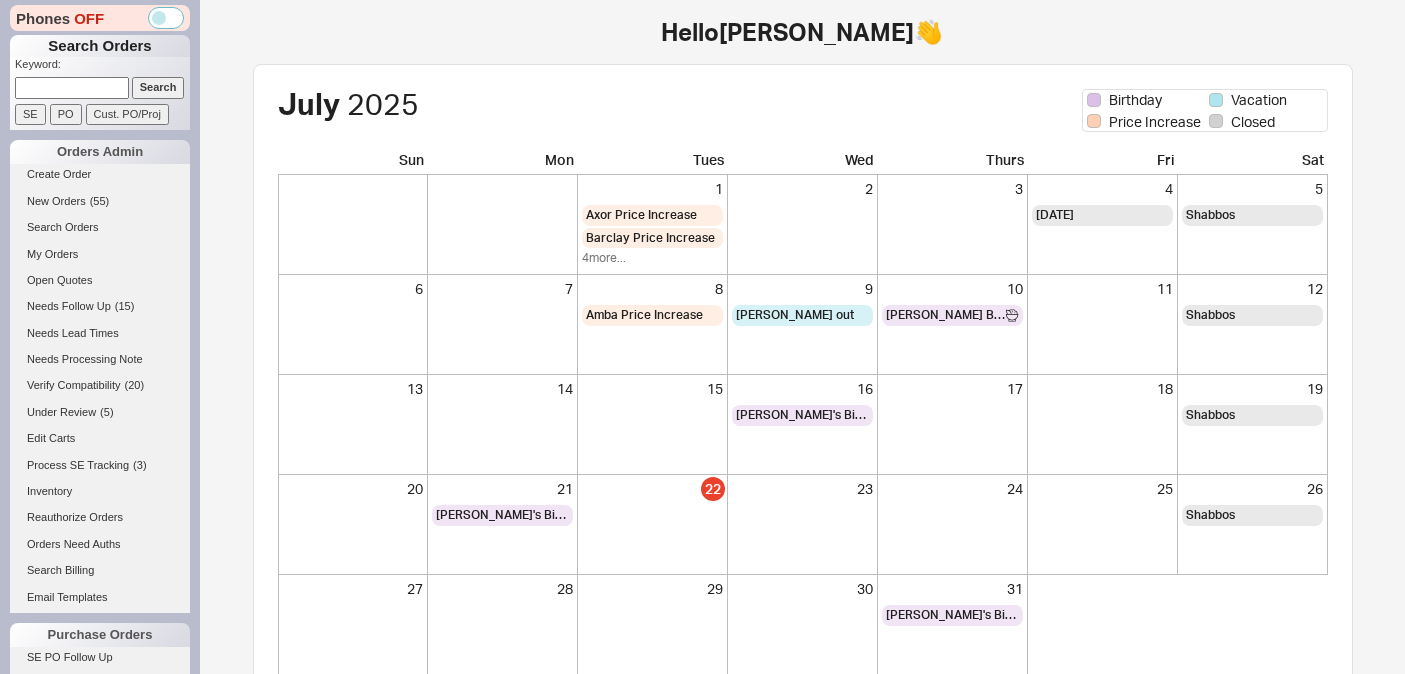scroll, scrollTop: 0, scrollLeft: 0, axis: both 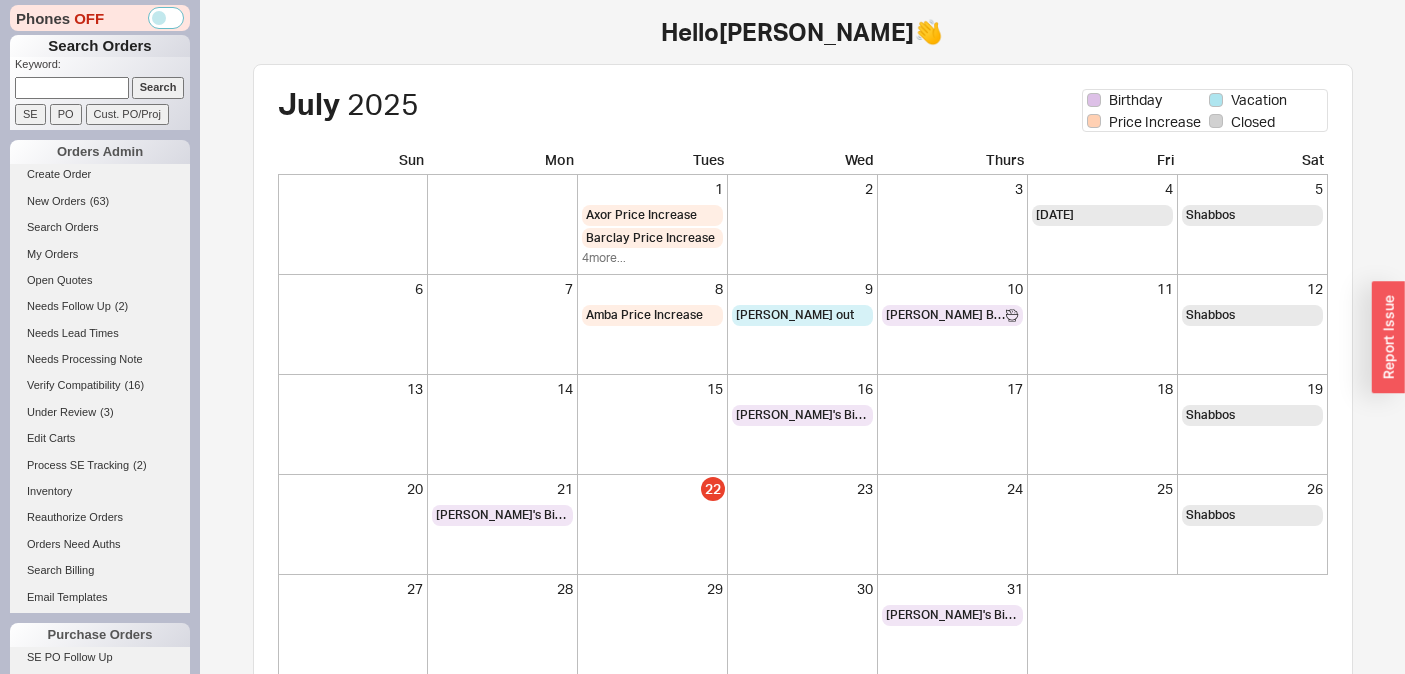 click at bounding box center [72, 87] 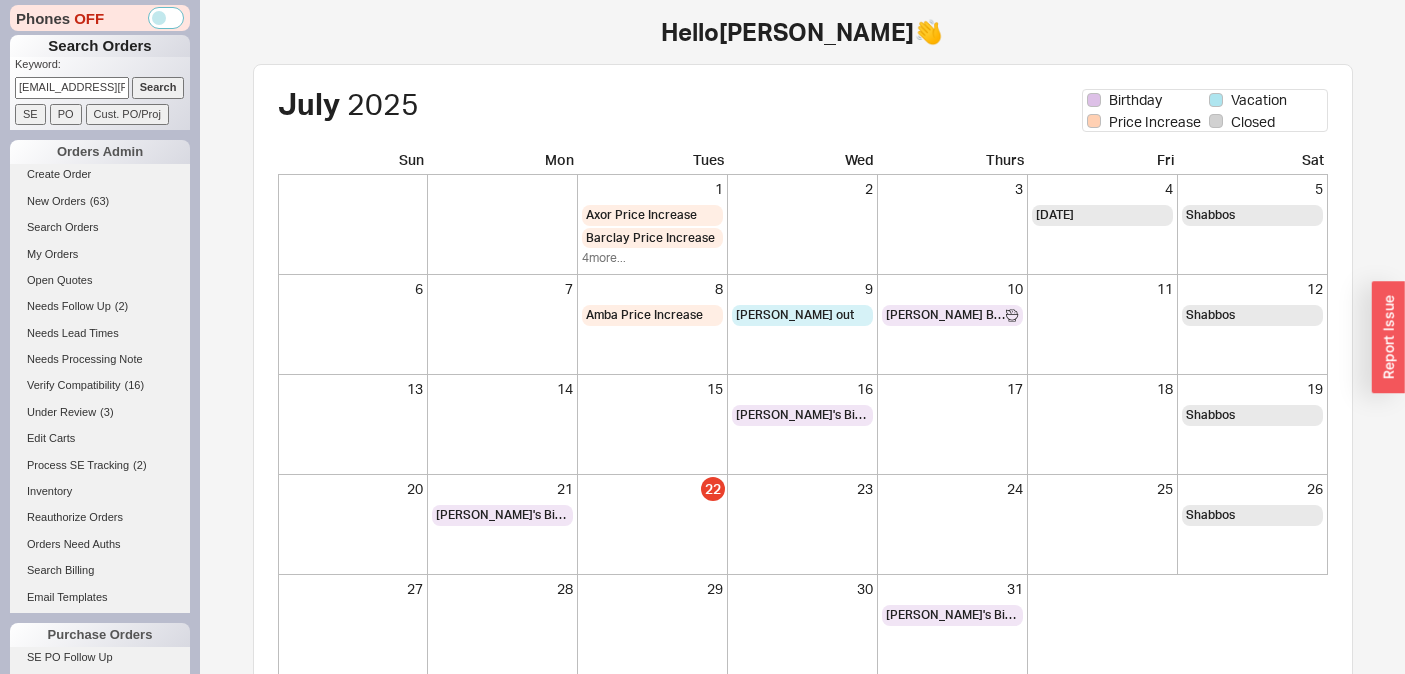 scroll, scrollTop: 0, scrollLeft: 28, axis: horizontal 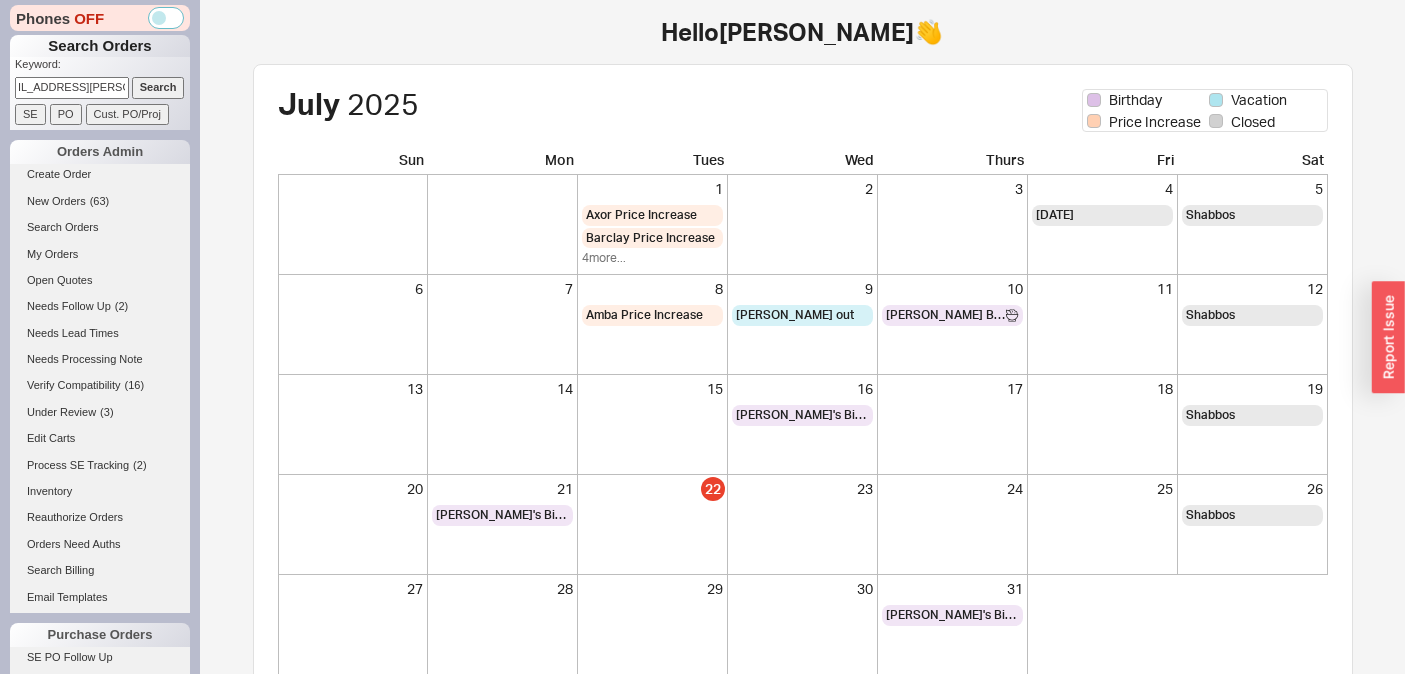 type on "gan.stephani@gmail.com" 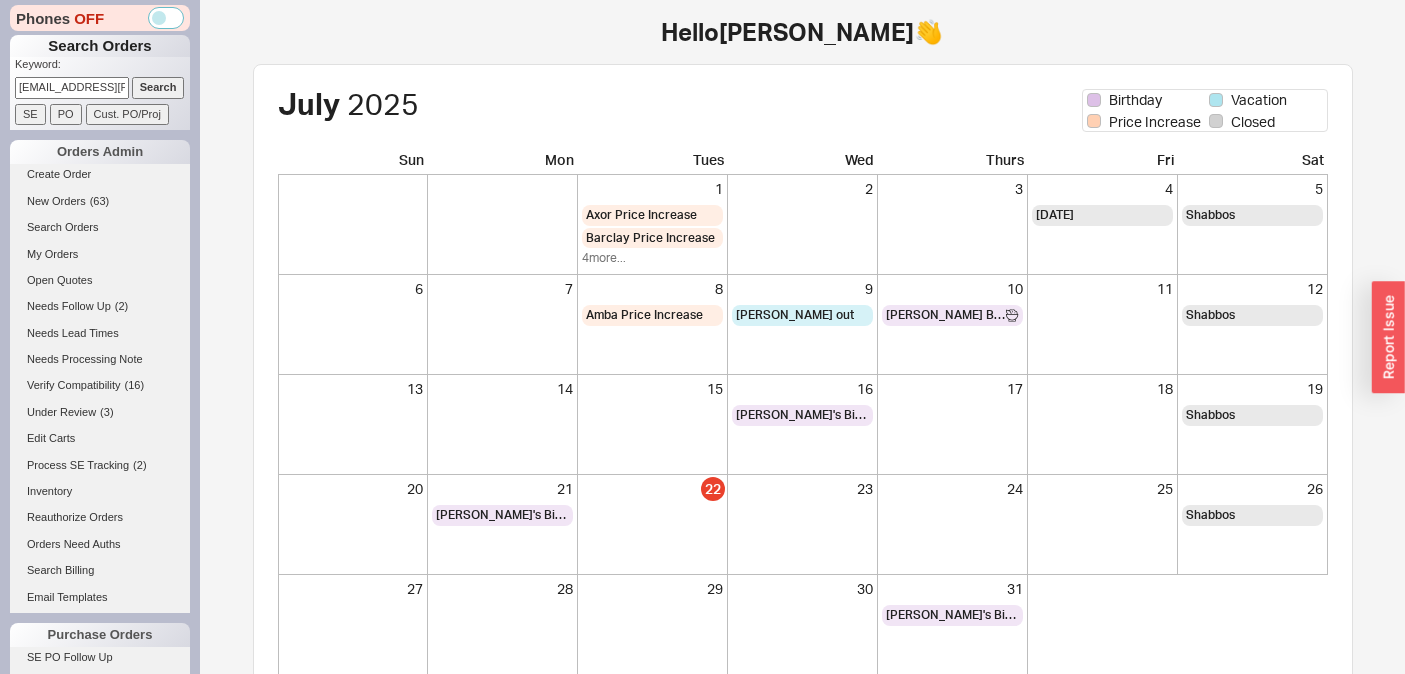 click on "Search" at bounding box center [158, 87] 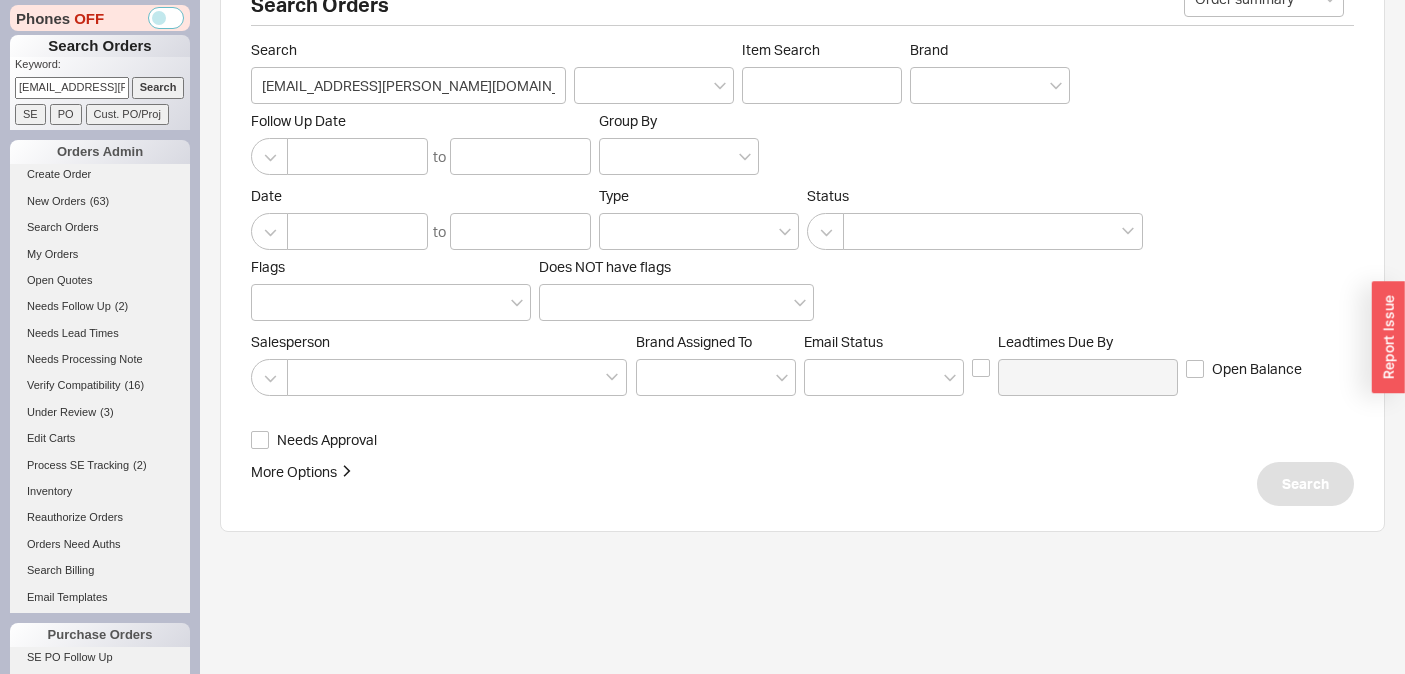 scroll, scrollTop: 139, scrollLeft: 0, axis: vertical 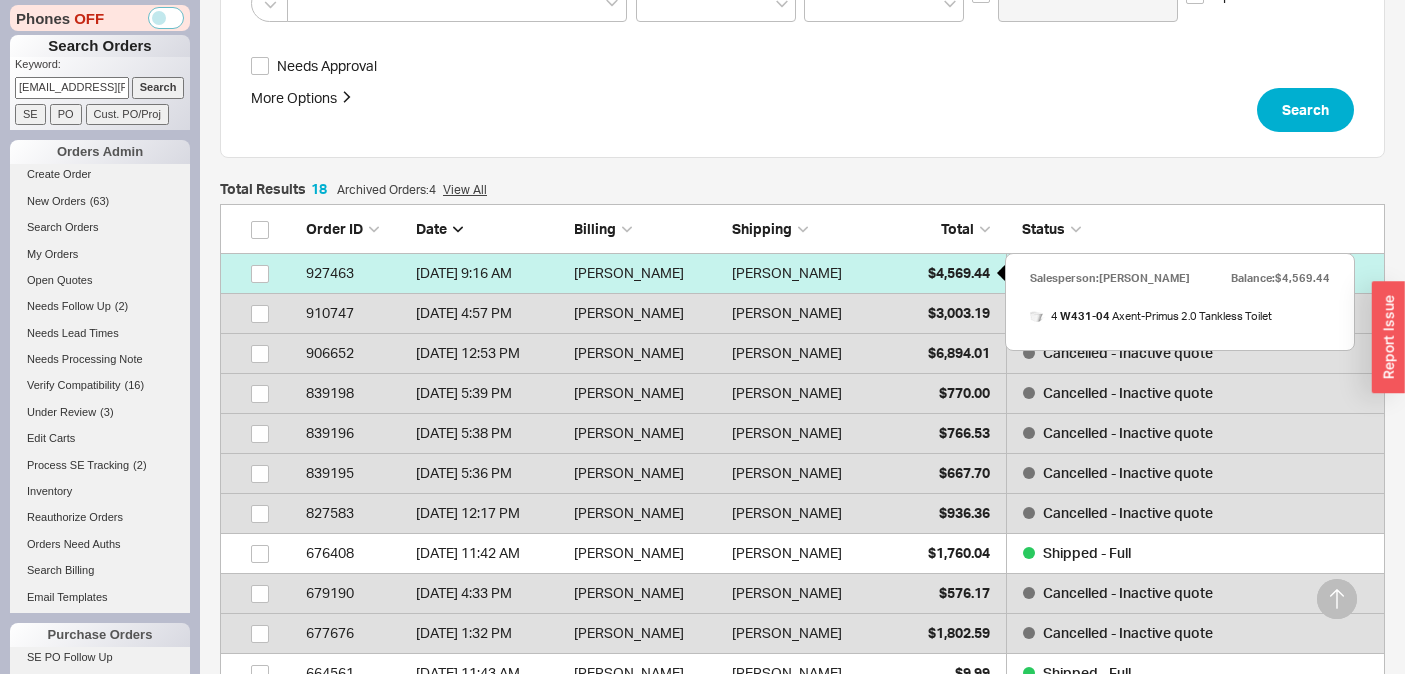 click on "$4,569.44" at bounding box center [959, 272] 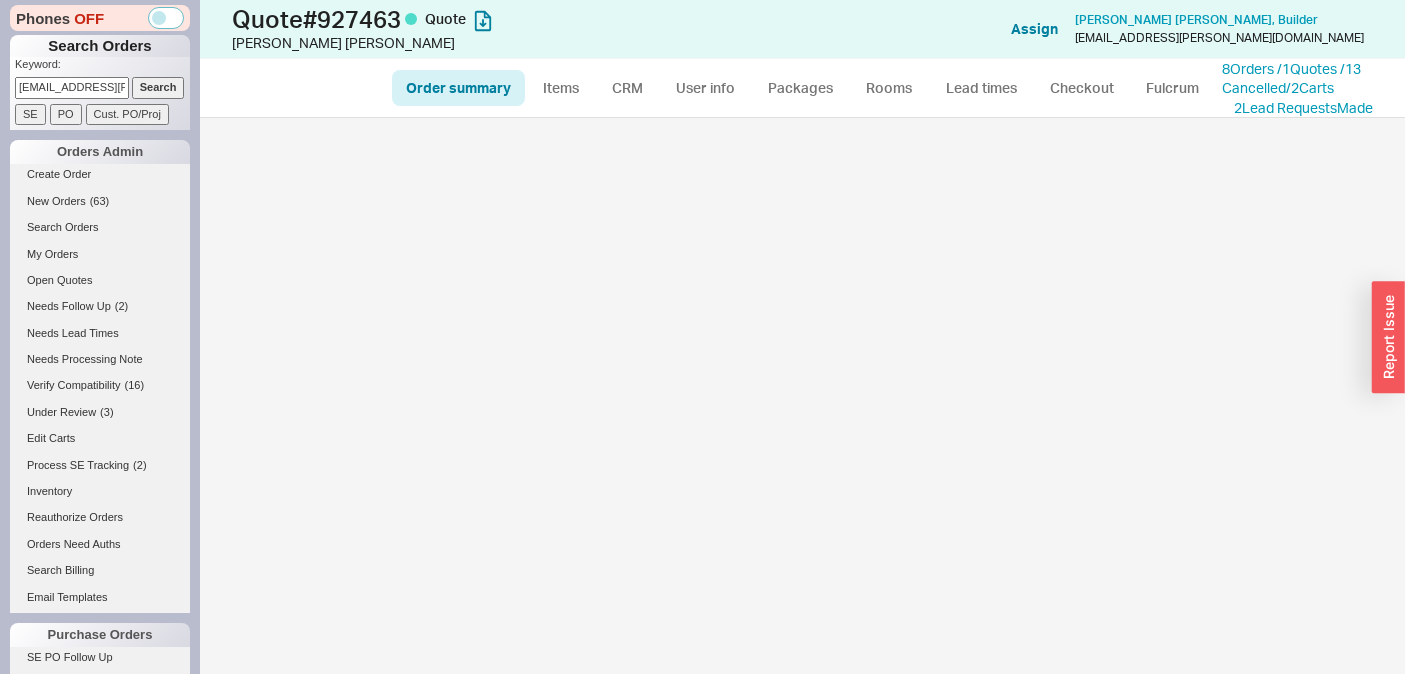 select on "*" 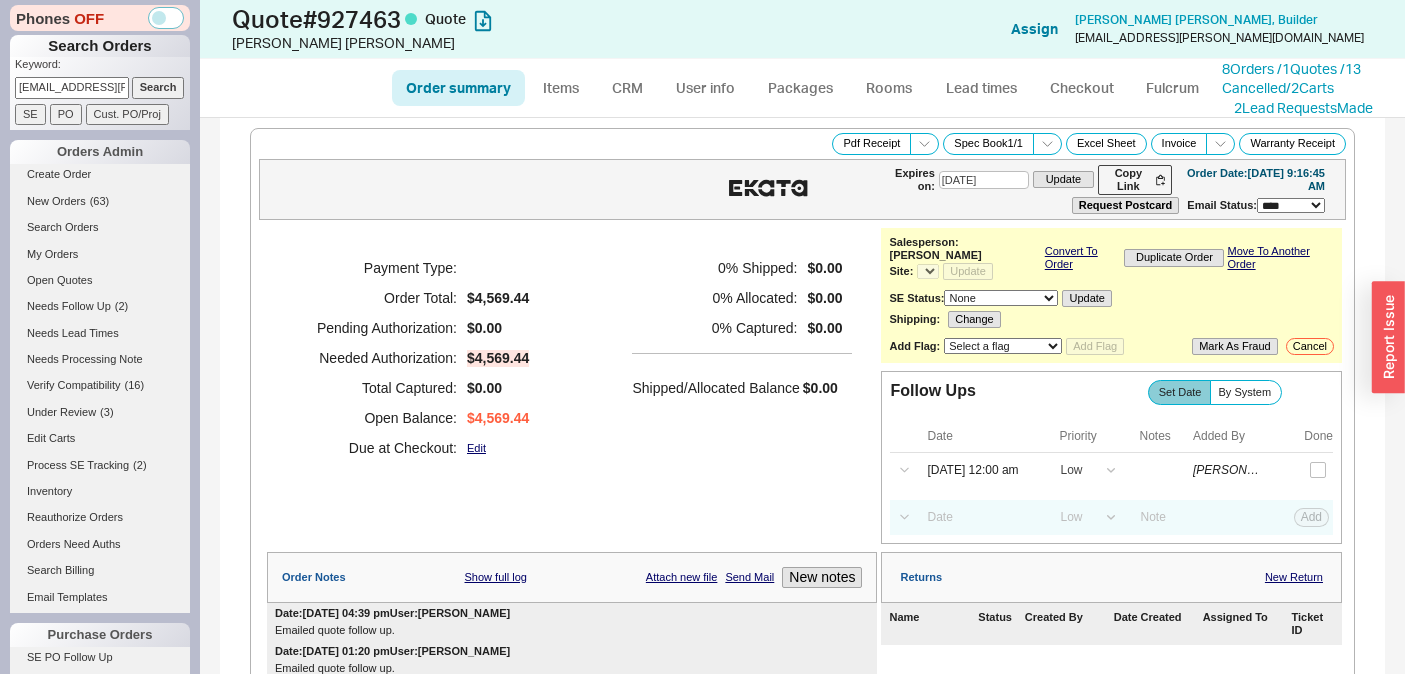 select on "*" 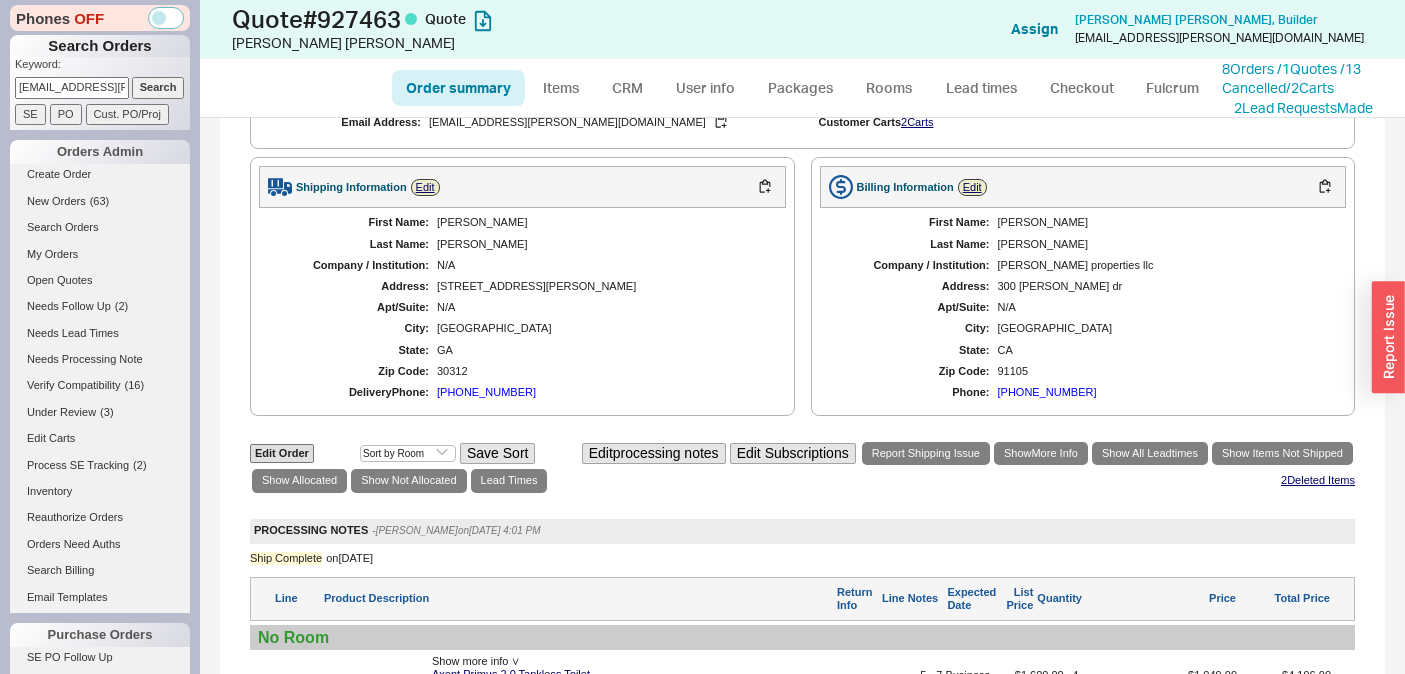 scroll, scrollTop: 1123, scrollLeft: 0, axis: vertical 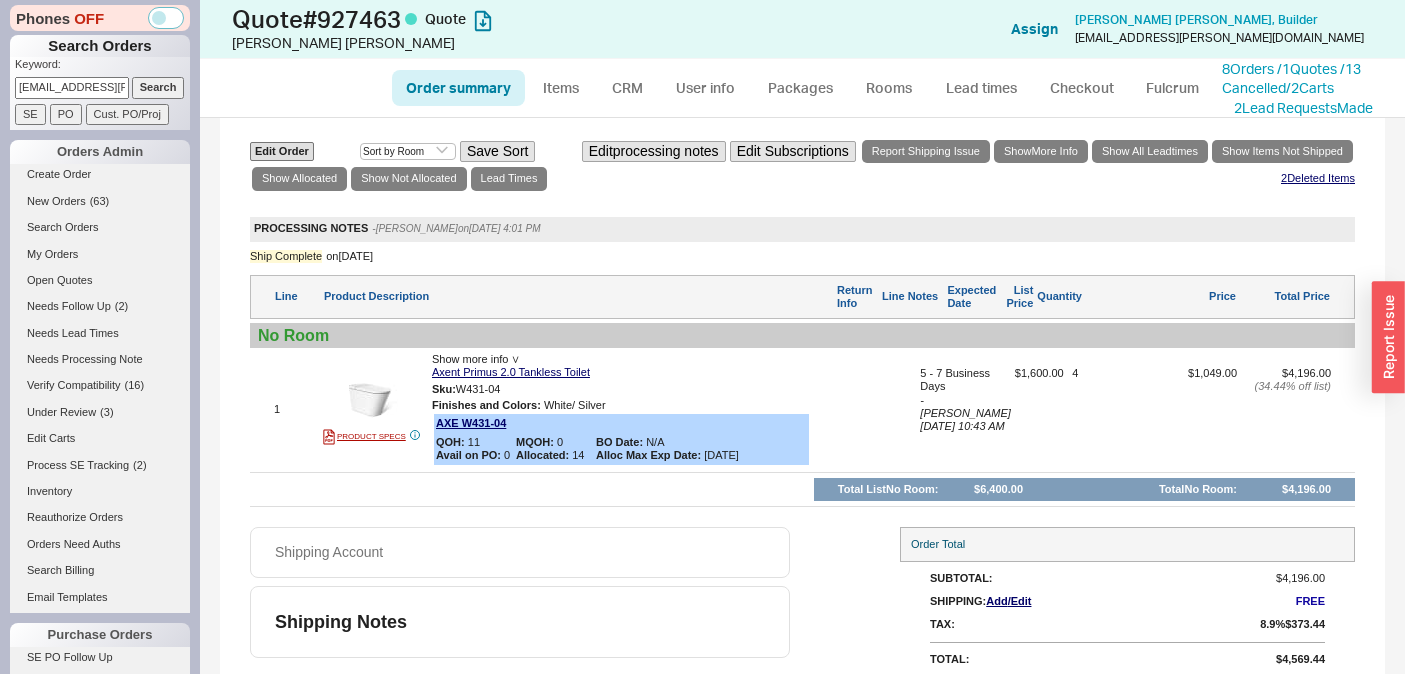 drag, startPoint x: 519, startPoint y: 379, endPoint x: 481, endPoint y: 333, distance: 59.665737 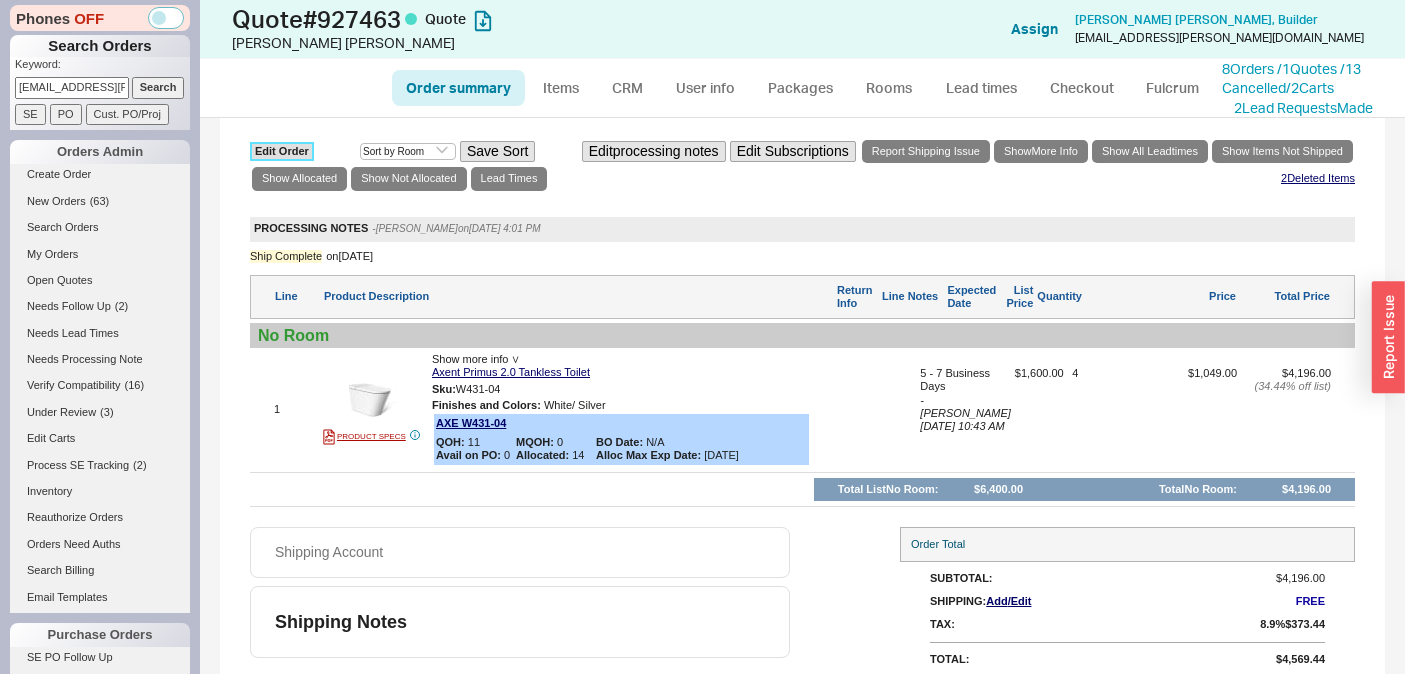 click on "Edit Order" at bounding box center [282, 151] 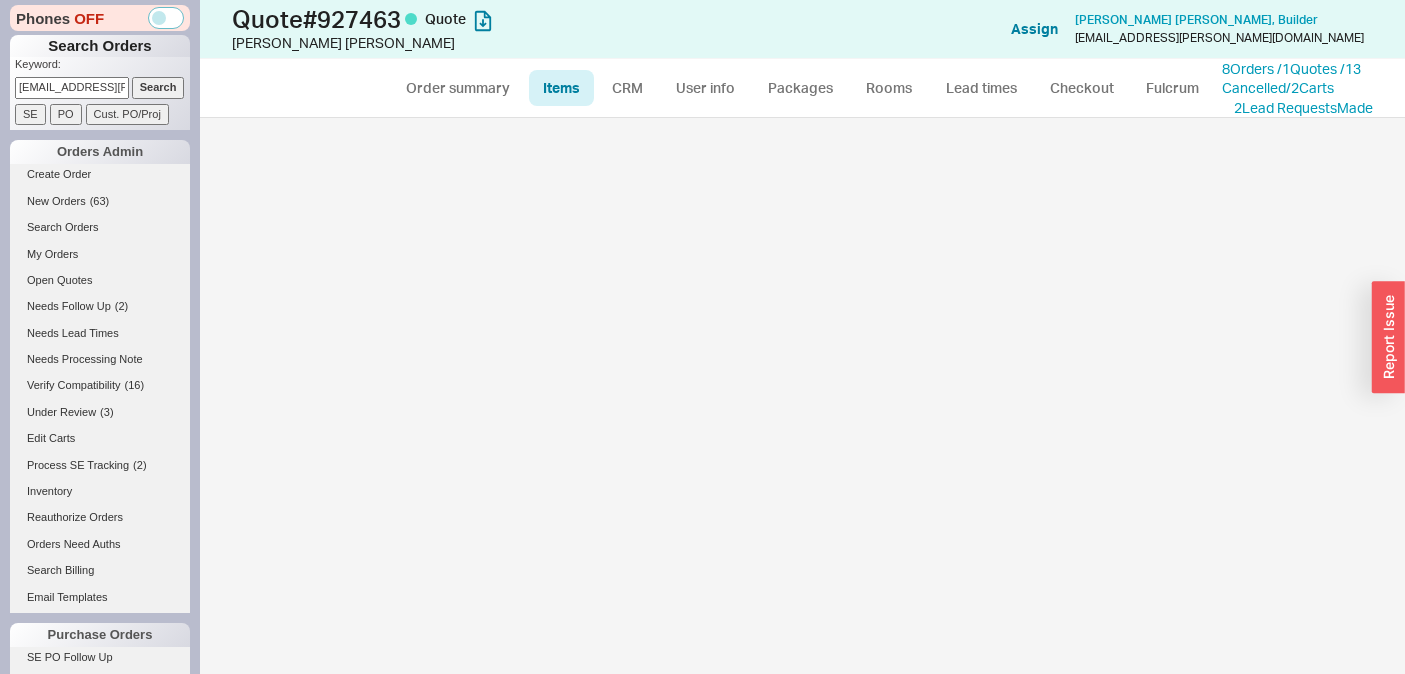 select on "3" 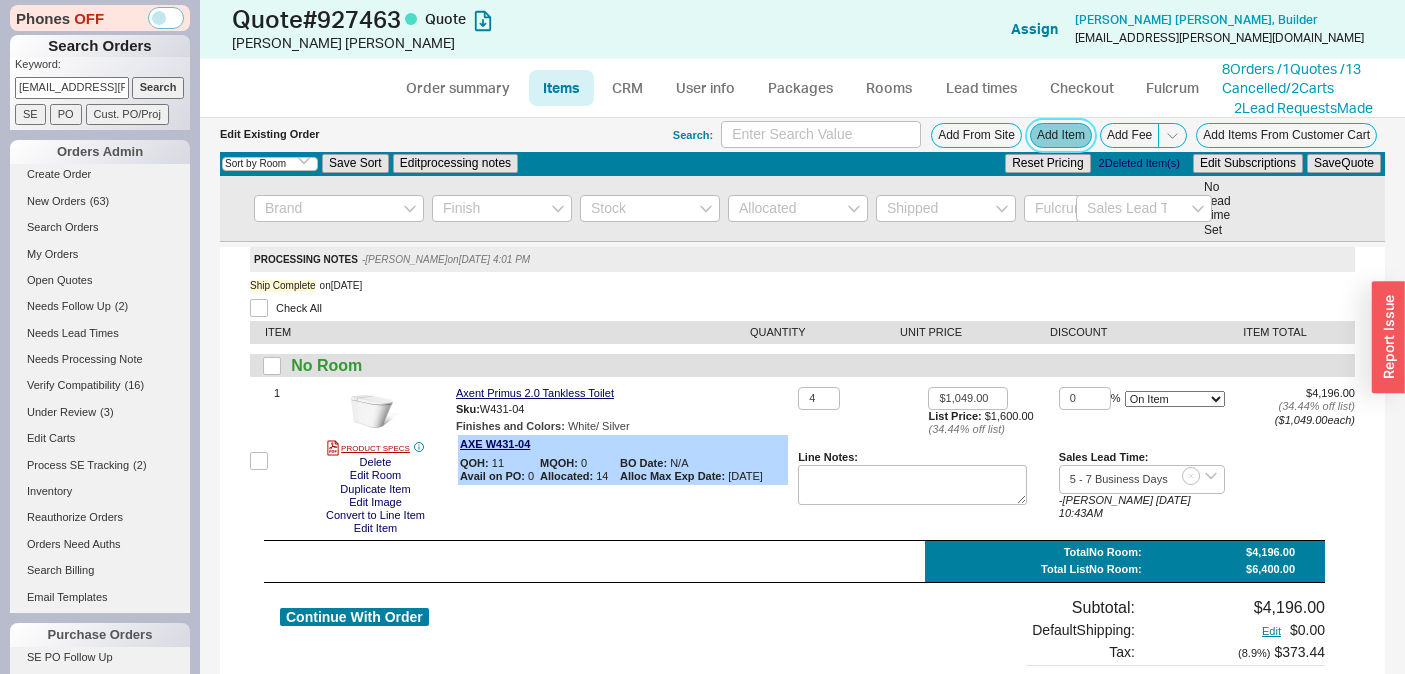 click on "Add Item" at bounding box center (1061, 135) 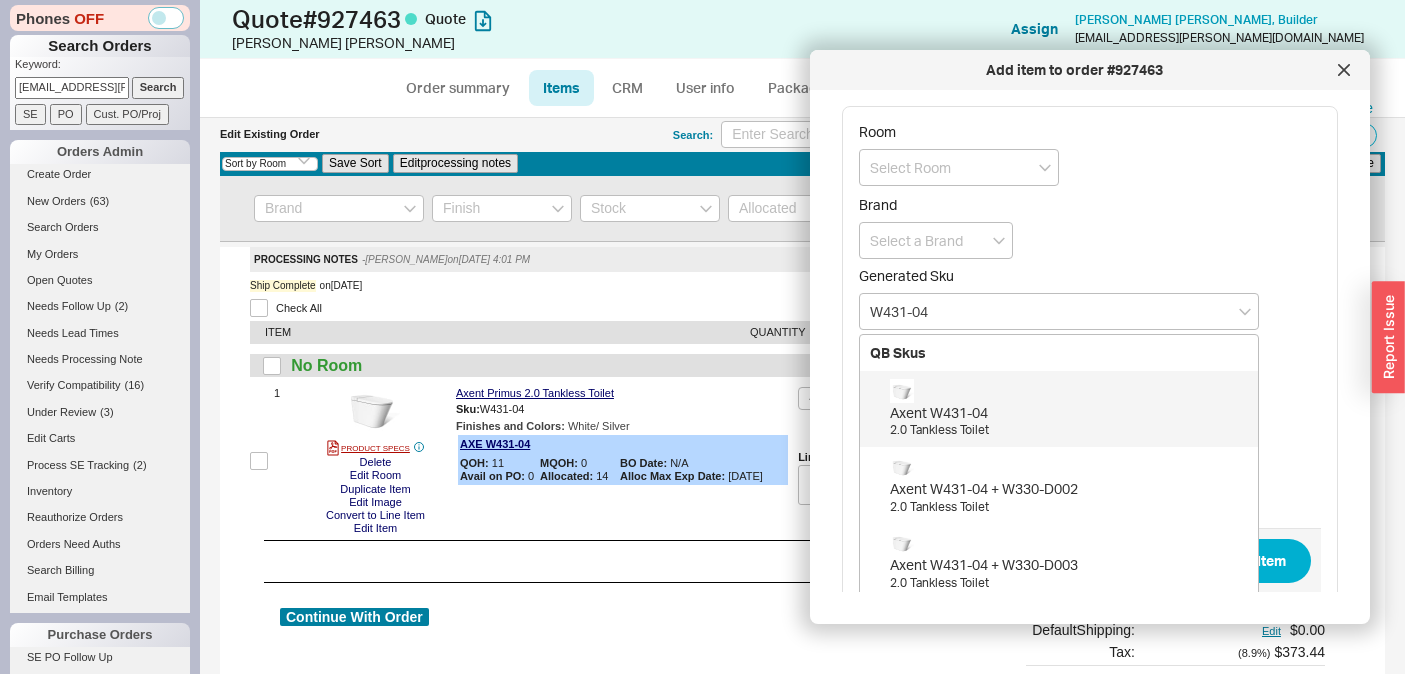 click on "Axent   W431-04 2.0 Tankless Toilet" at bounding box center [1059, 409] 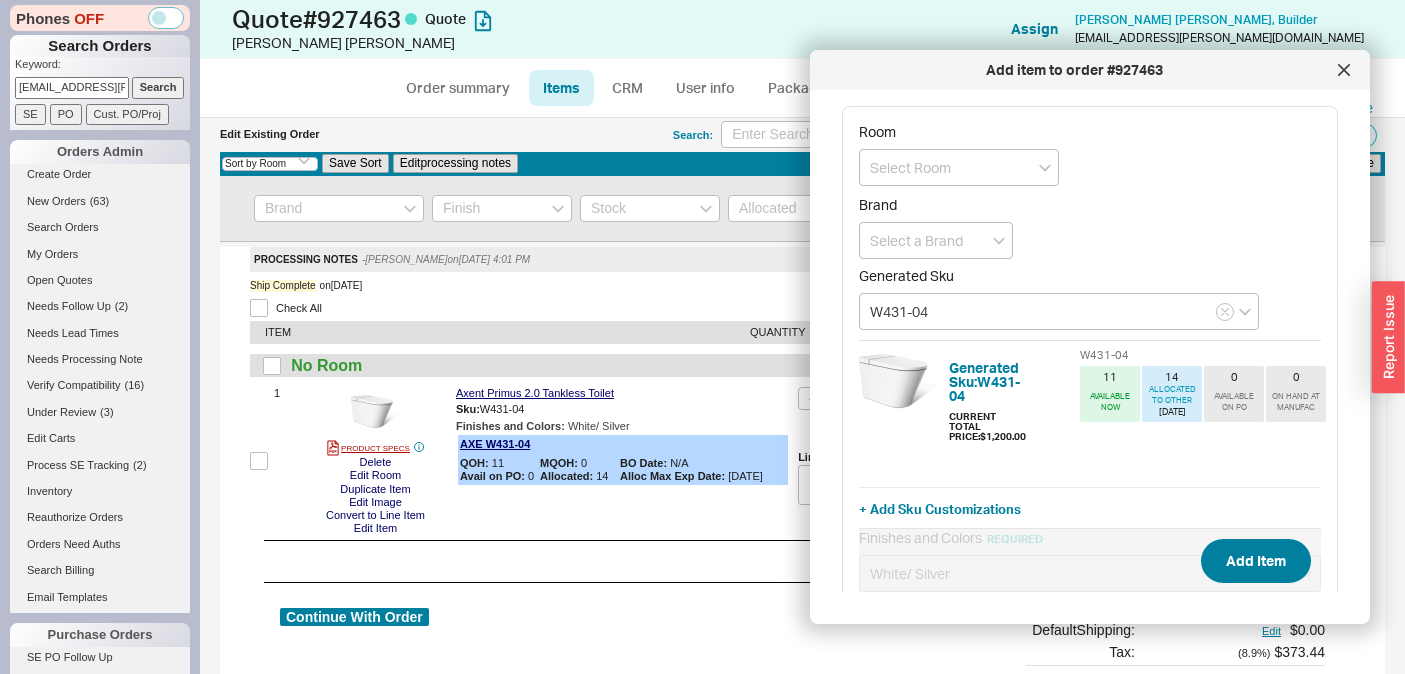 type on "W431-04" 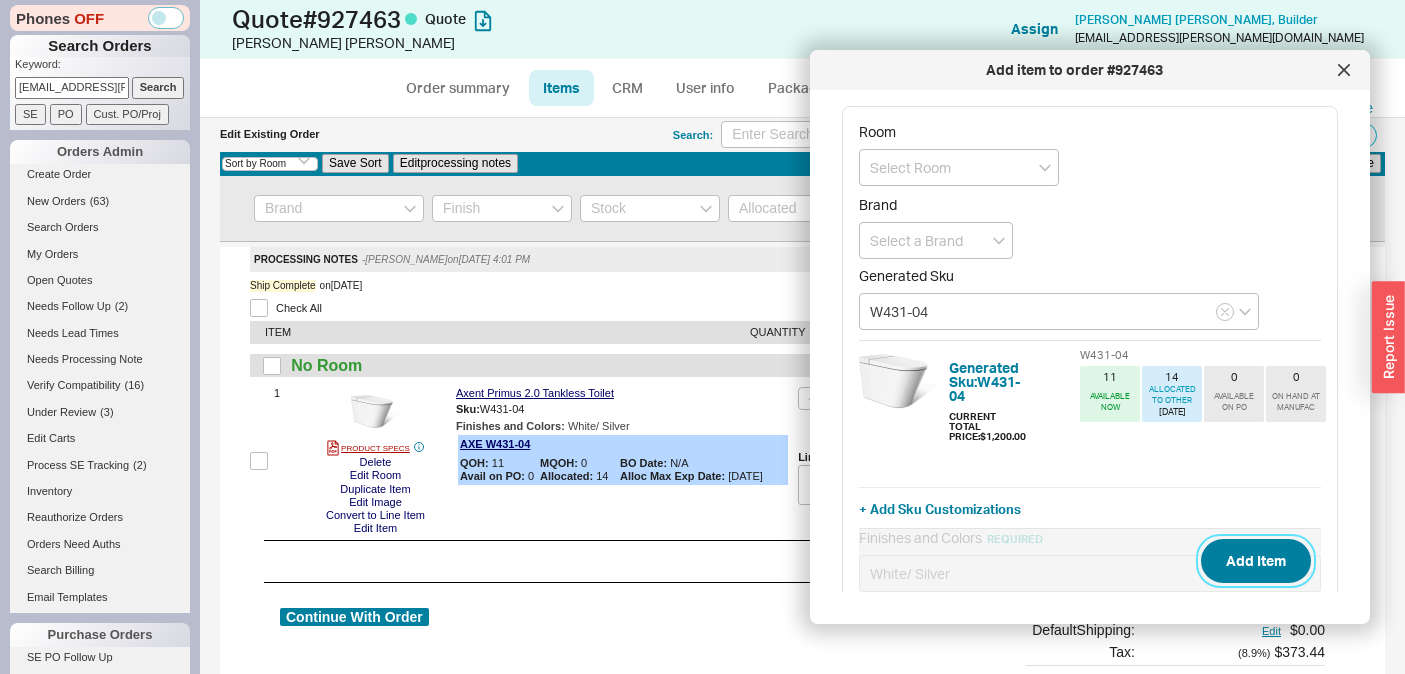 click on "Add Item" at bounding box center [1256, 561] 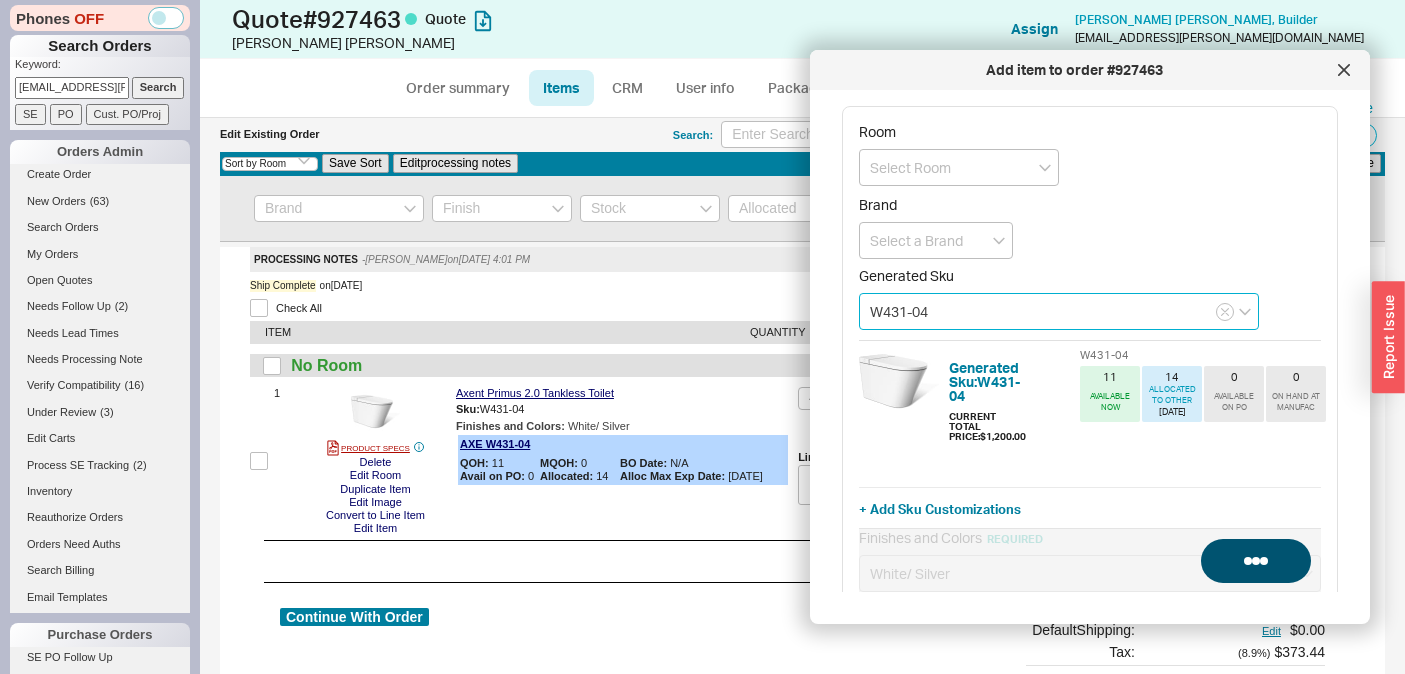 type 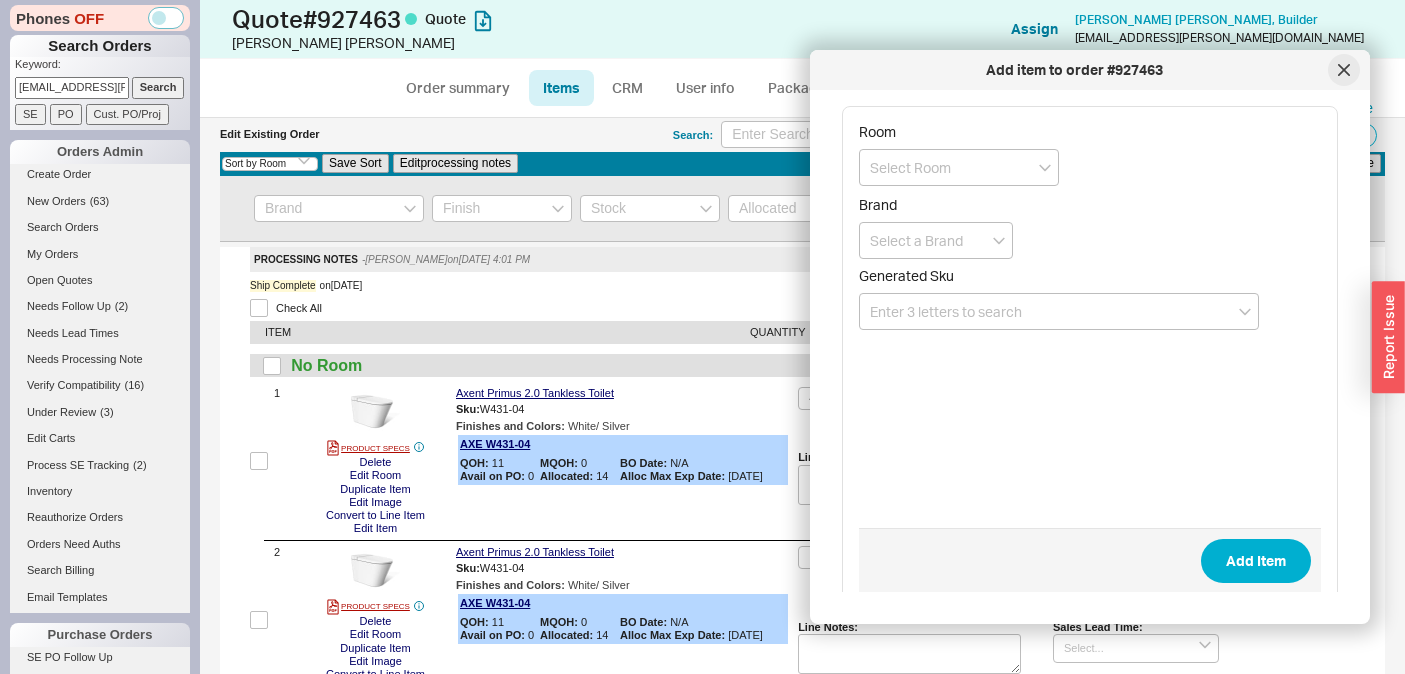 click 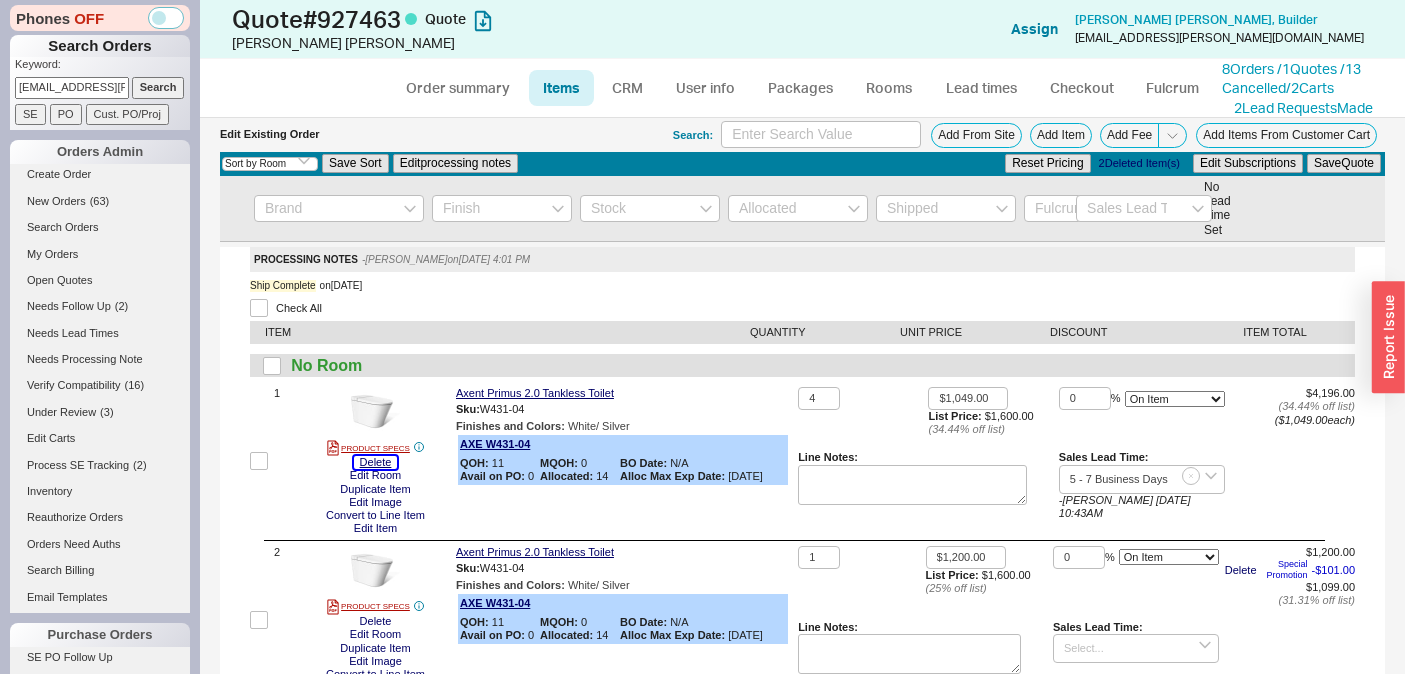 click on "Delete" at bounding box center [376, 462] 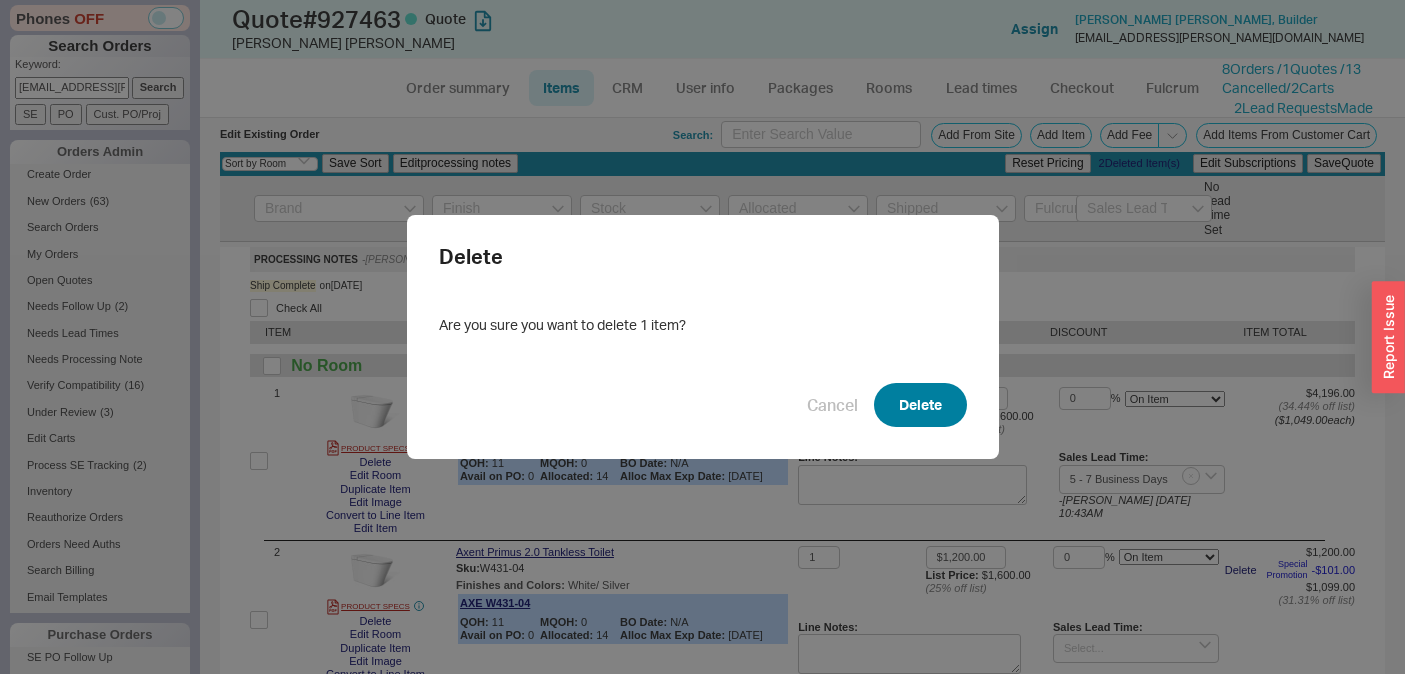 click on "Delete" at bounding box center [920, 405] 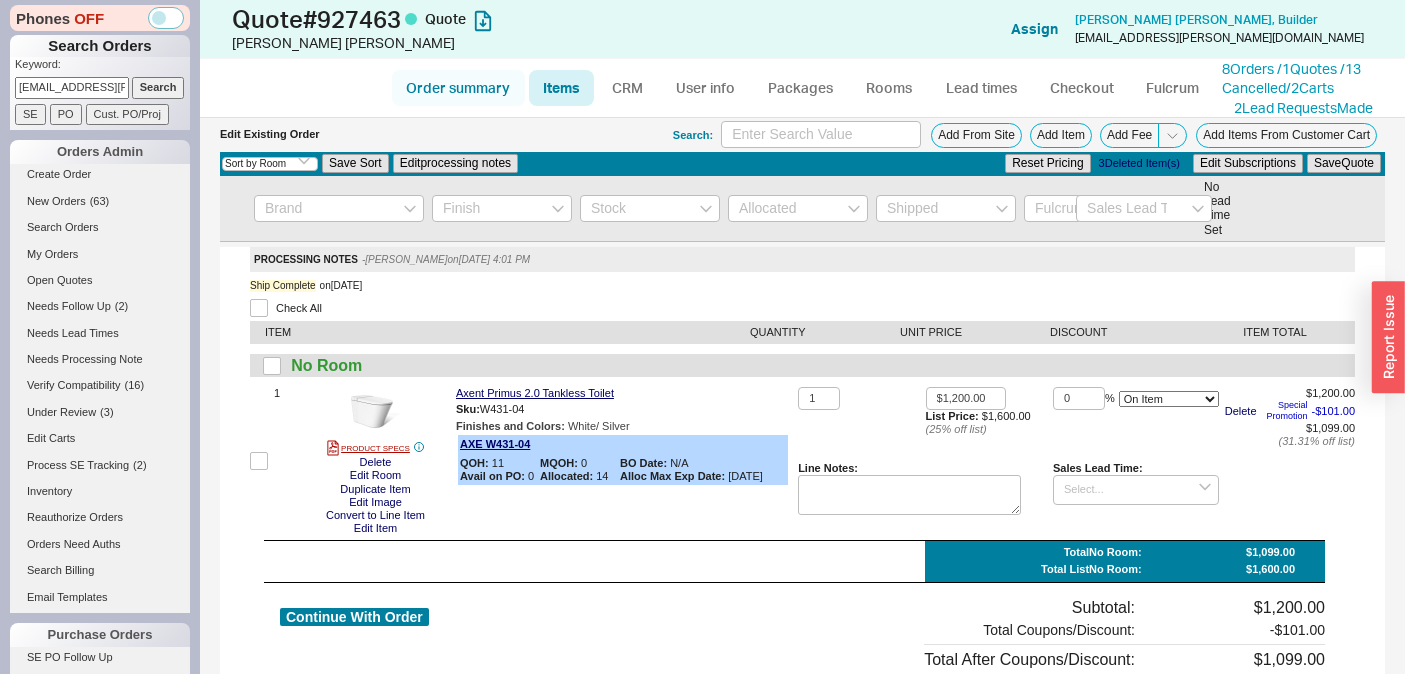 click on "Order summary" at bounding box center [458, 88] 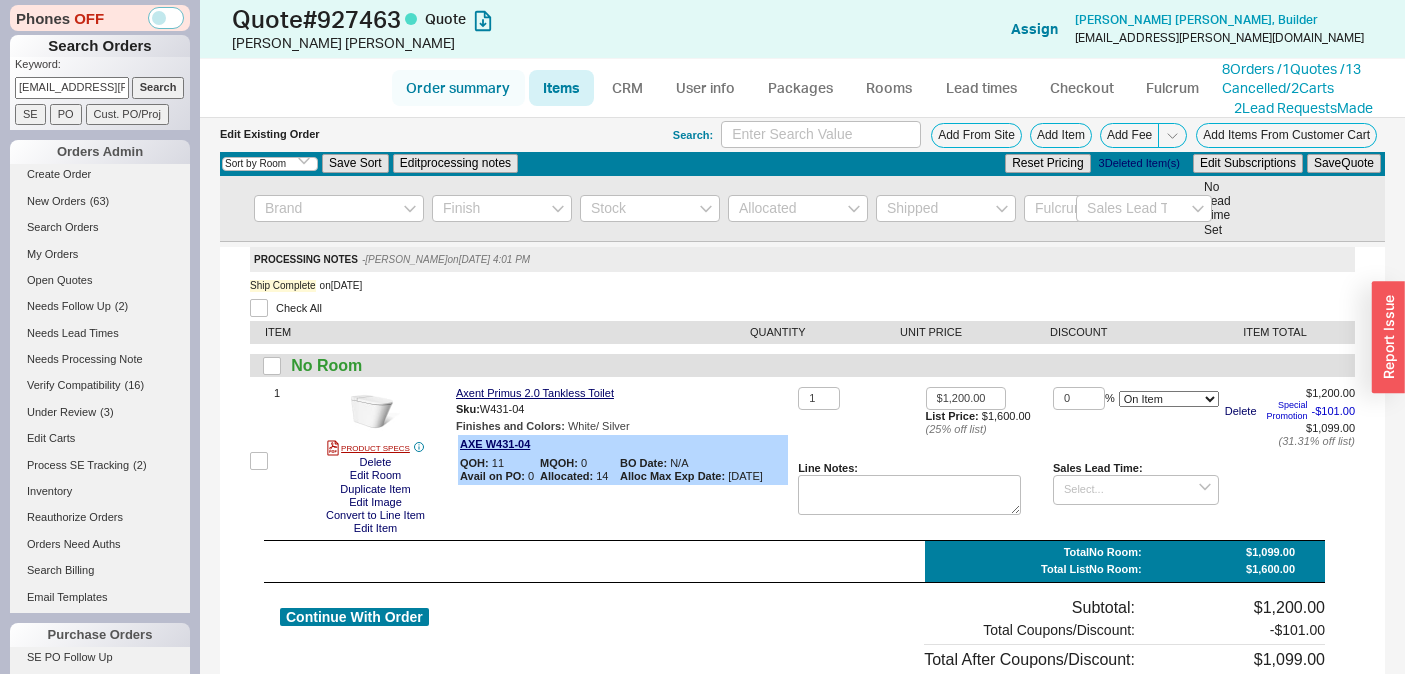 select on "*" 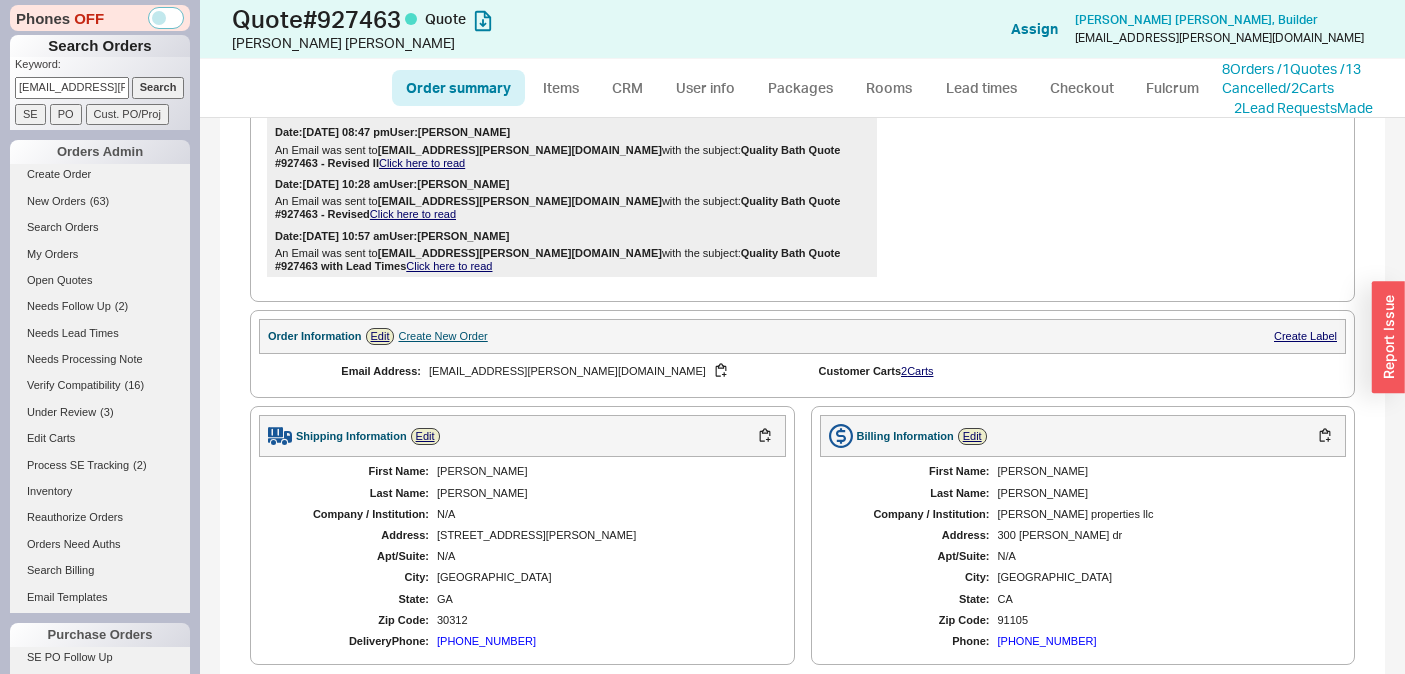 scroll, scrollTop: 745, scrollLeft: 0, axis: vertical 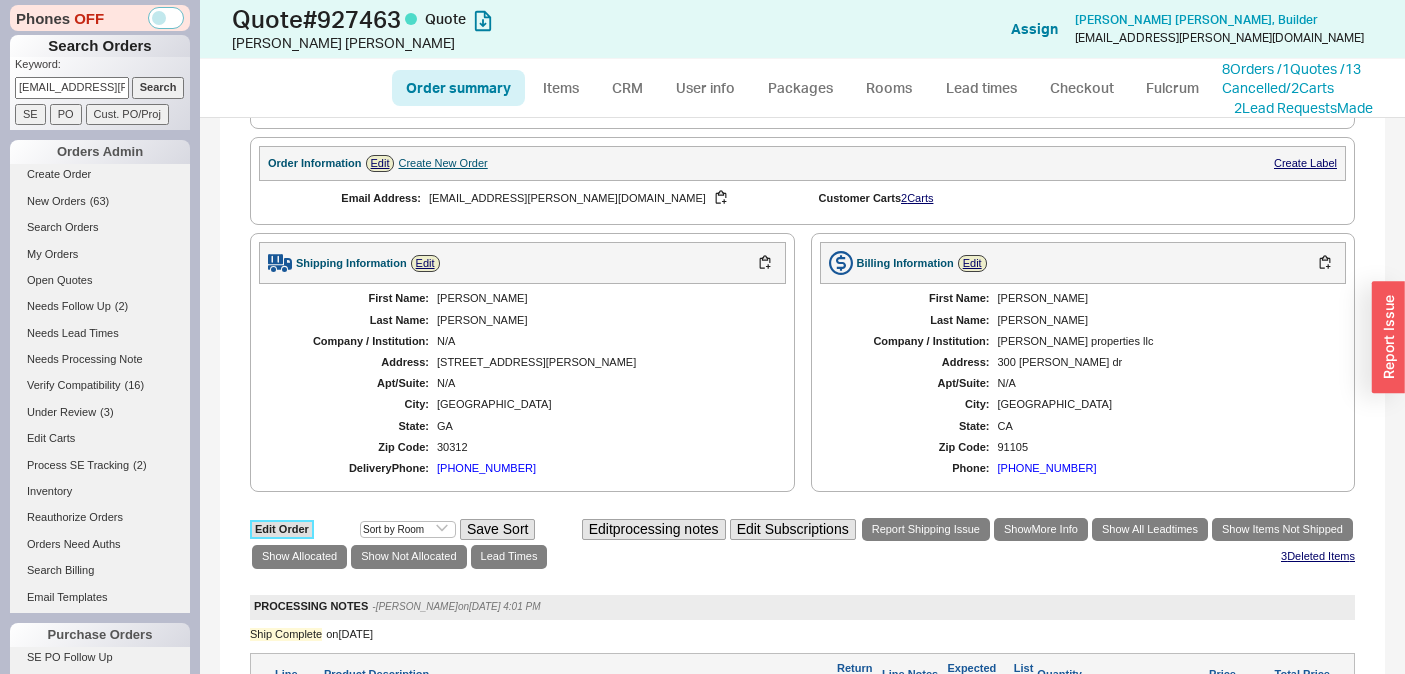 click on "Edit Order" at bounding box center [282, 529] 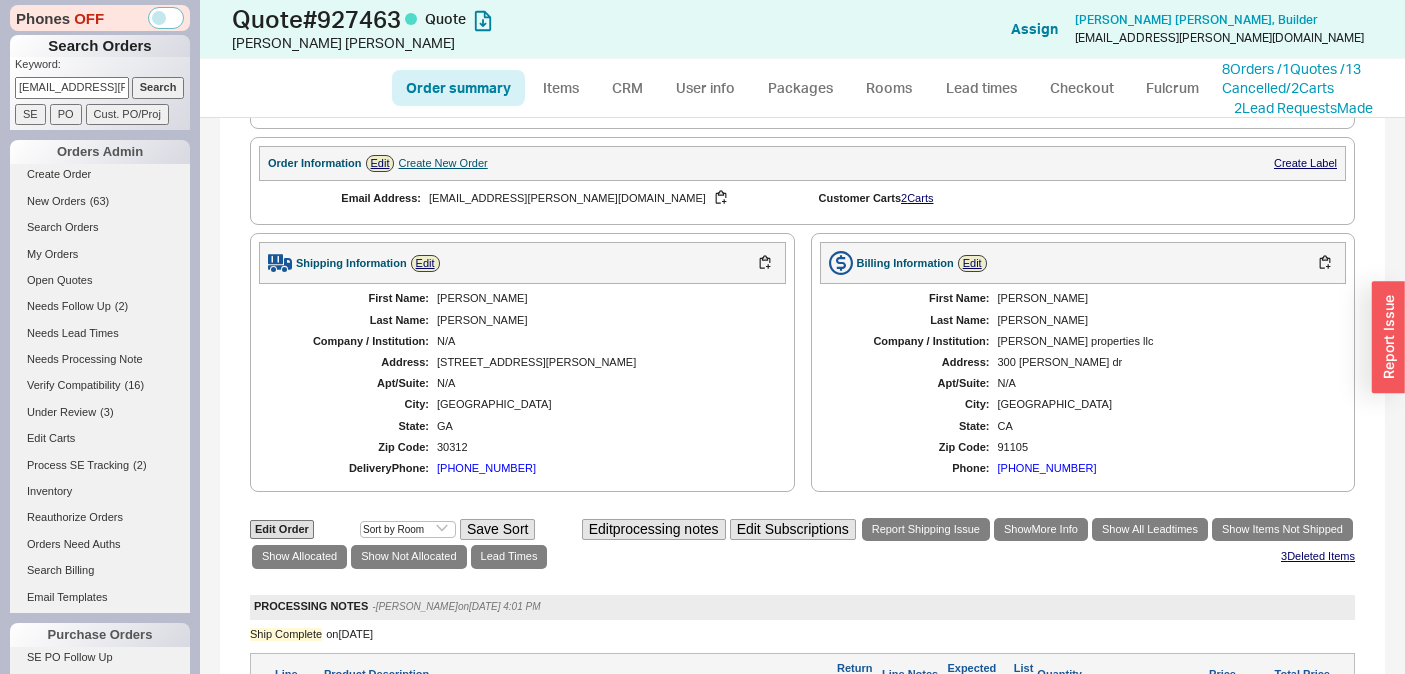 select on "3" 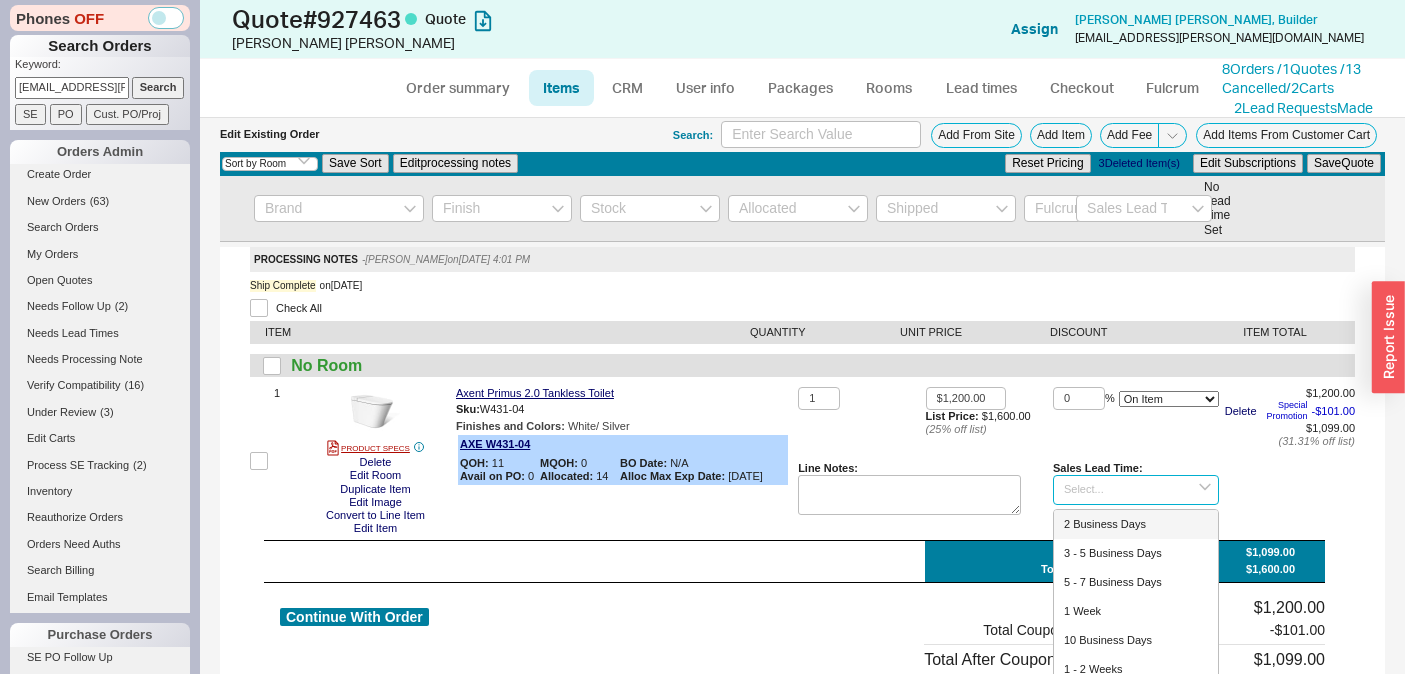 click at bounding box center (1136, 489) 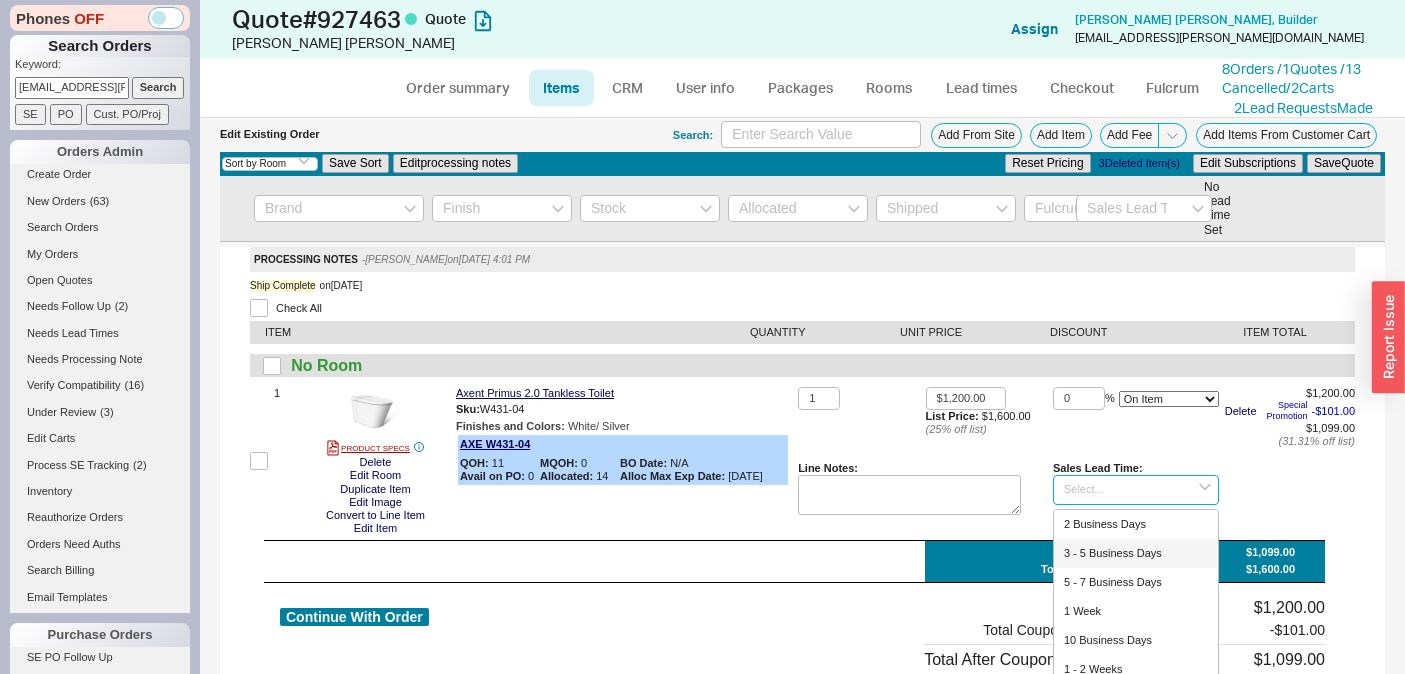 drag, startPoint x: 1134, startPoint y: 562, endPoint x: 1193, endPoint y: 413, distance: 160.25604 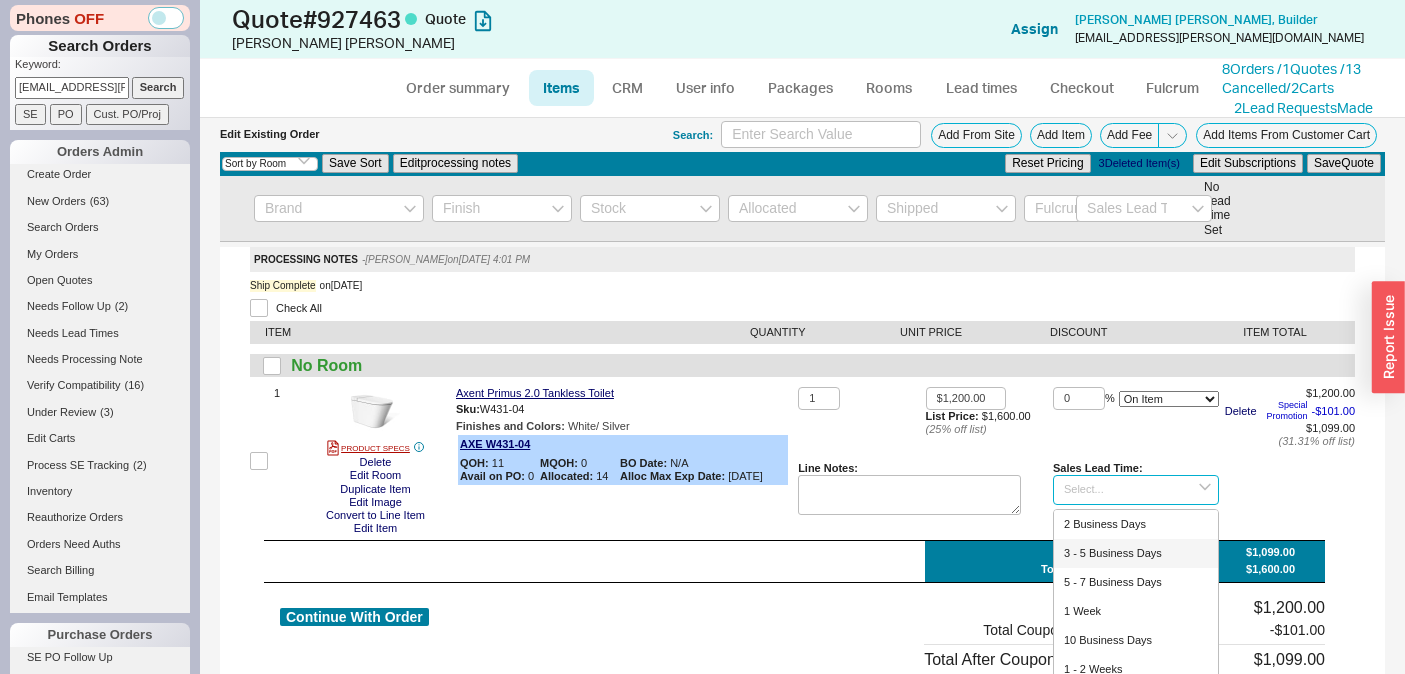 click on "3 - 5 Business Days" at bounding box center [1136, 553] 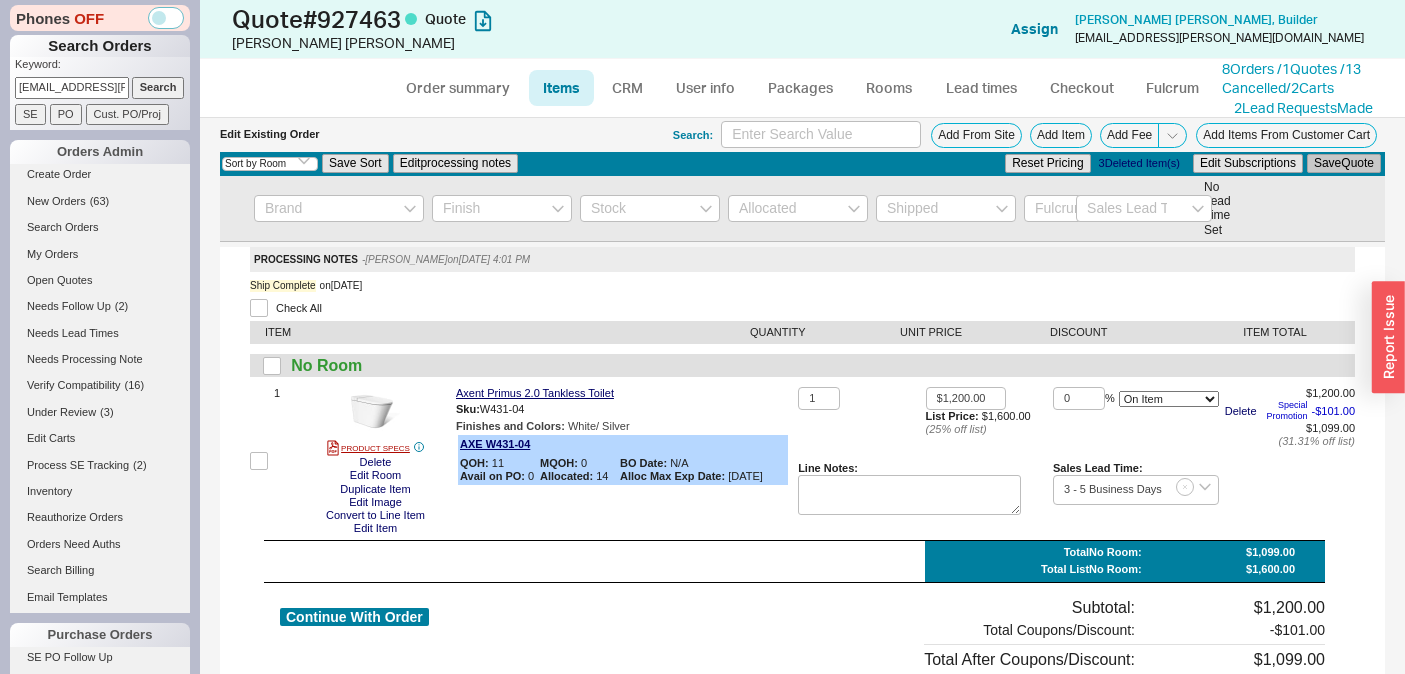 click on "Save  Quote" at bounding box center [1344, 163] 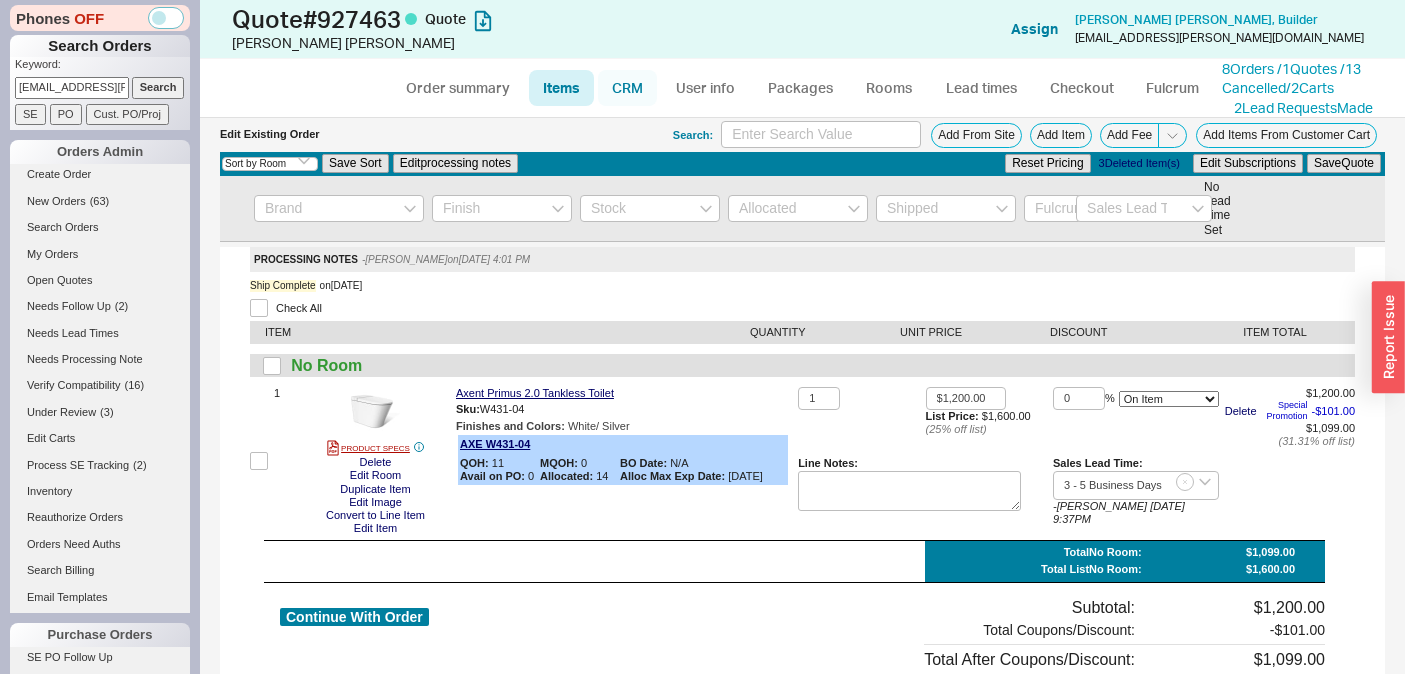 click on "CRM" at bounding box center [627, 88] 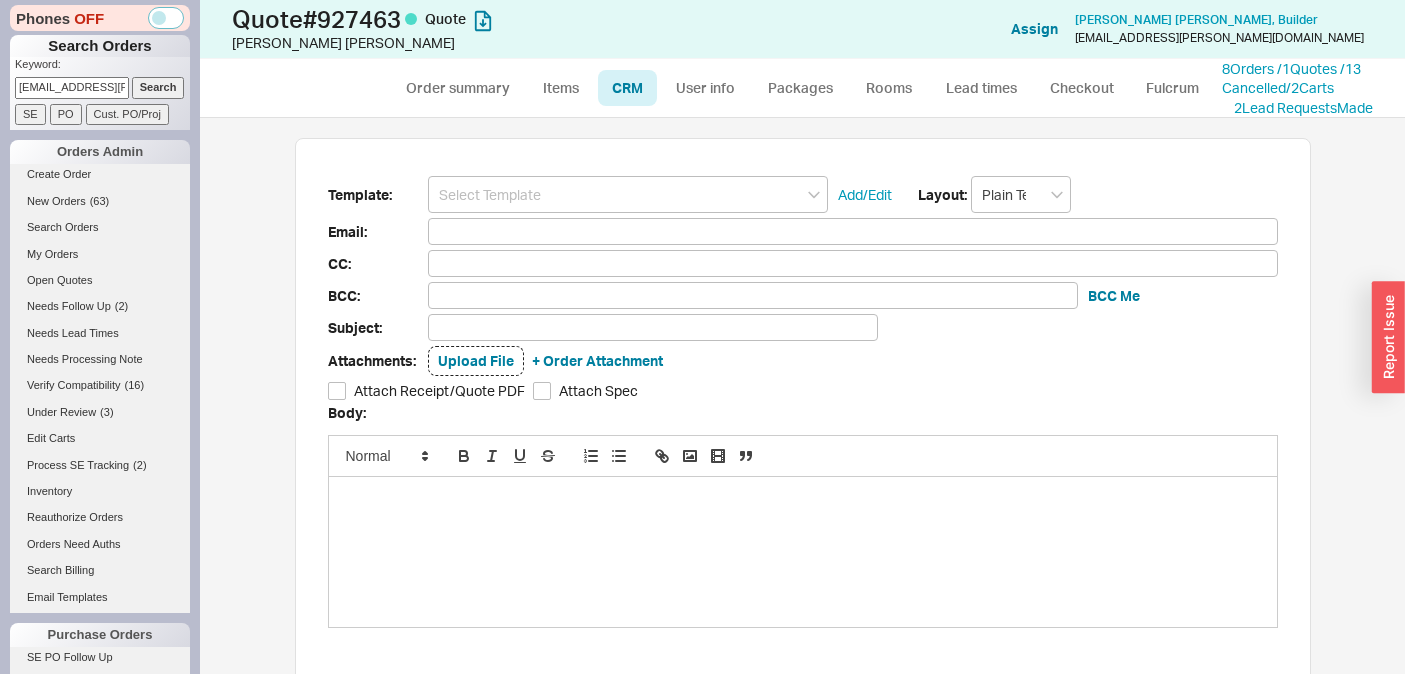 scroll, scrollTop: 16, scrollLeft: 16, axis: both 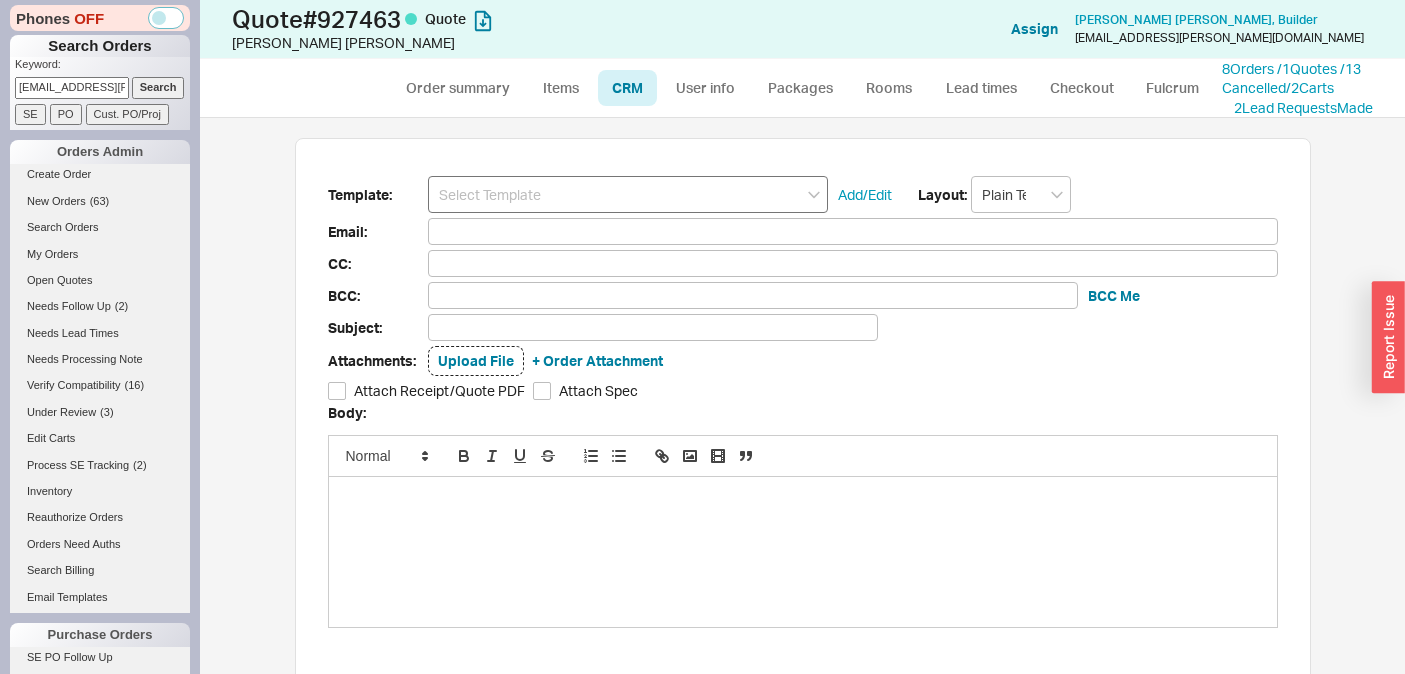 click on "Template: Add/Edit Layout: Plain Text Email: CC: BCC: BCC Me Subject: Attachments: Upload File + Order Attachment Attach Receipt/Quote PDF Attach Spec Body:                                                                                                                     Send" at bounding box center [803, 454] 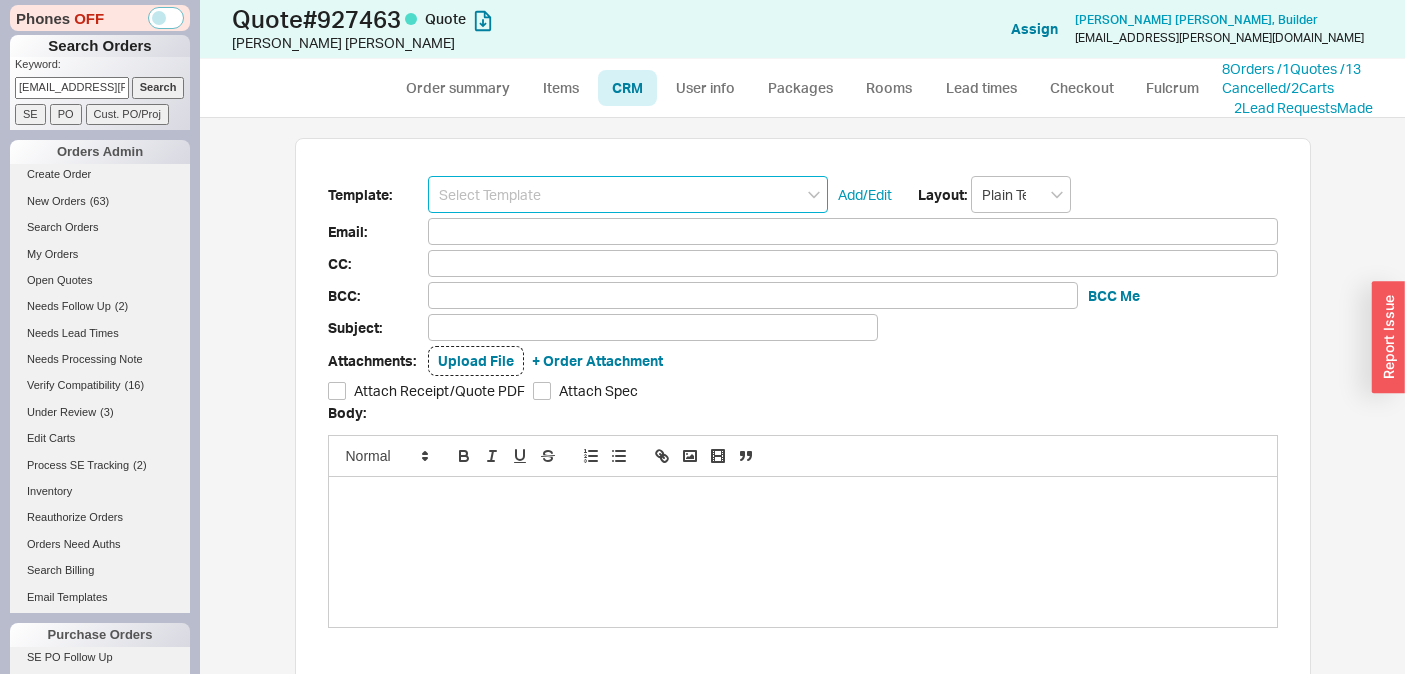 click at bounding box center (628, 194) 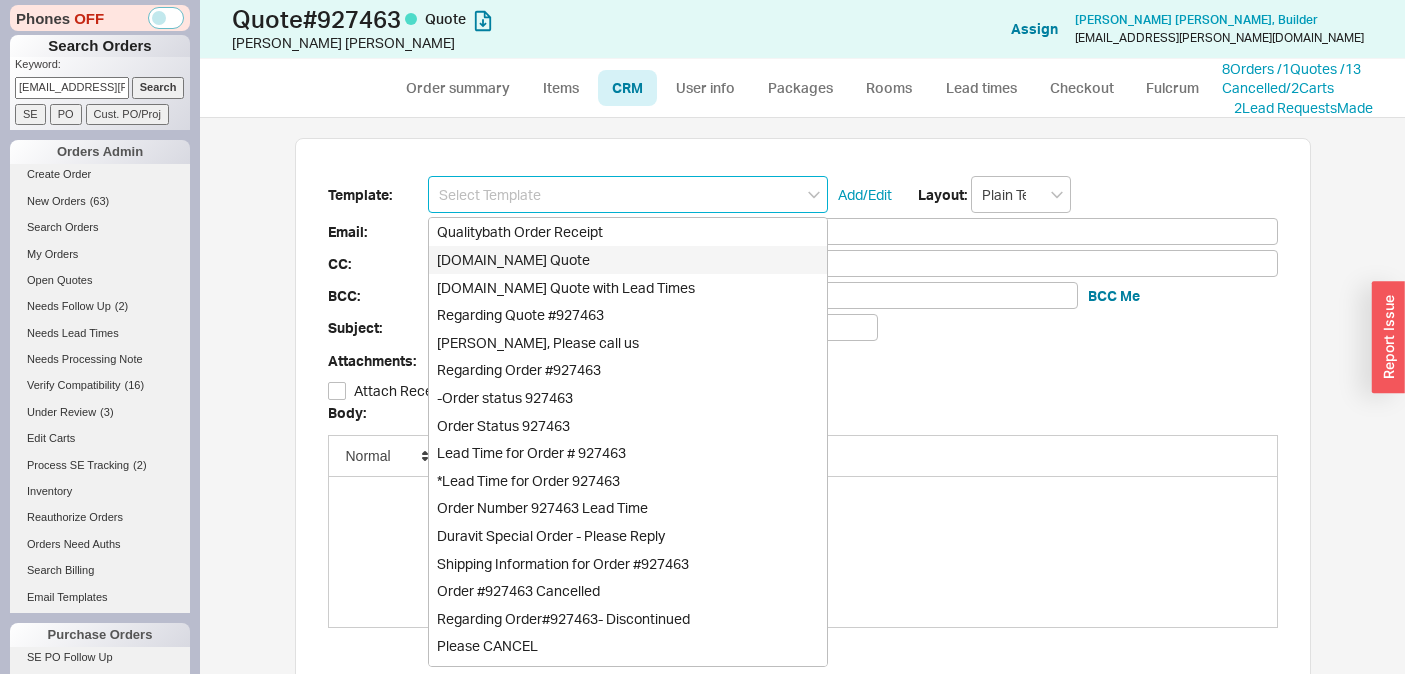 click on "Qualitybath.com Quote" at bounding box center [628, 260] 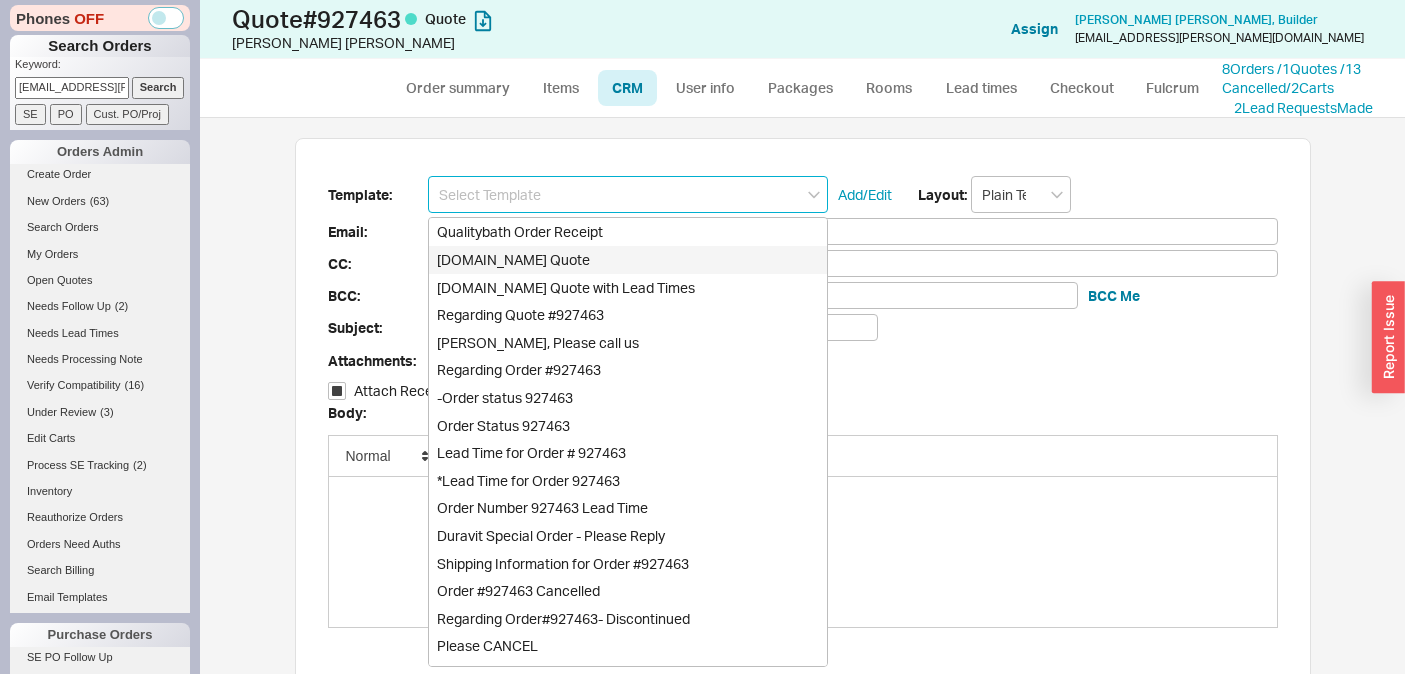 type on "Receipt" 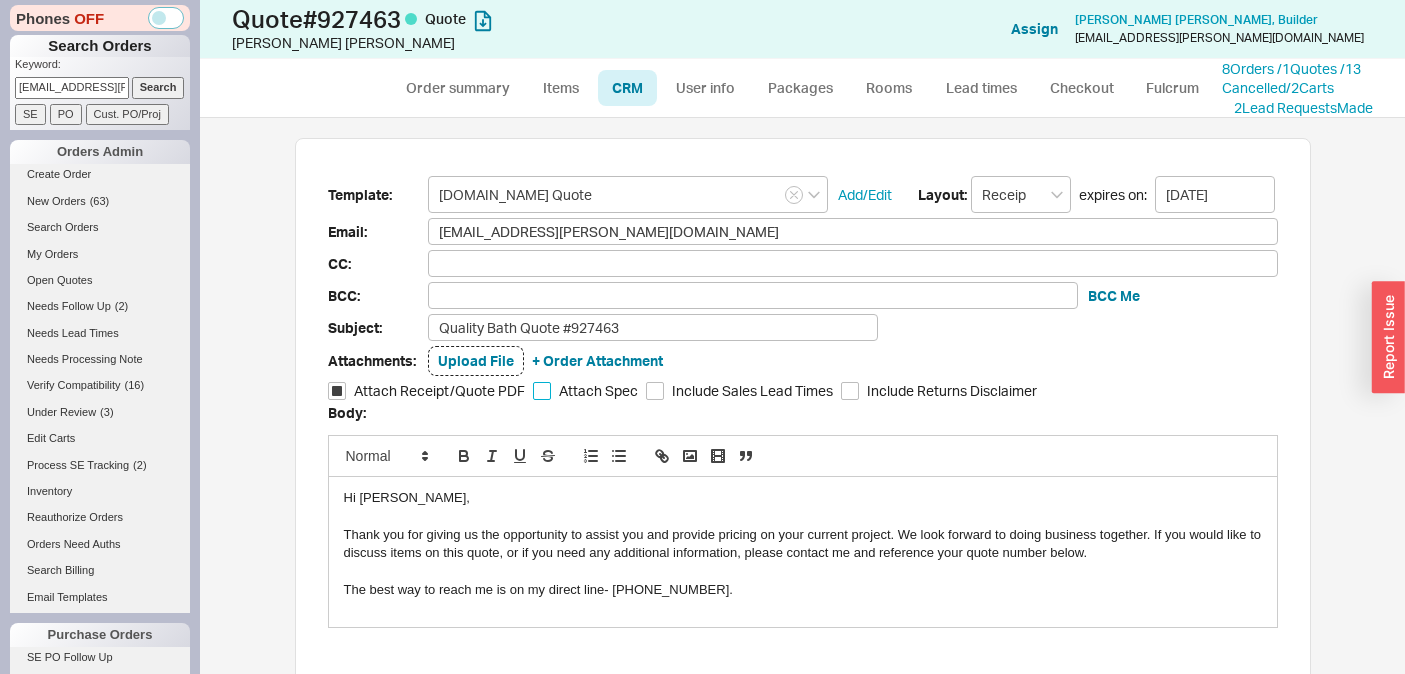 drag, startPoint x: 537, startPoint y: 395, endPoint x: 665, endPoint y: 397, distance: 128.01562 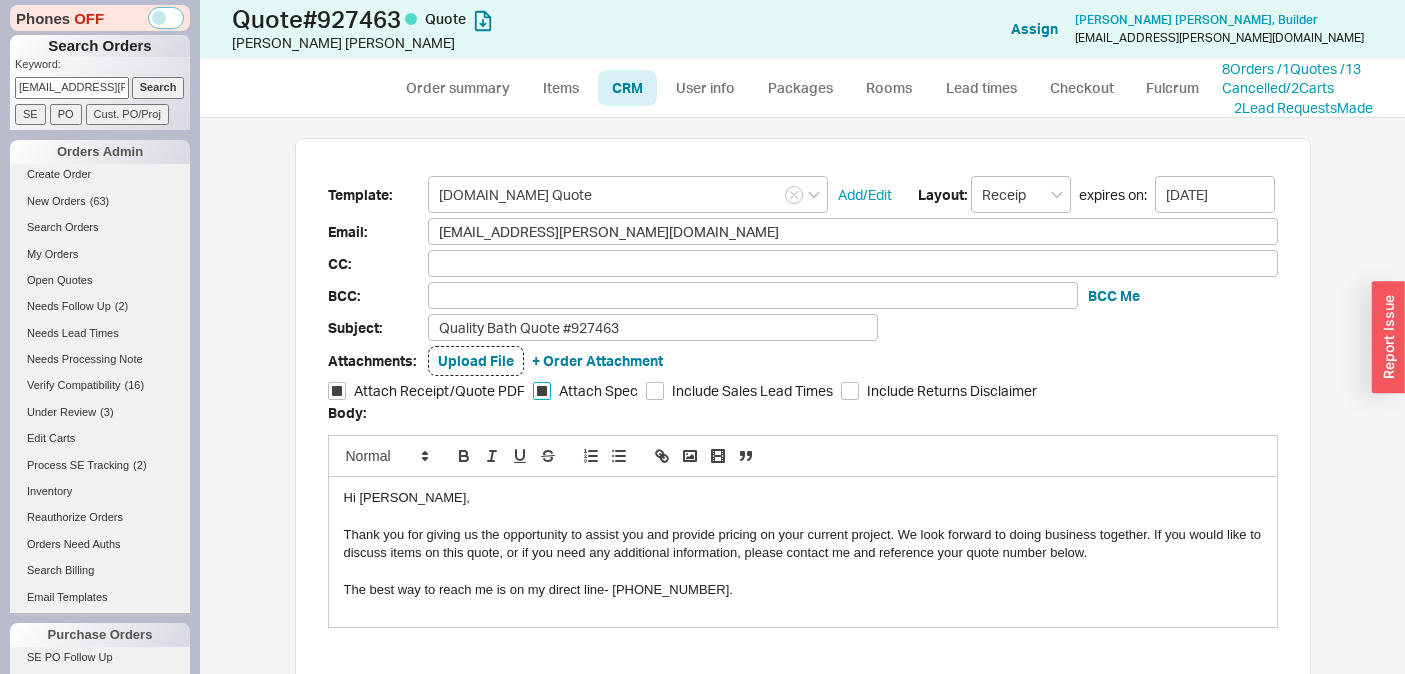 checkbox on "true" 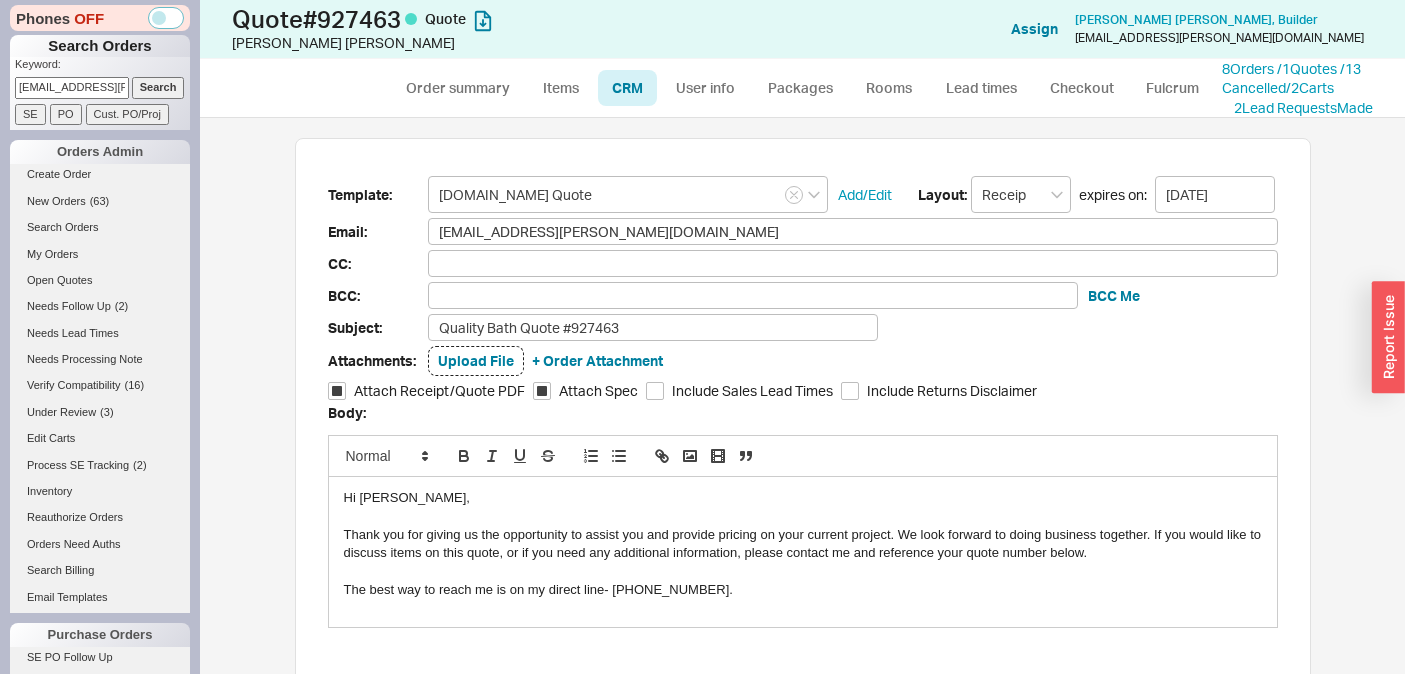 click on "Include Sales Lead Times" at bounding box center (752, 391) 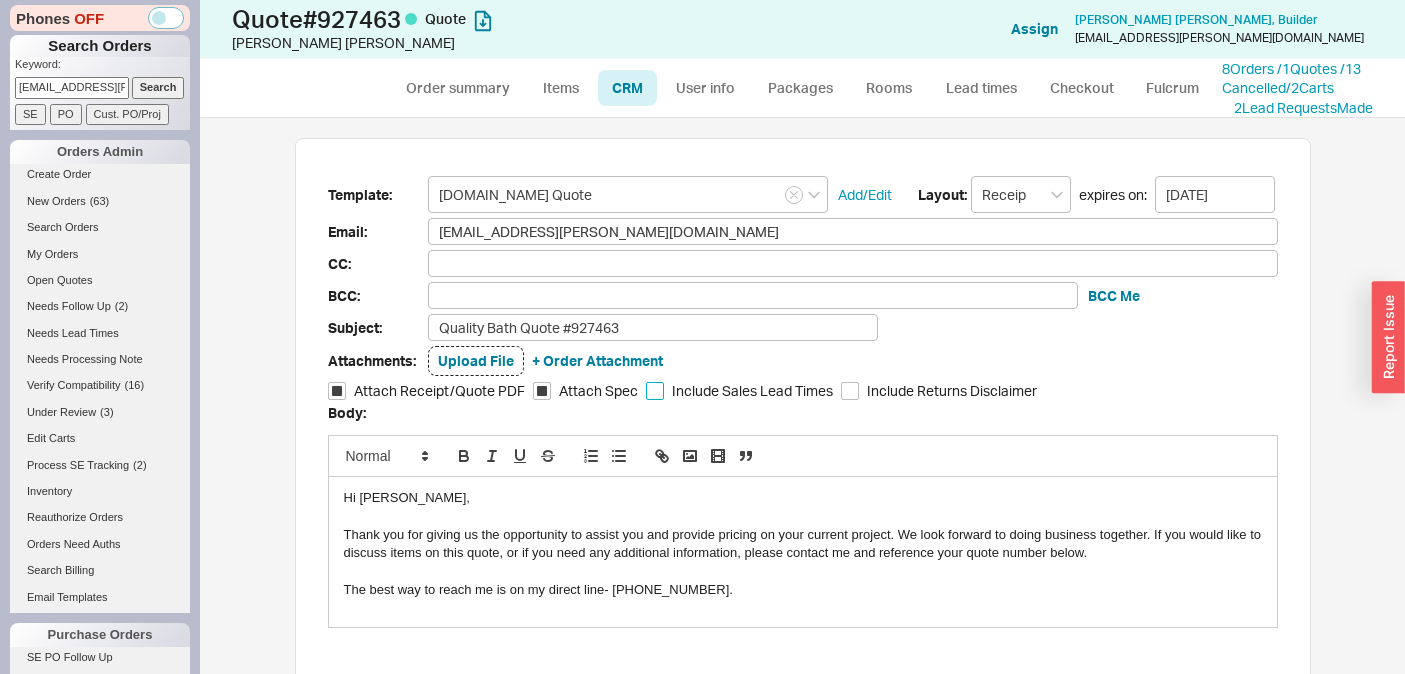 click on "Include Sales Lead Times" at bounding box center (655, 391) 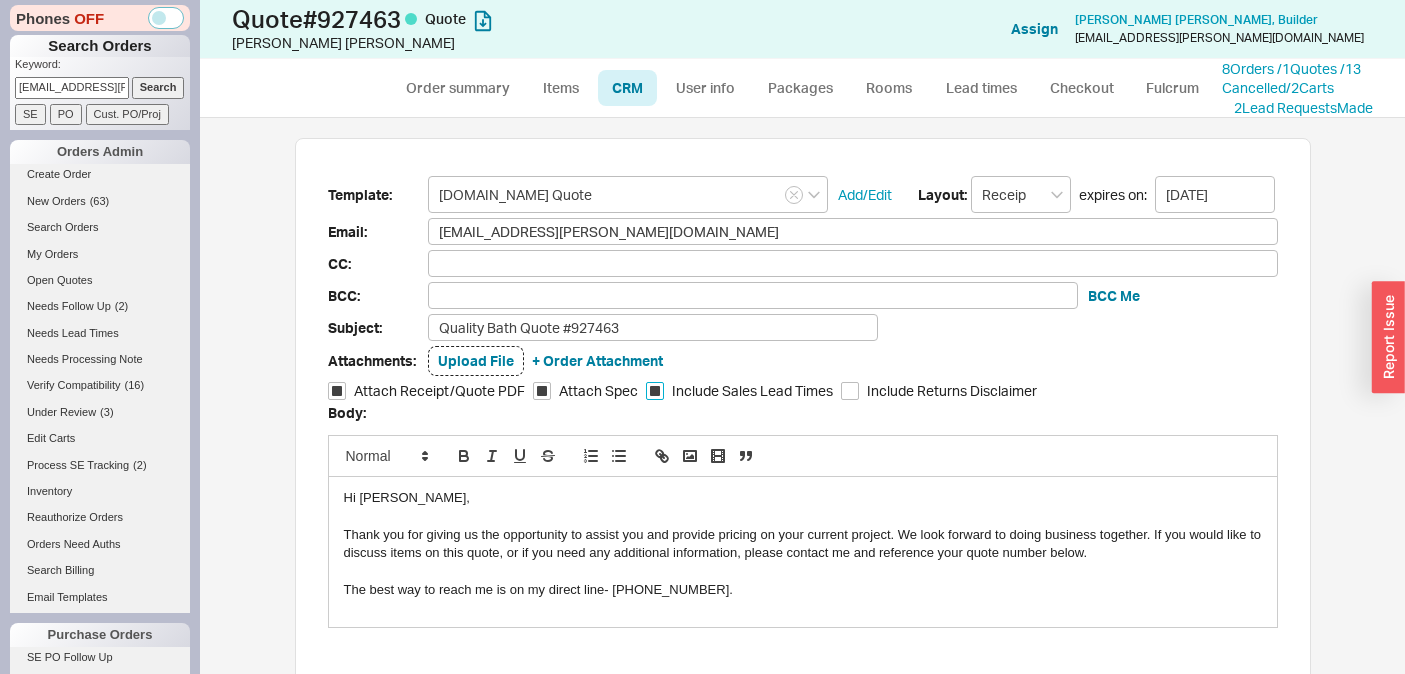 checkbox on "true" 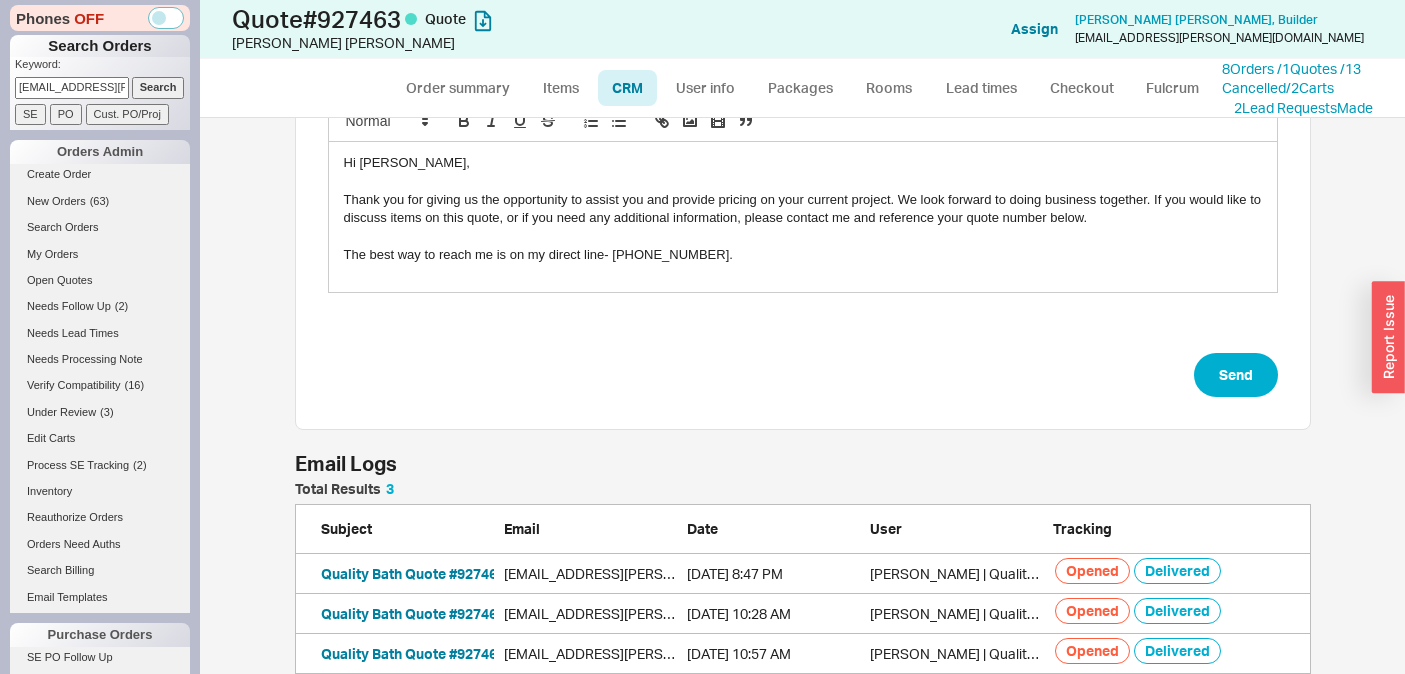 scroll, scrollTop: 335, scrollLeft: 0, axis: vertical 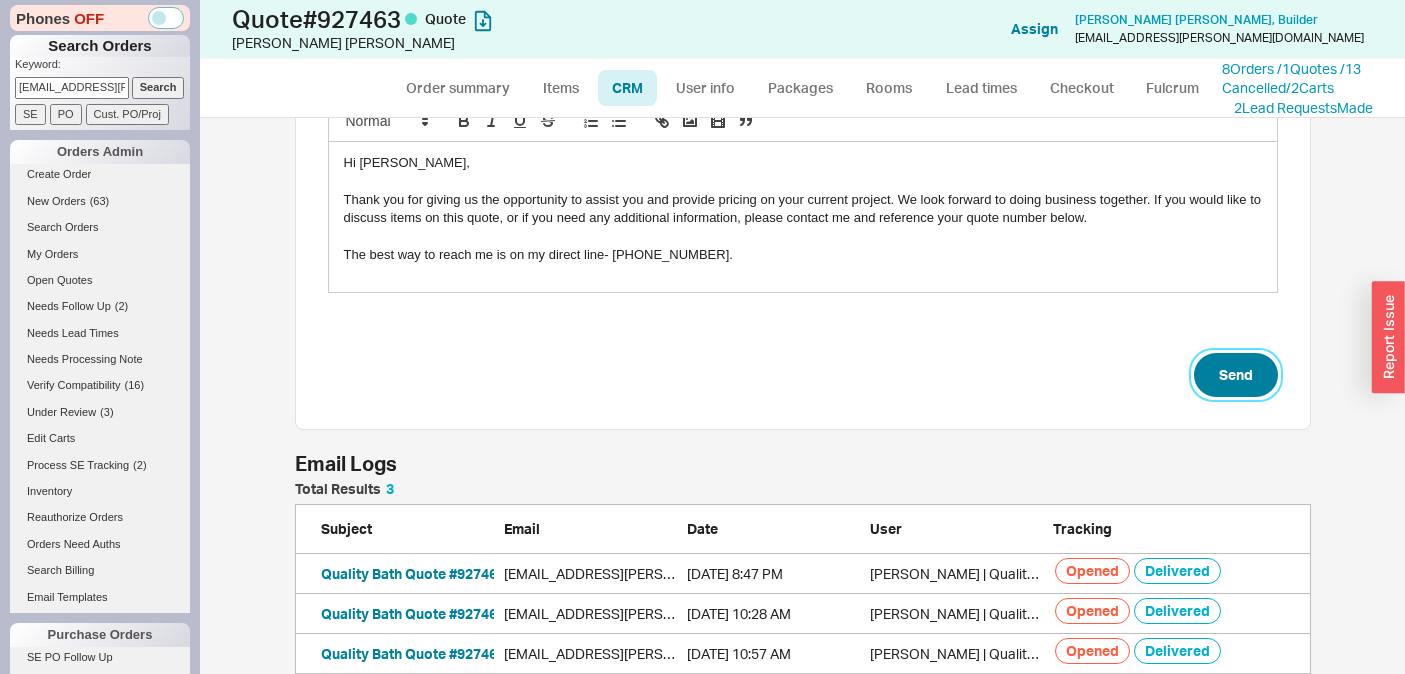 click on "Send" at bounding box center (1236, 375) 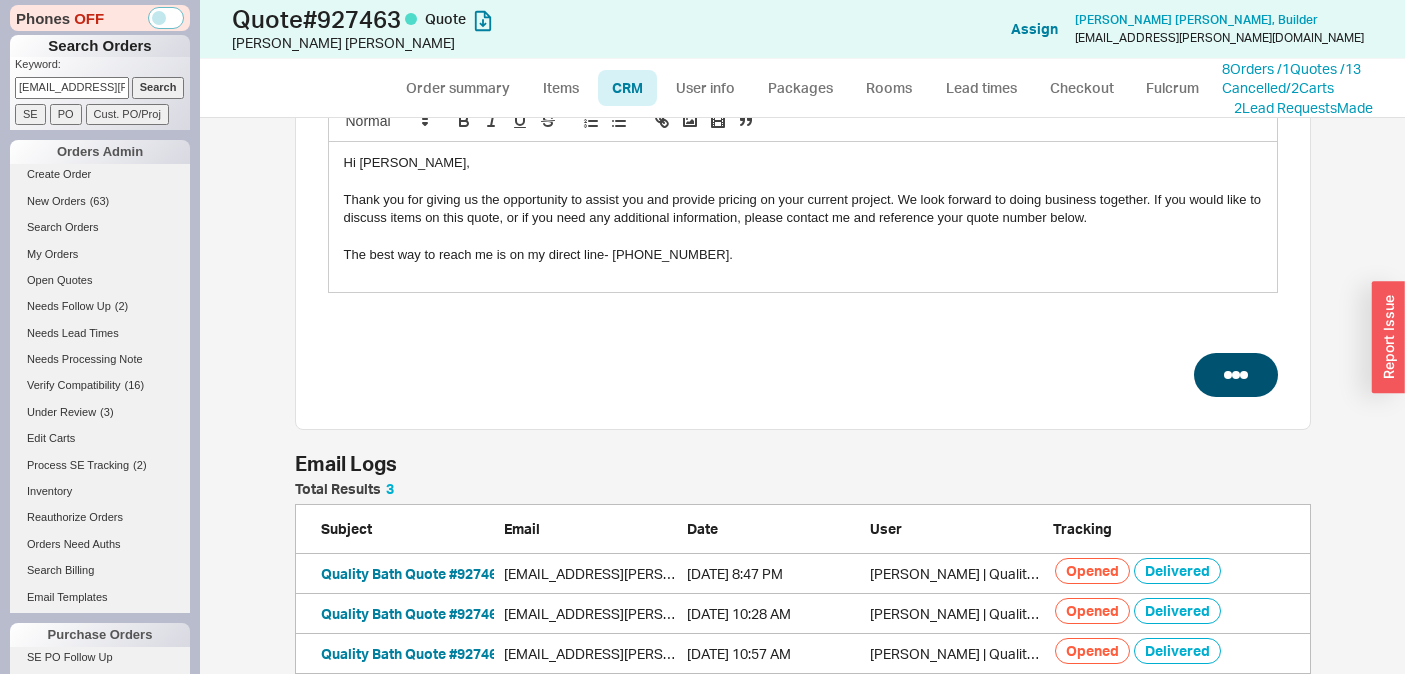 select on "*" 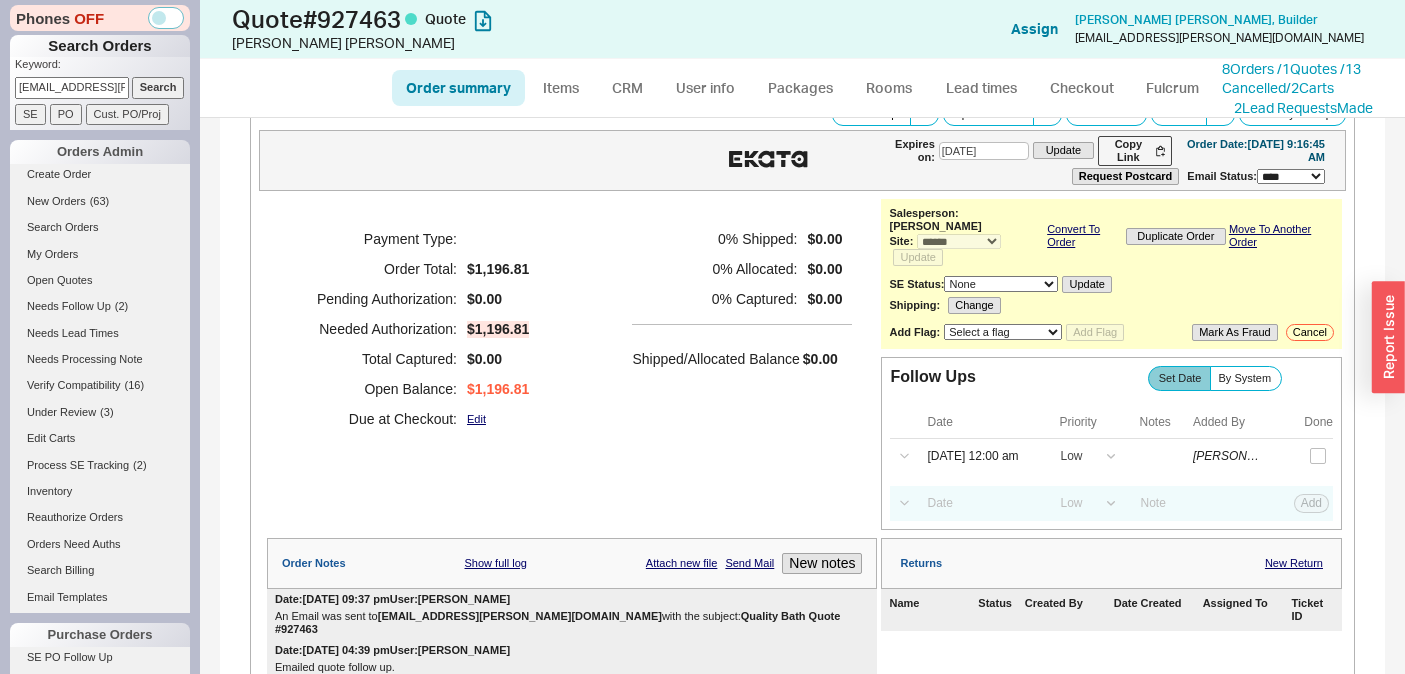 scroll, scrollTop: 265, scrollLeft: 0, axis: vertical 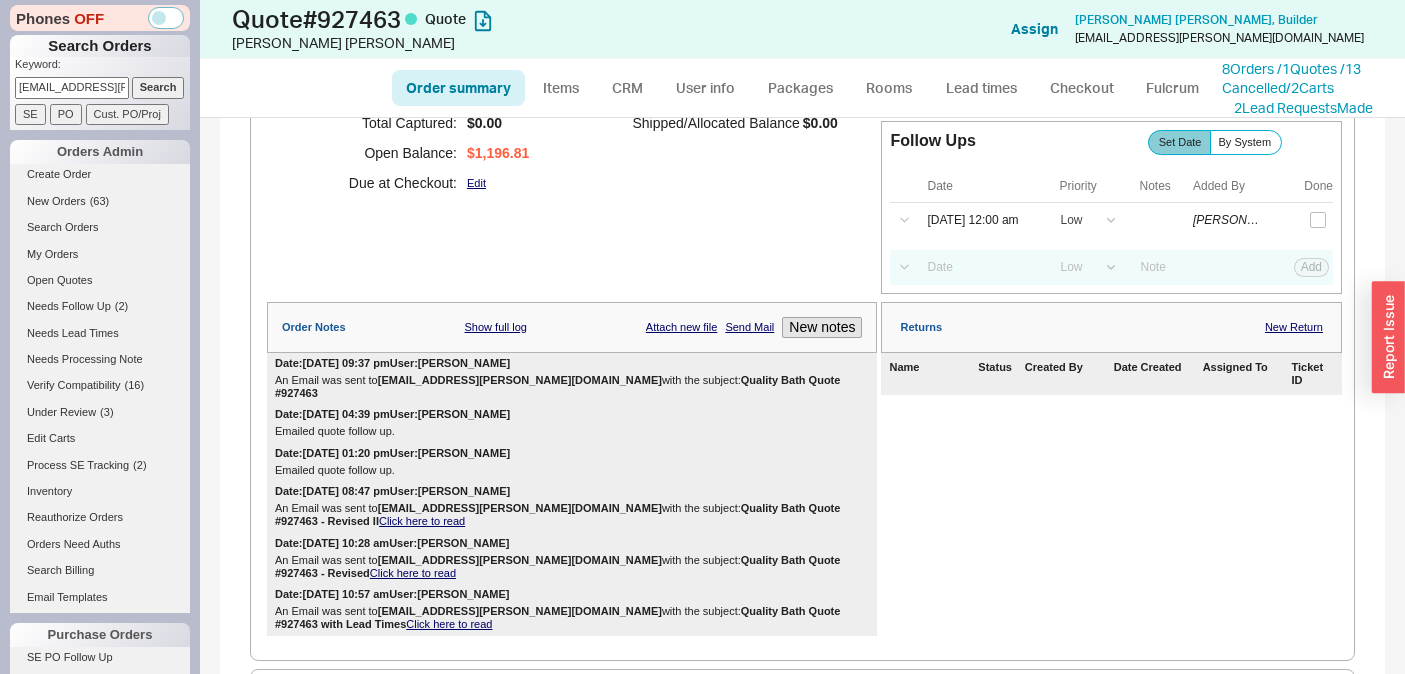click on "Click here to read" at bounding box center (422, 521) 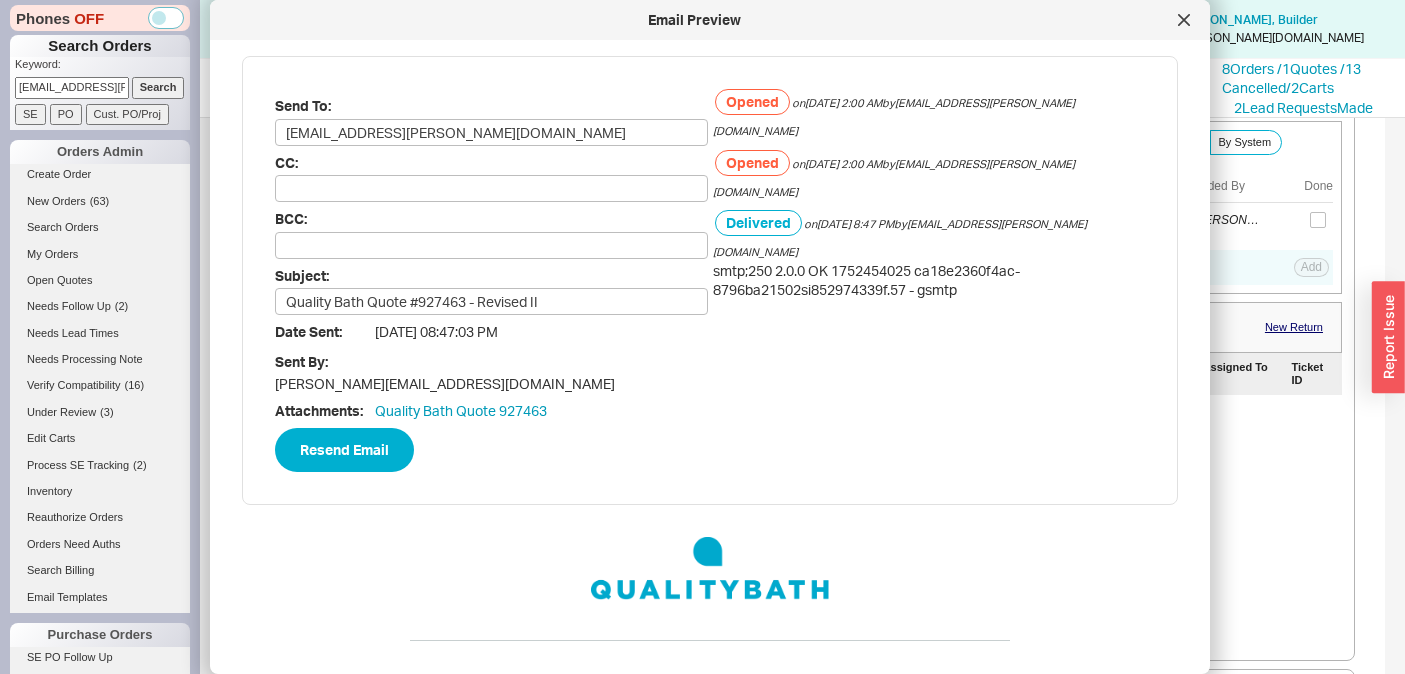 drag, startPoint x: 1173, startPoint y: 18, endPoint x: 1158, endPoint y: 24, distance: 16.155495 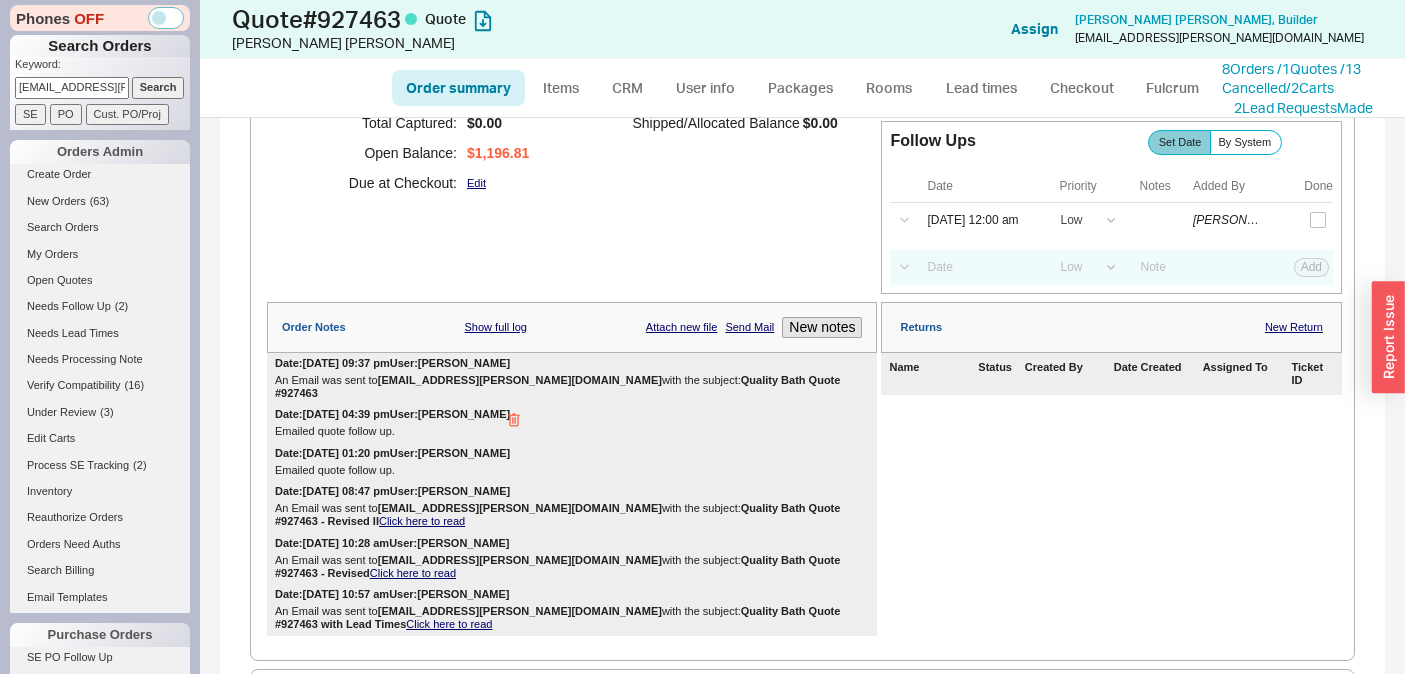 drag, startPoint x: 824, startPoint y: 390, endPoint x: 785, endPoint y: 385, distance: 39.319206 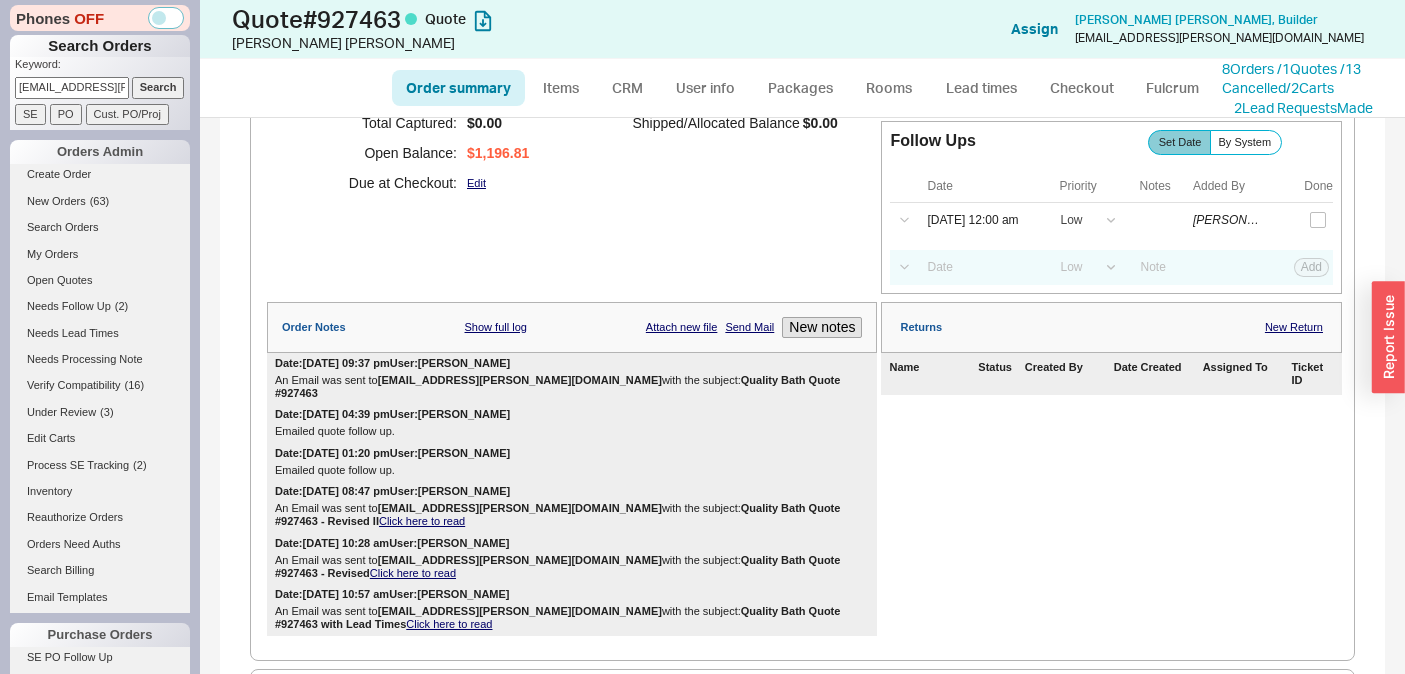 drag, startPoint x: 749, startPoint y: 368, endPoint x: 603, endPoint y: 369, distance: 146.00342 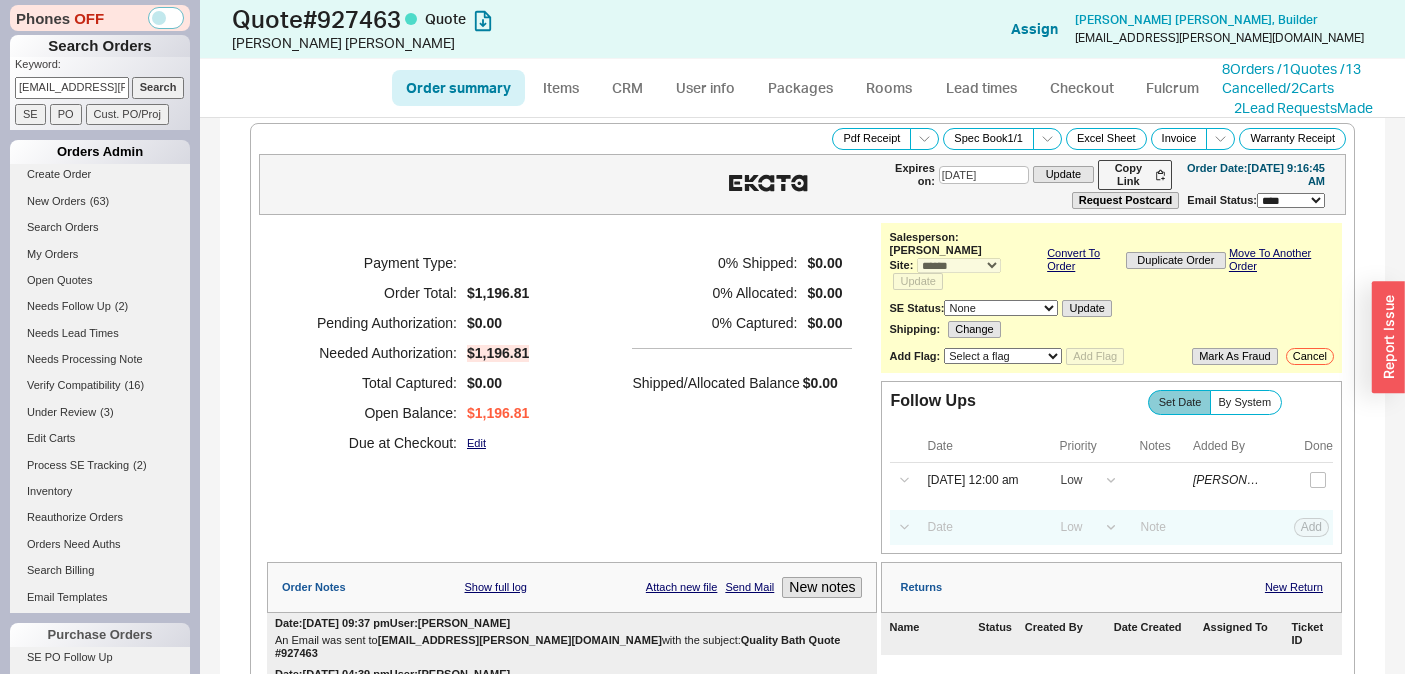scroll, scrollTop: 0, scrollLeft: 0, axis: both 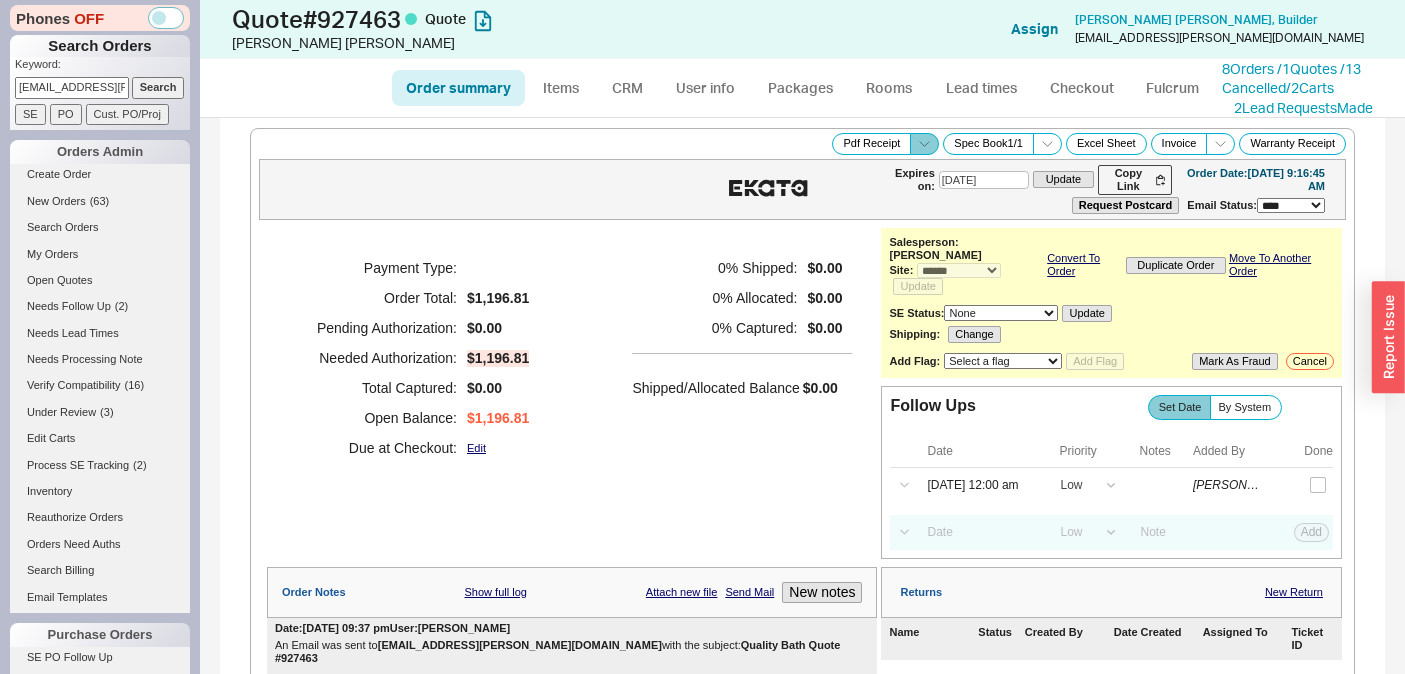 click 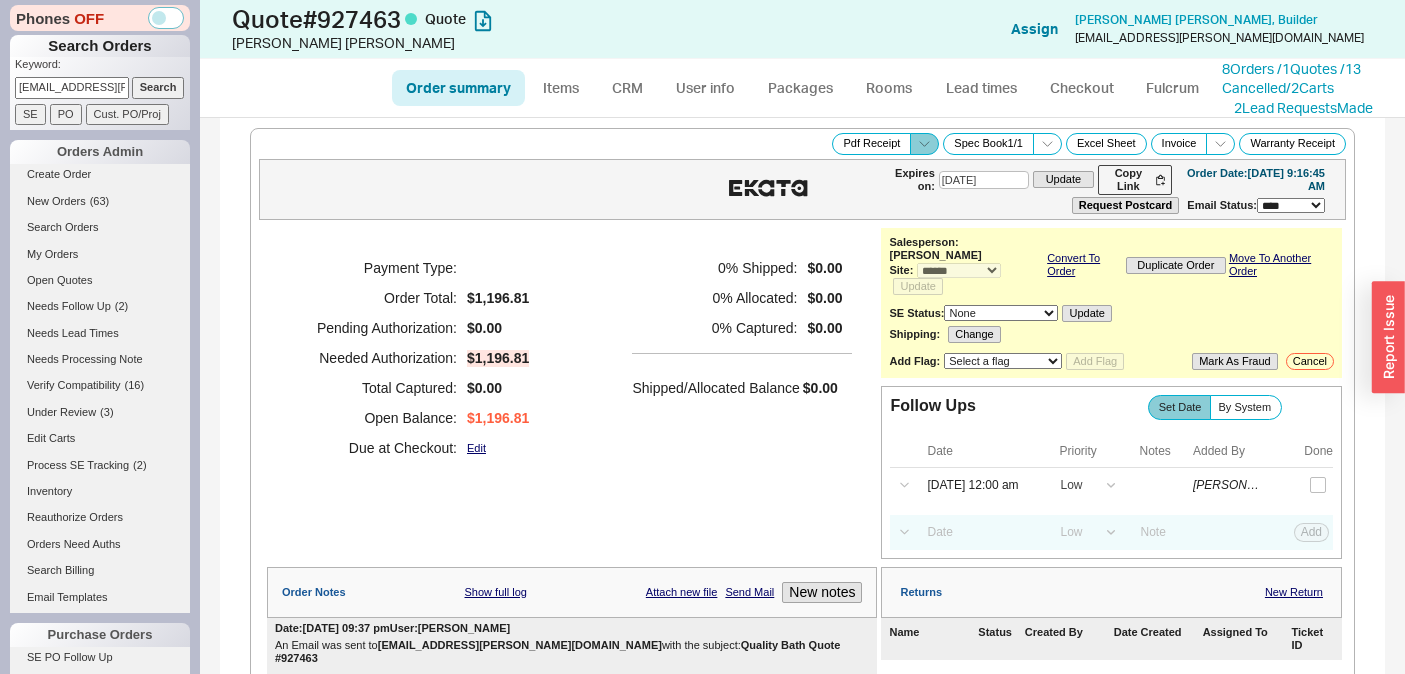 click 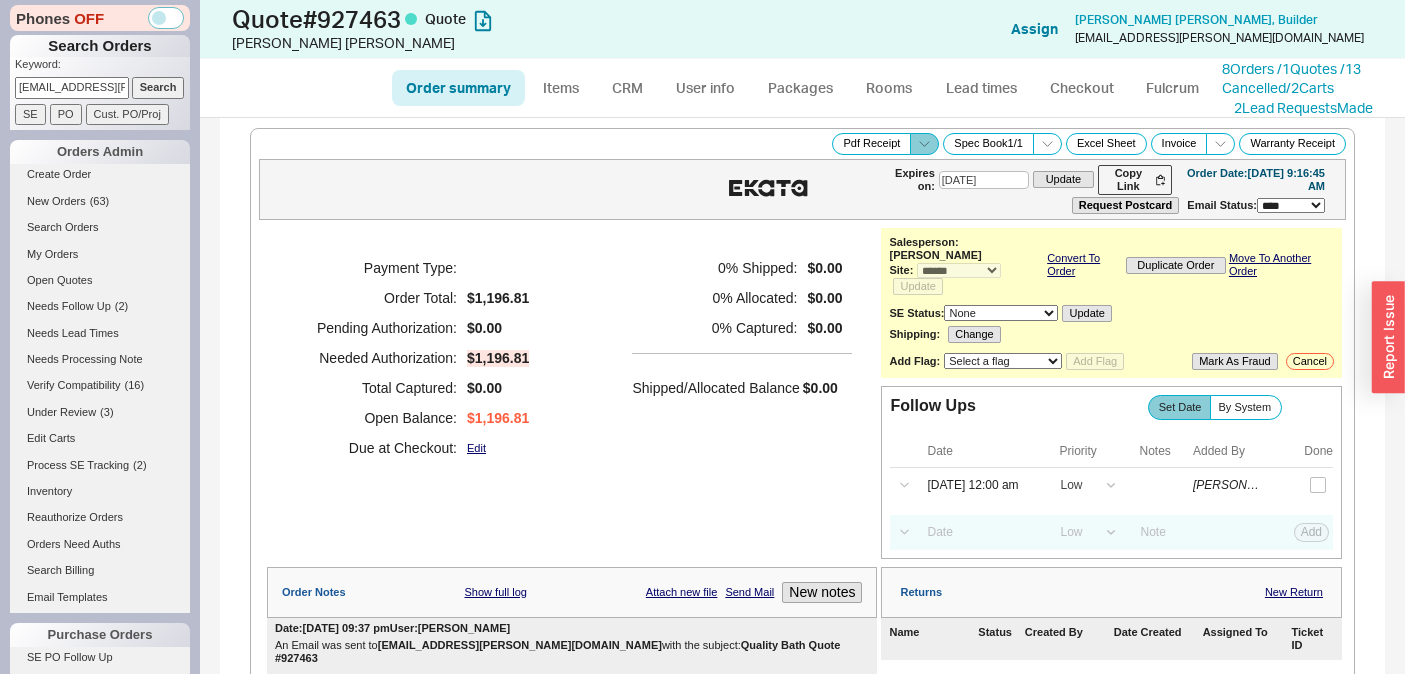click 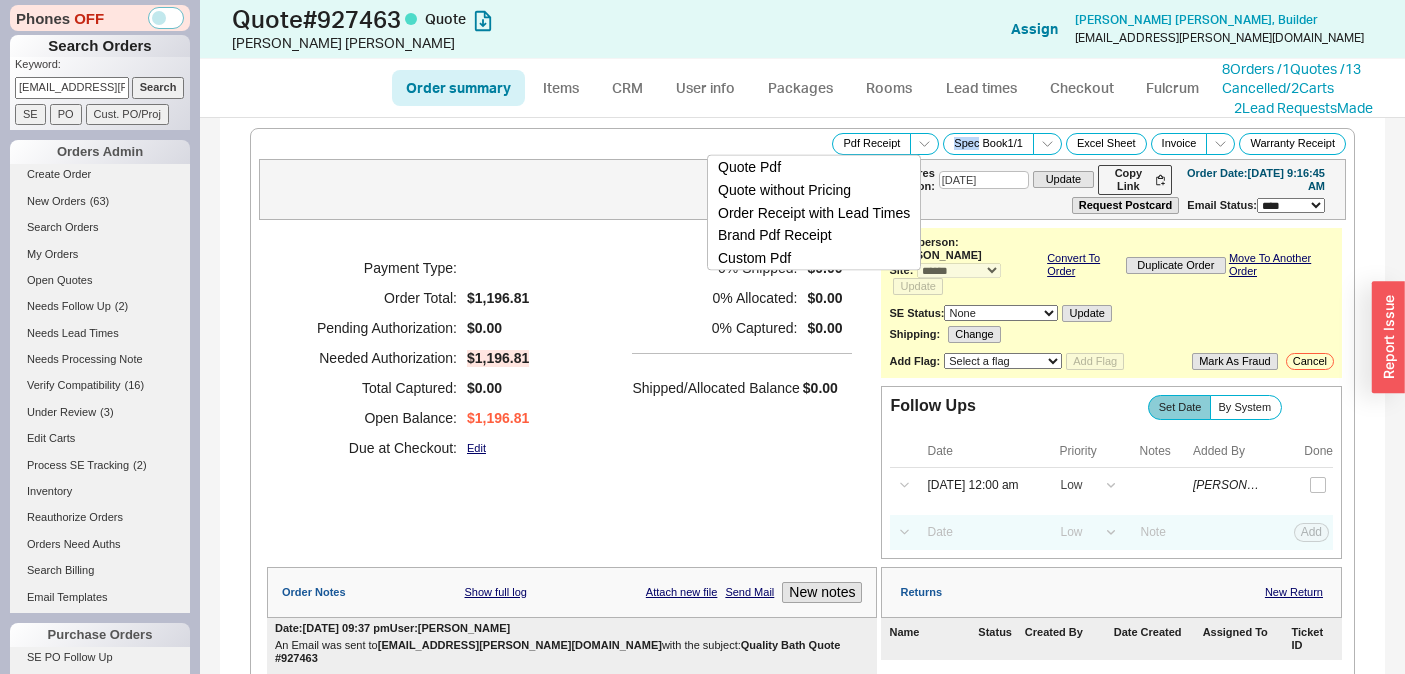 click on "Order Receipt with Lead Times" at bounding box center [814, 212] 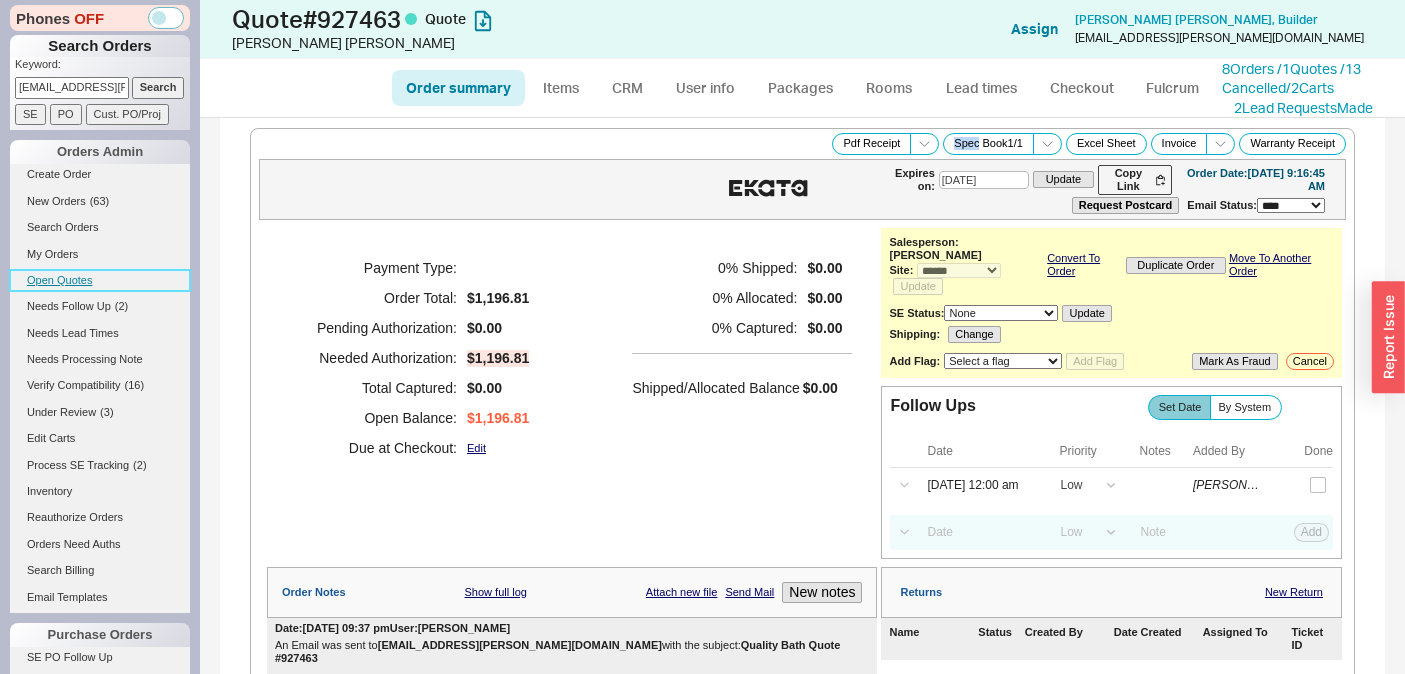 click on "Open Quotes" at bounding box center (100, 280) 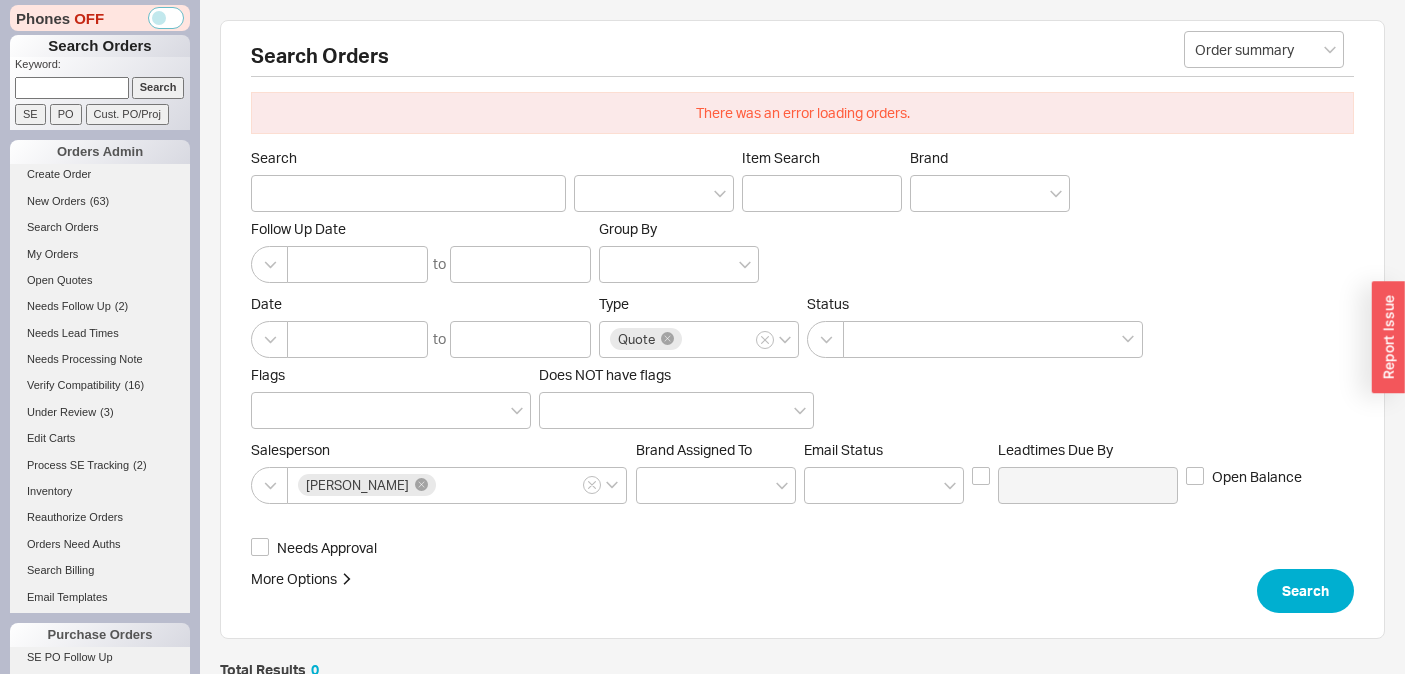 scroll, scrollTop: 16, scrollLeft: 16, axis: both 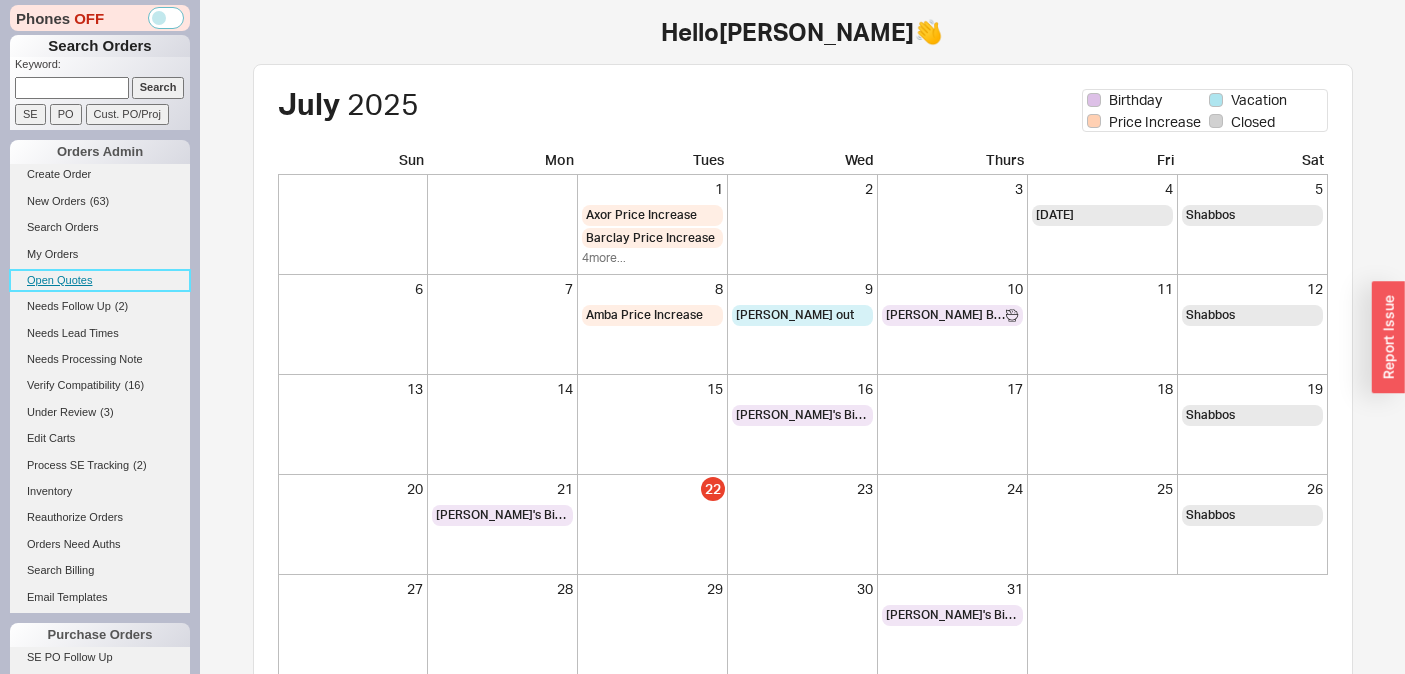 click on "Open Quotes" at bounding box center [100, 280] 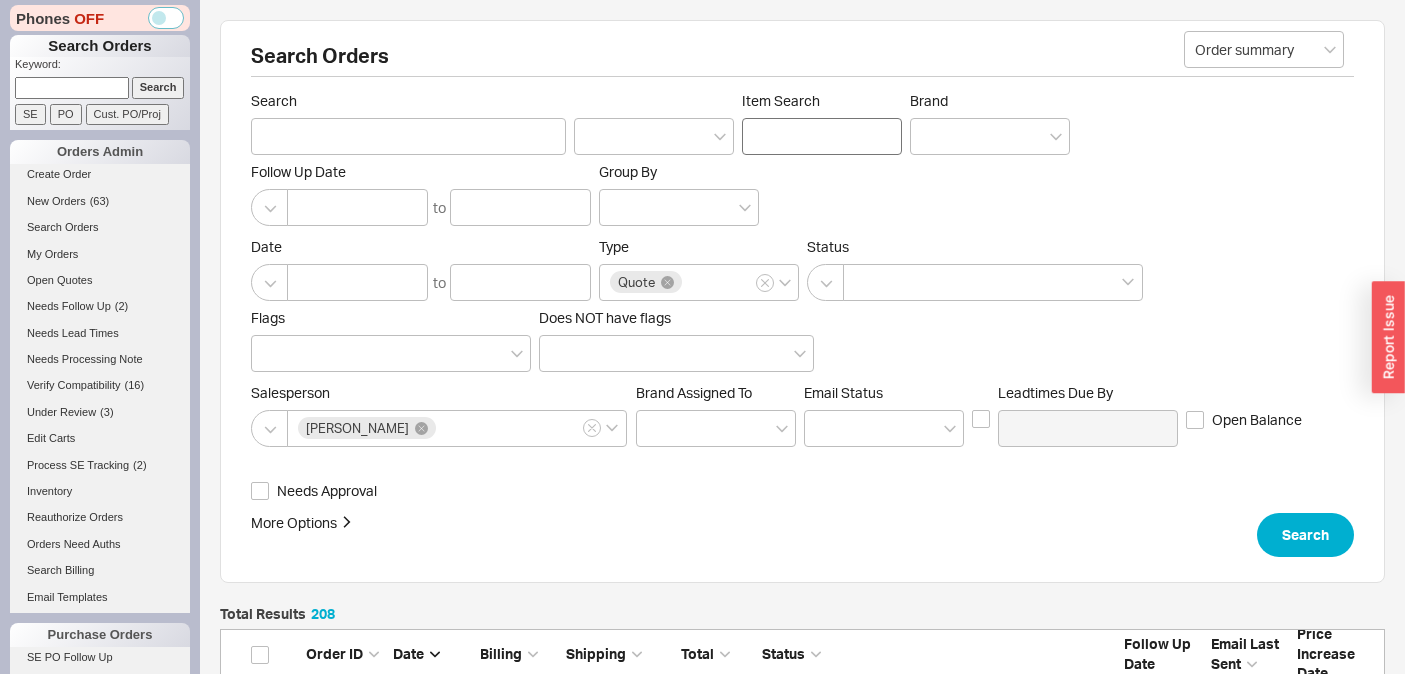 scroll, scrollTop: 16, scrollLeft: 16, axis: both 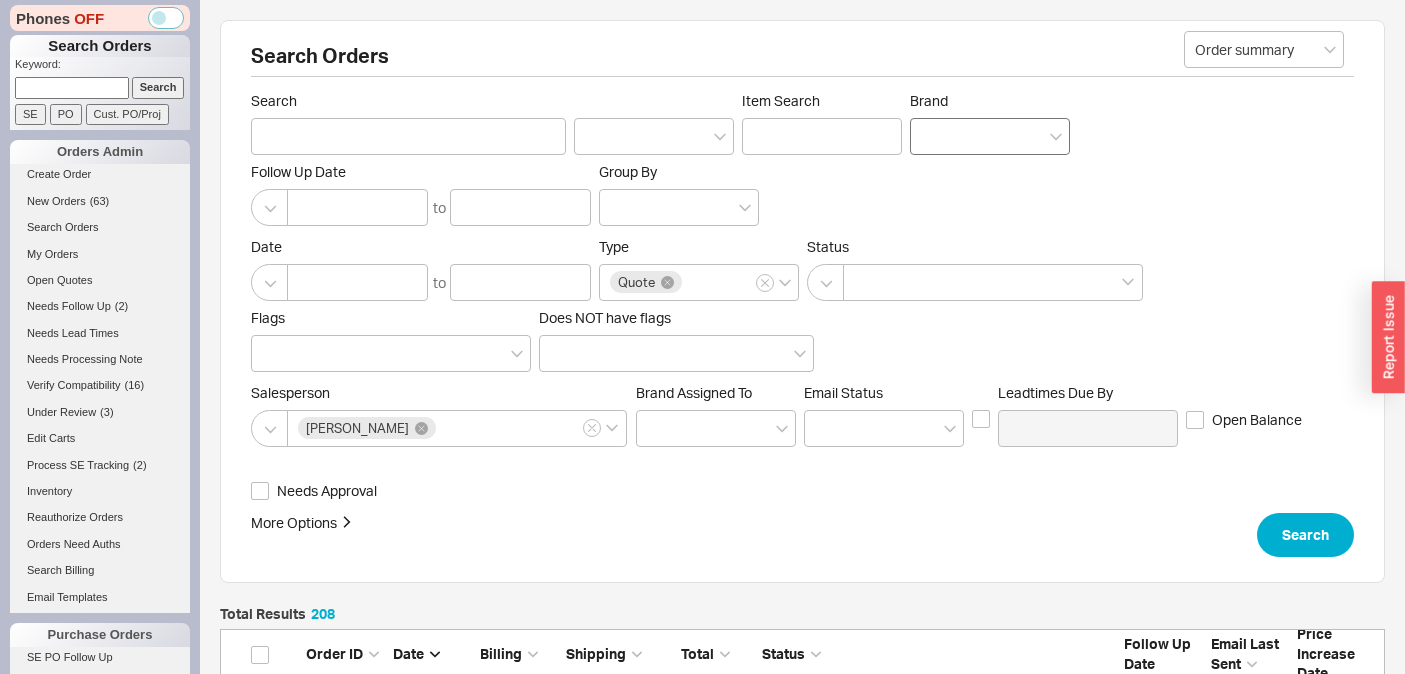 click at bounding box center (990, 136) 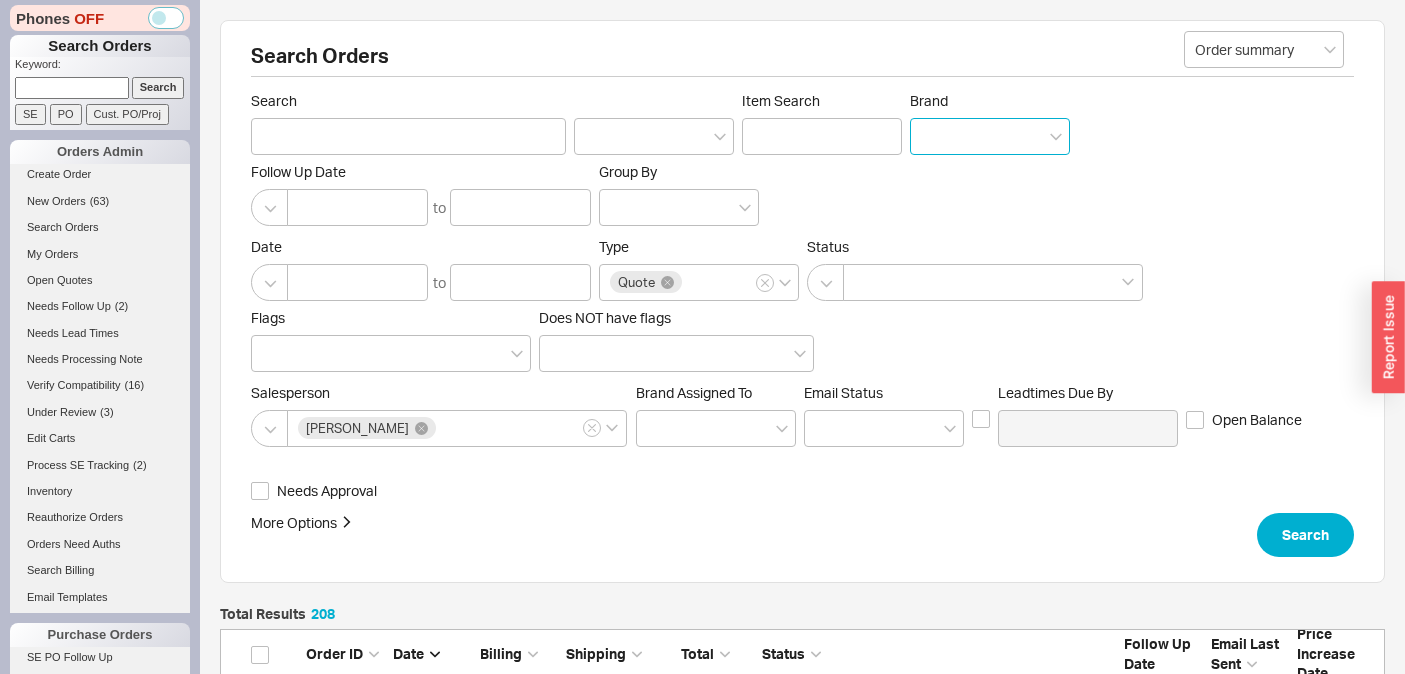 click on "Brand" at bounding box center (928, 136) 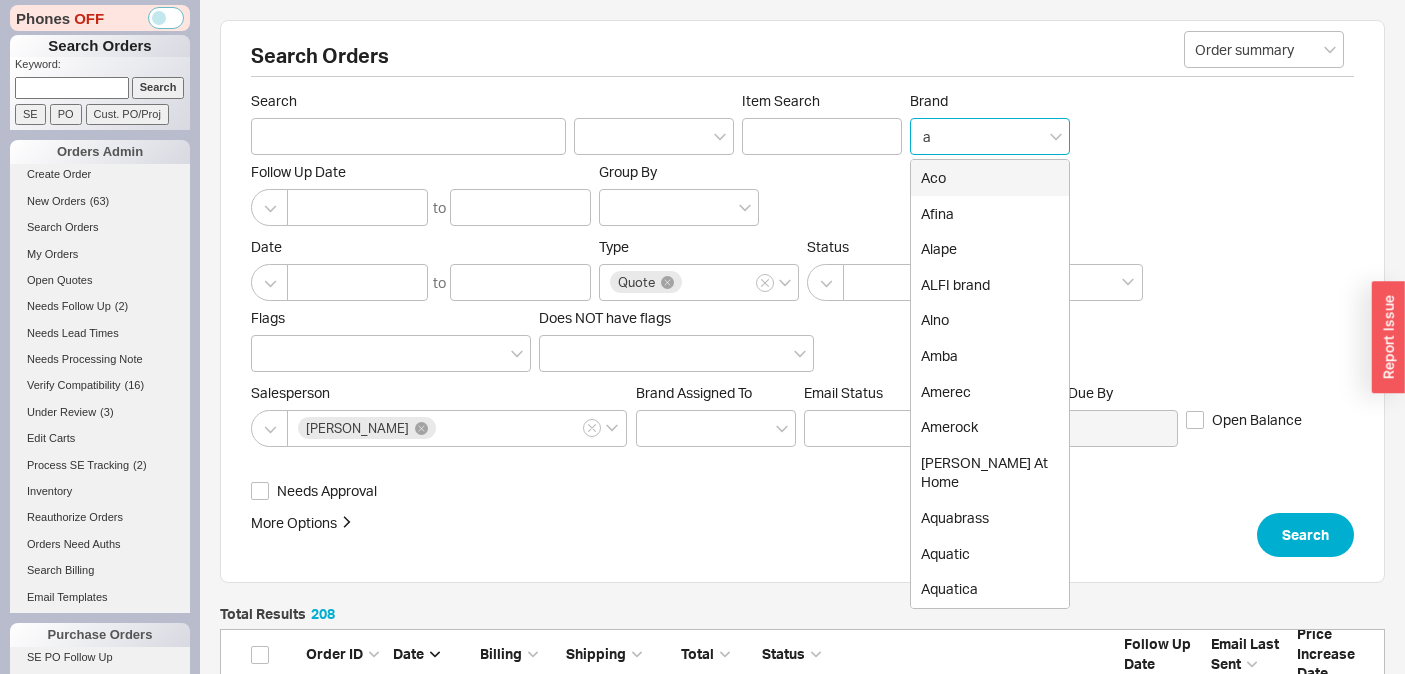 type on "al" 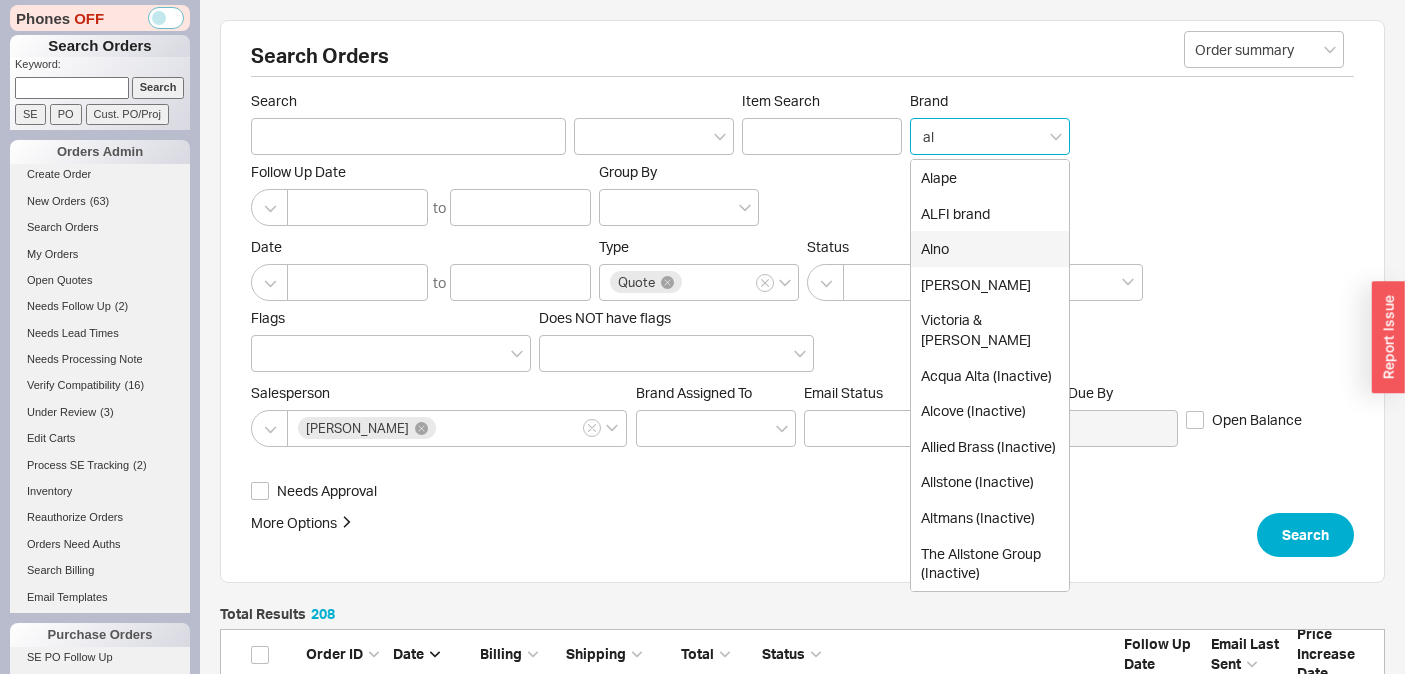 click on "Alno" at bounding box center (990, 249) 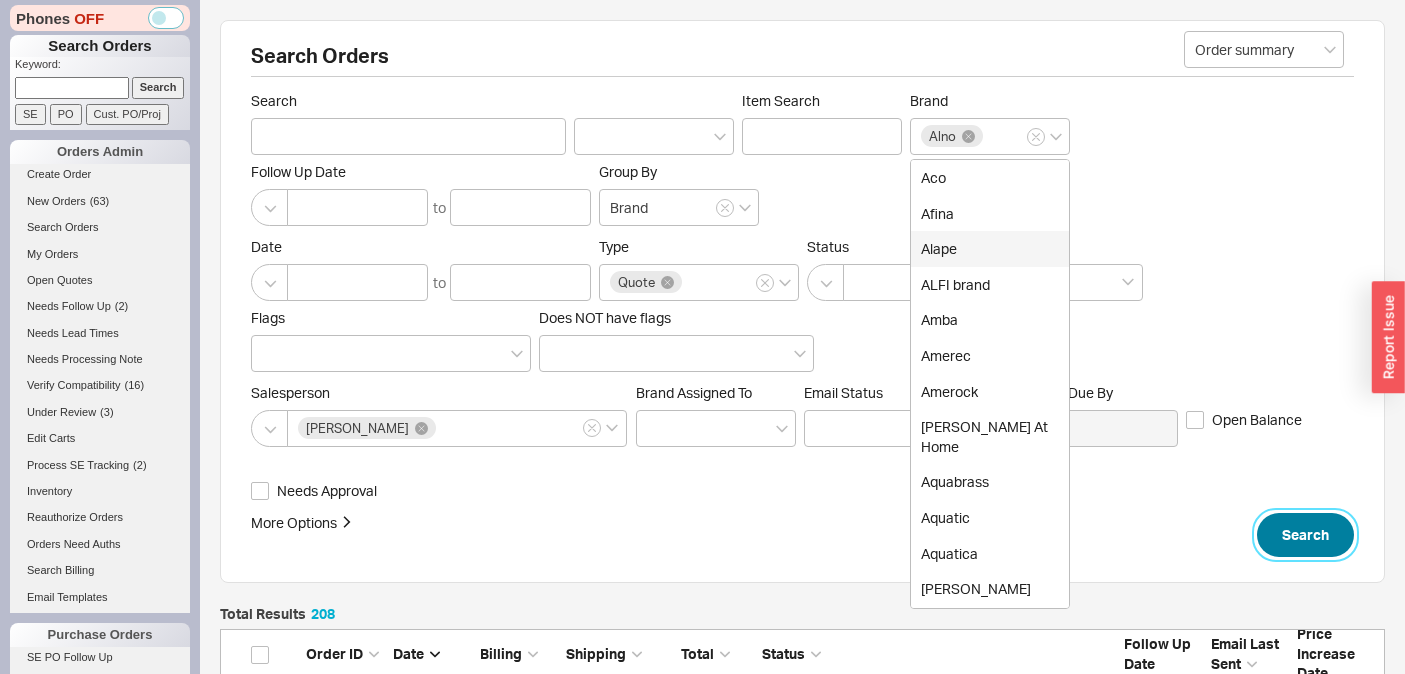 click on "Search" at bounding box center [1305, 535] 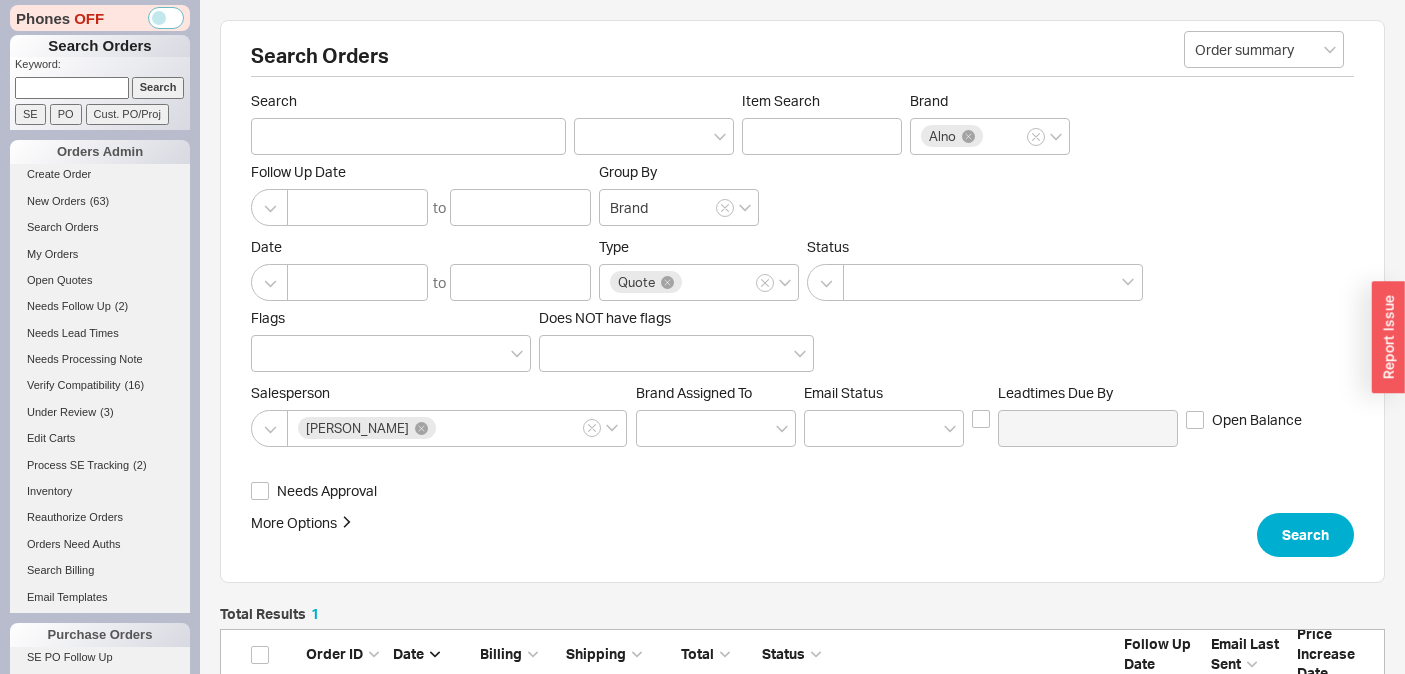 scroll, scrollTop: 16, scrollLeft: 16, axis: both 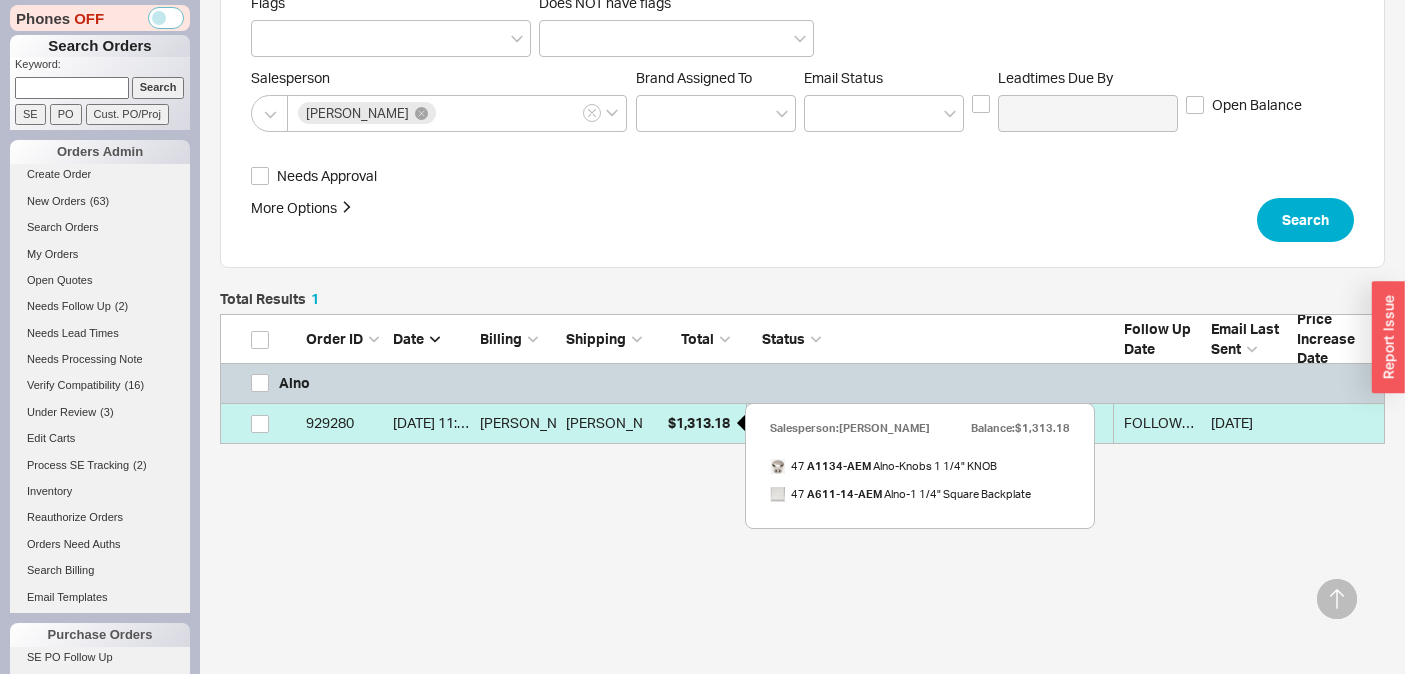 click on "$1,313.18" at bounding box center (699, 422) 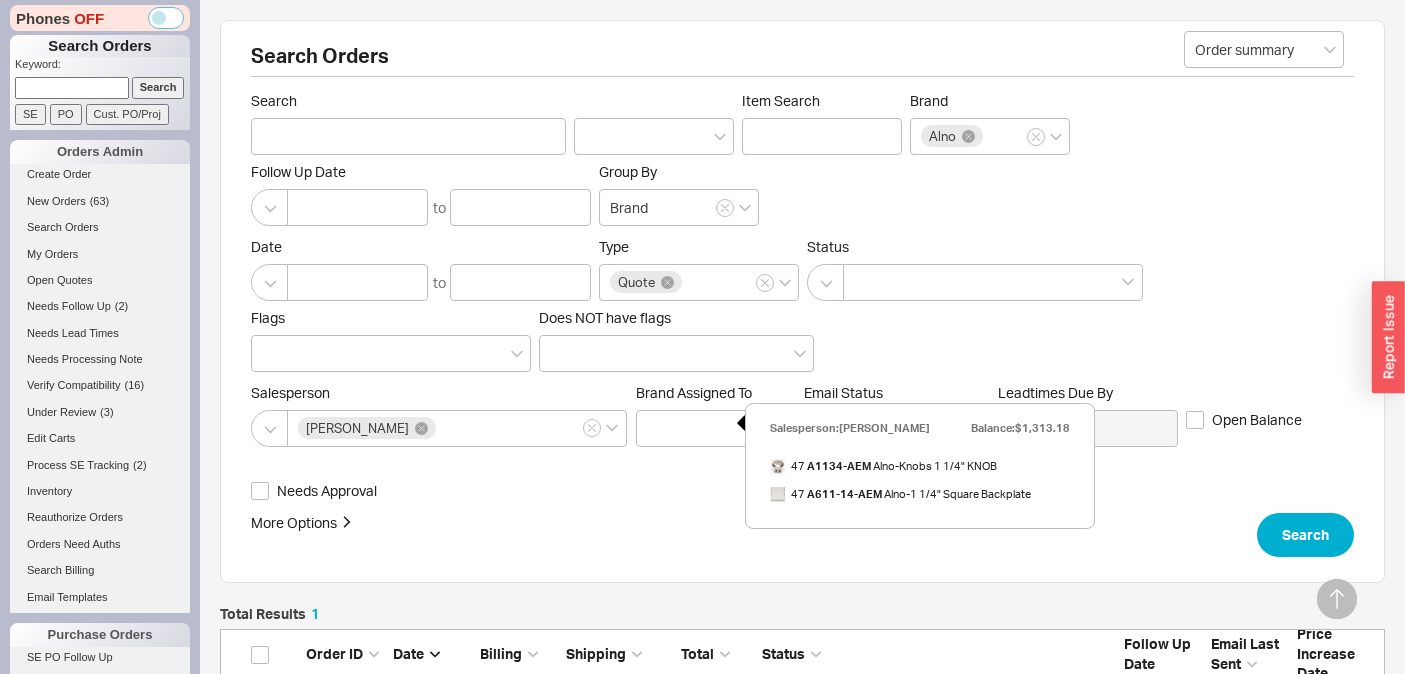 select on "*" 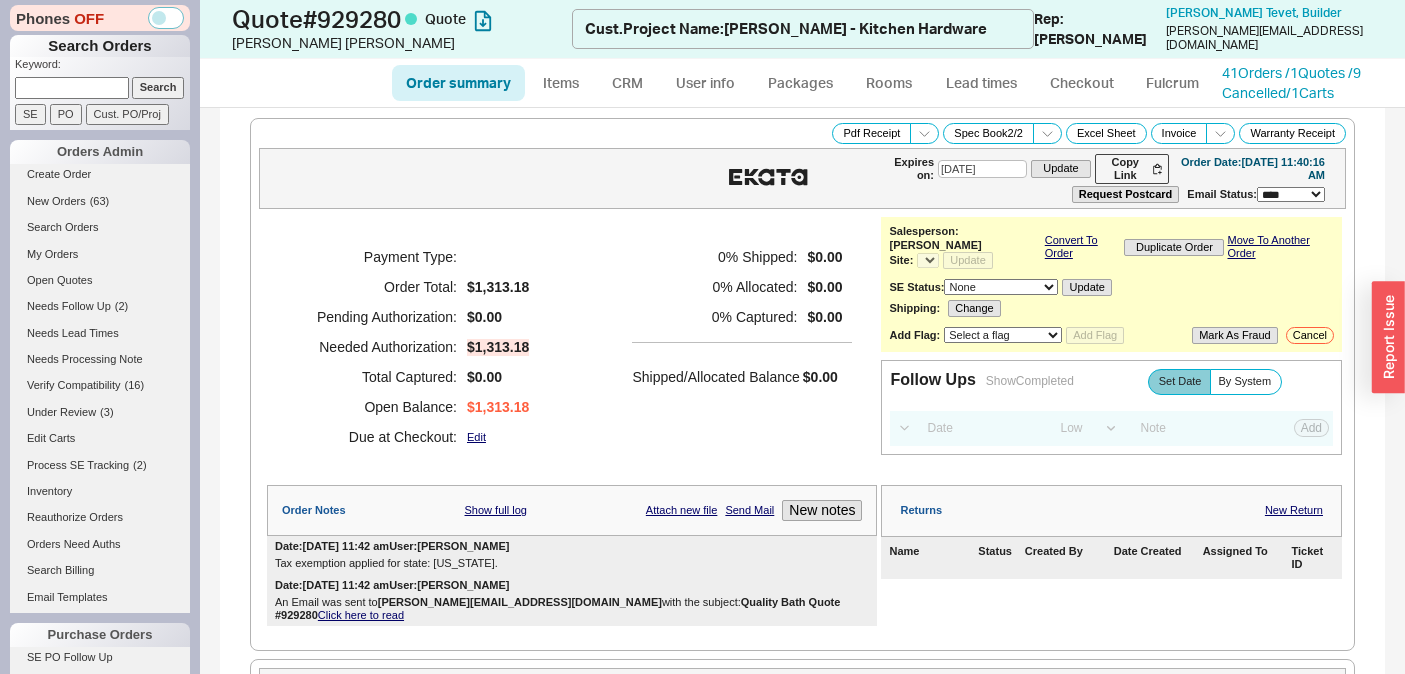 select on "*" 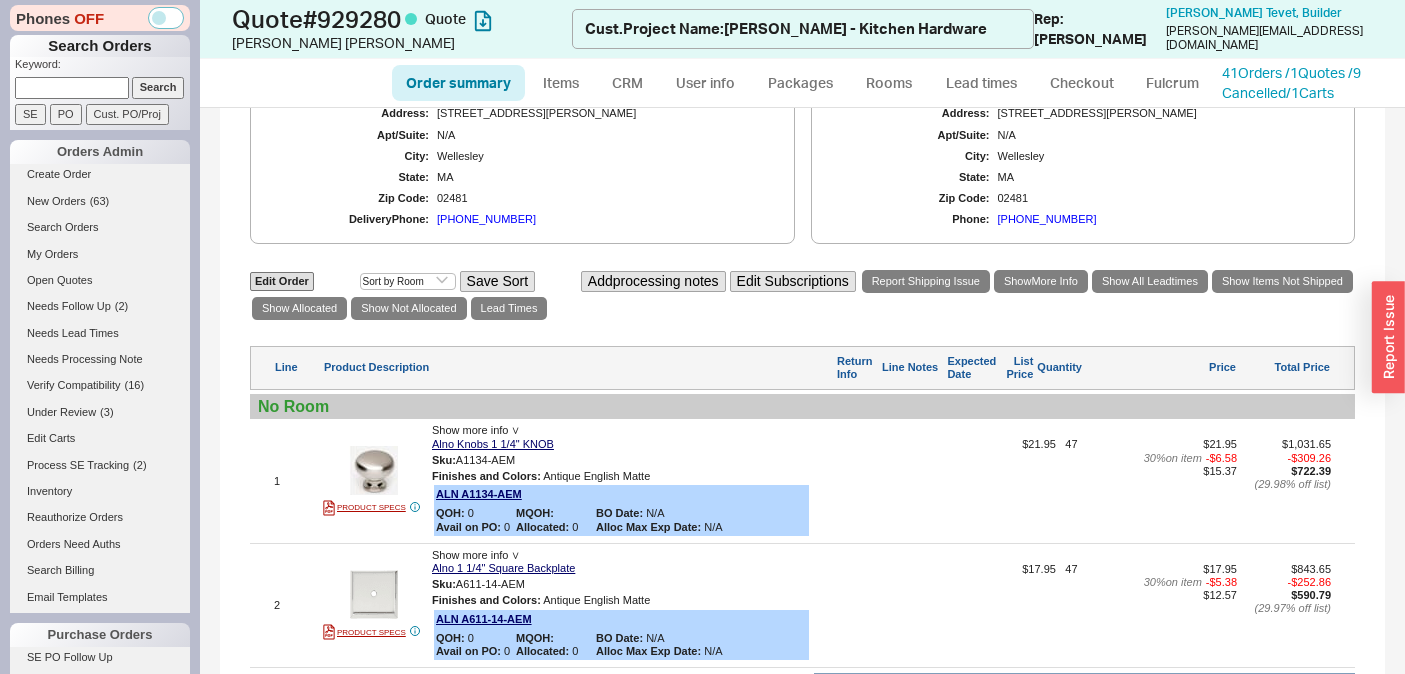 scroll, scrollTop: 726, scrollLeft: 0, axis: vertical 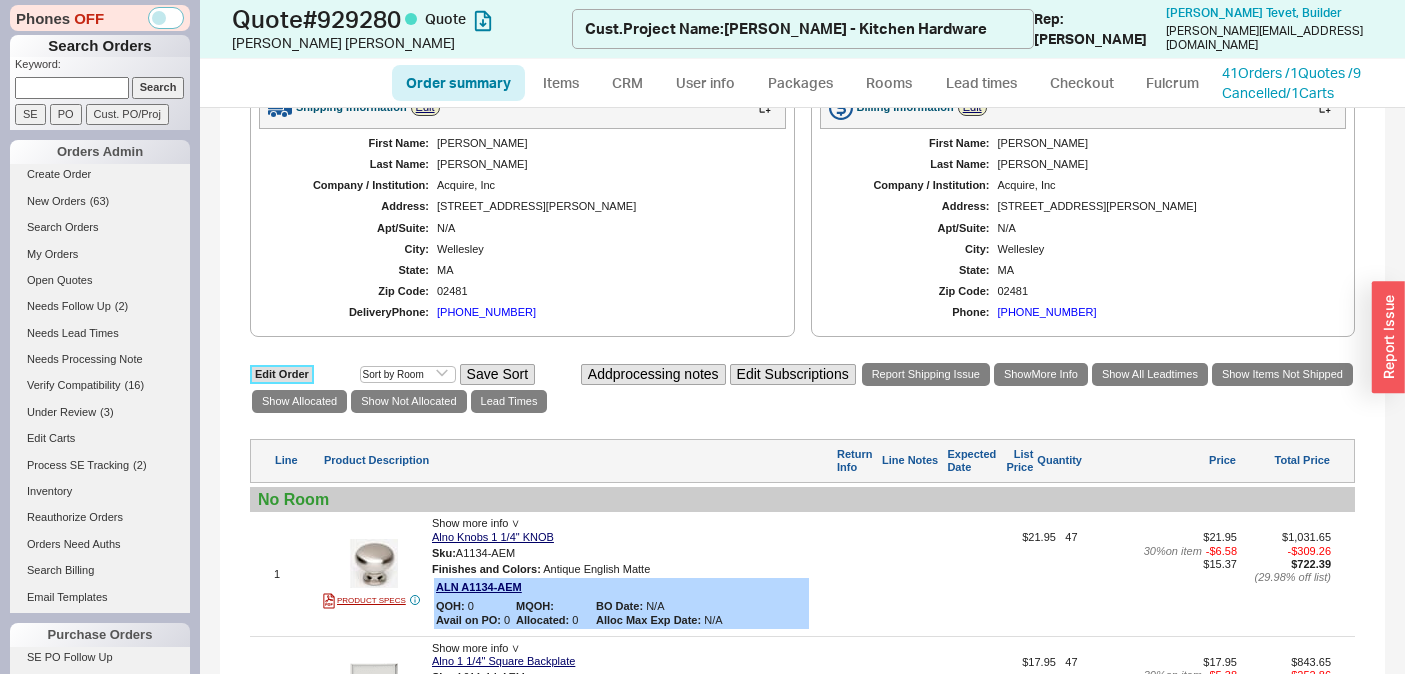 click on "Edit Order" at bounding box center (282, 374) 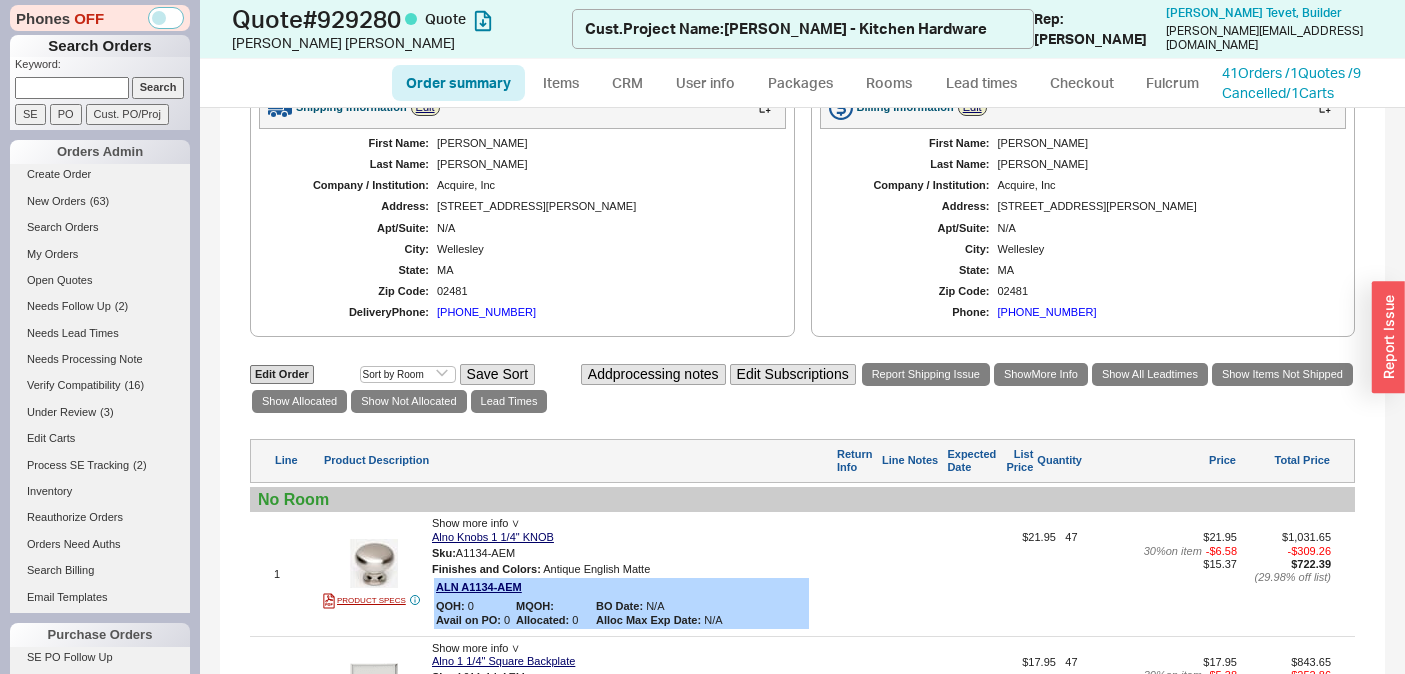 select on "3" 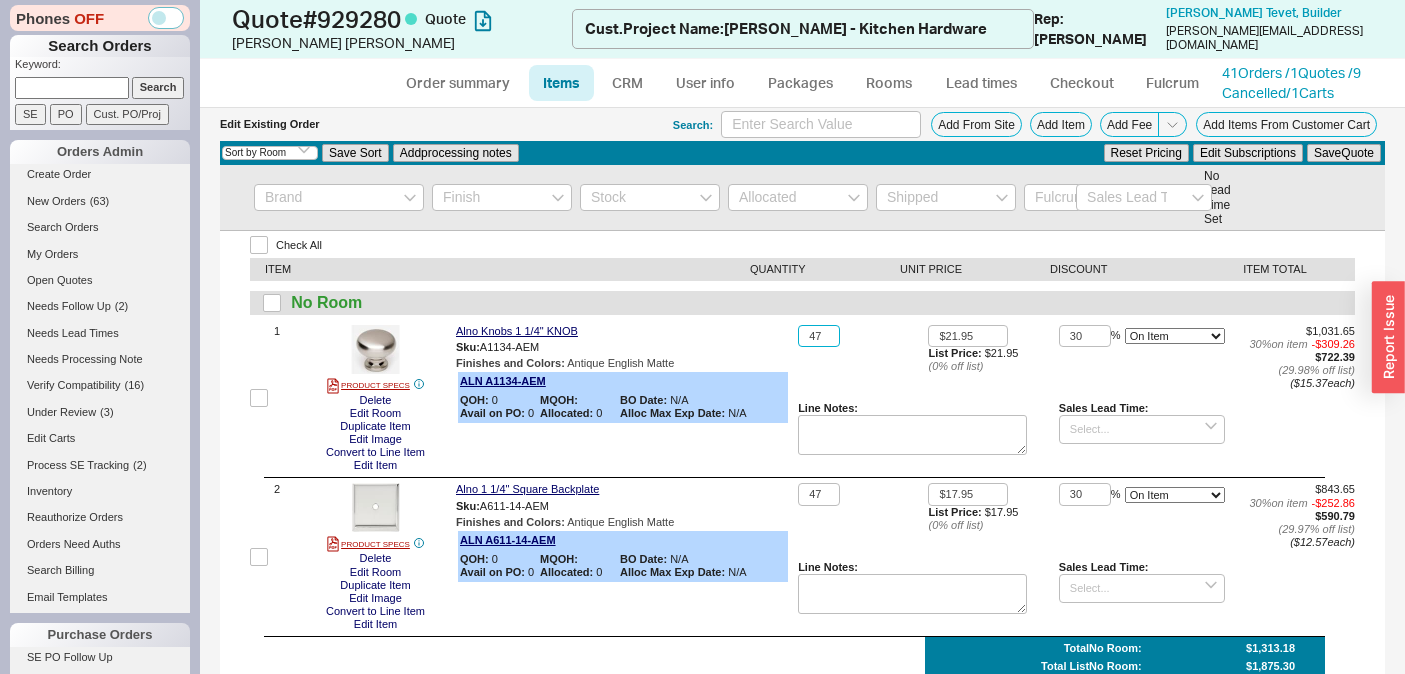 click on "47" 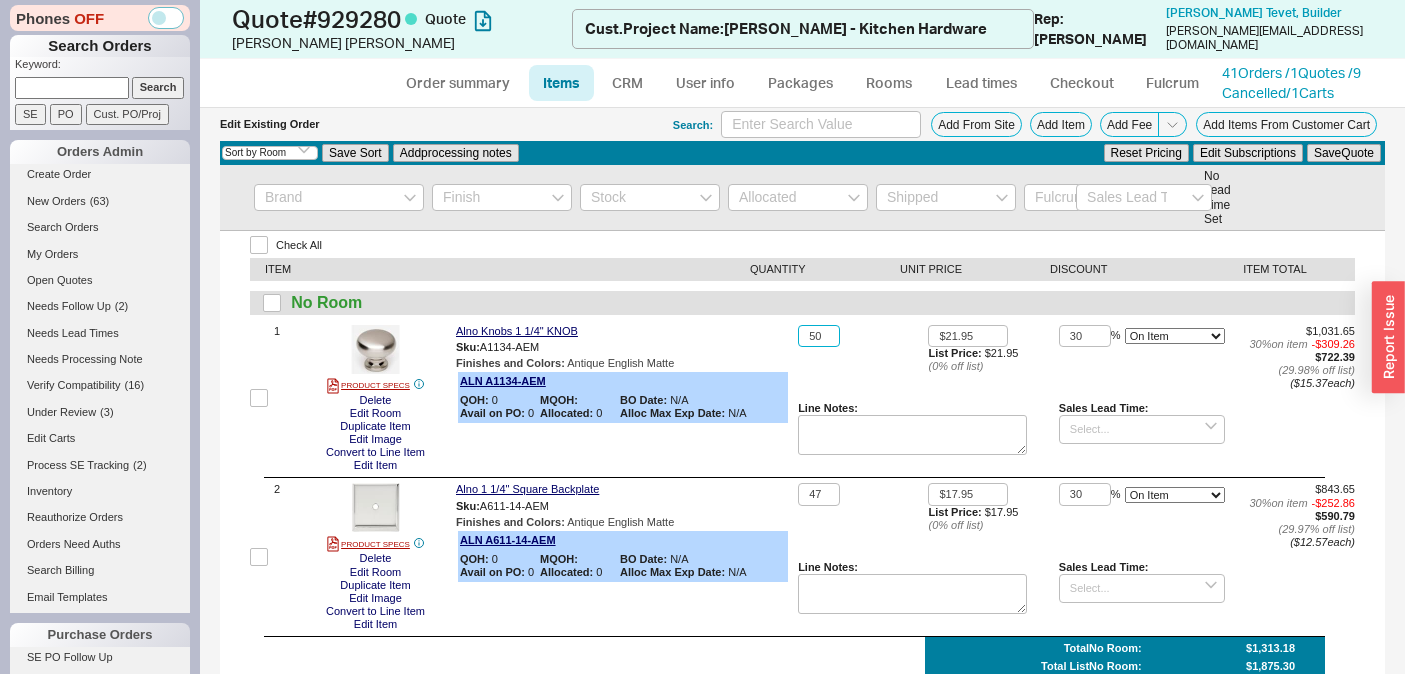 type on "50" 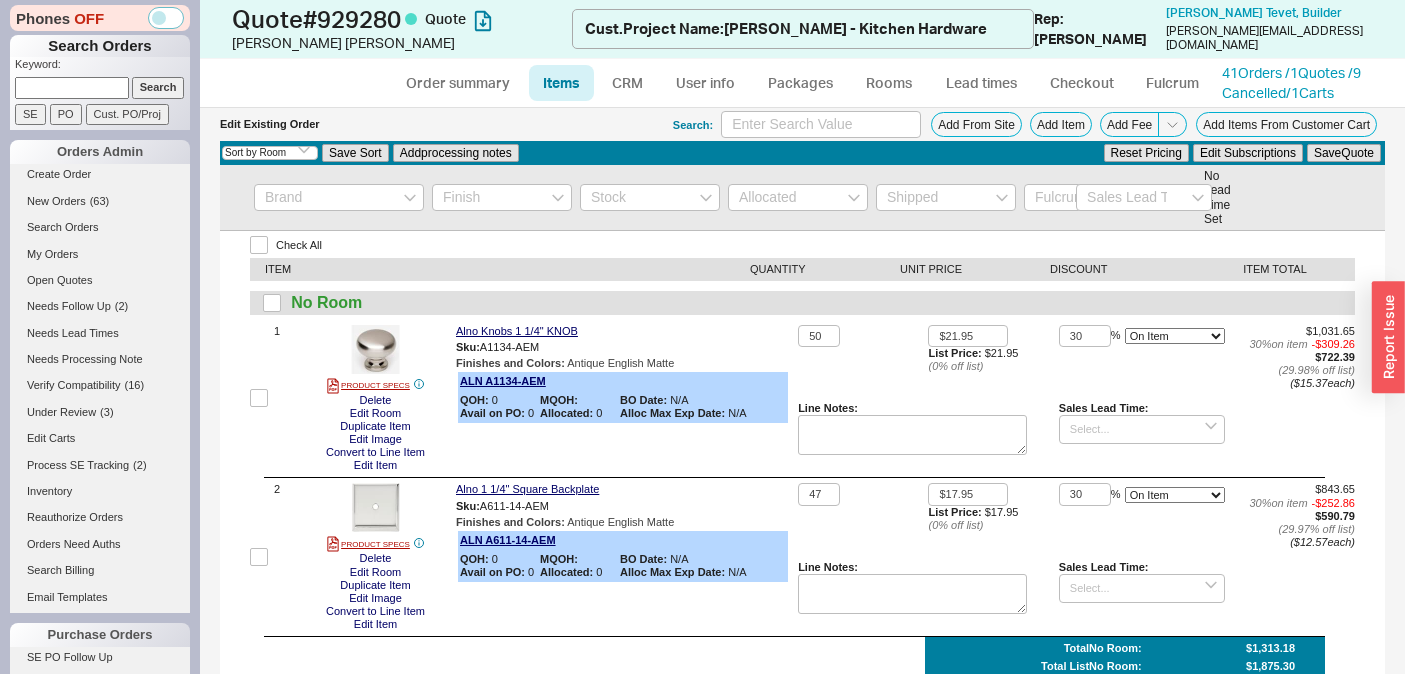 click on "Check All ITEM QUANTITY UNIT PRICE DISCOUNT ITEM TOTAL No Room 1 PRODUCT SPECS Delete Edit Room Duplicate Item Edit Image Convert to Line Item Edit Item Alno Knobs 1 1/4" KNOB Sku:  A1134-AEM Finishes and Colors :   Antique English Matte ALN A1134-AEM QOH:   0 MQOH:   BO Date:   N/A Avail on PO:   0 Allocated:   0 Alloc Max Exp Date:   N/A 50 $21.95 List Price:   $21.95 ( 0 % off list) 30 % On Item On Bottom Gift Card $1,031.65 30 %  on item - $309.26 $722.39 ( 29.98 % off list) ( $15.37  each) Line Notes:  Sales Lead Time: 2 PRODUCT SPECS Delete Edit Room Duplicate Item Edit Image Convert to Line Item Edit Item Alno 1 1/4" Square Backplate Sku:  A611-14-AEM Finishes and Colors :   Antique English Matte ALN A611-14-AEM QOH:   0 MQOH:   BO Date:   N/A Avail on PO:   0 Allocated:   0 Alloc Max Exp Date:   N/A 47 $17.95 List Price:   $17.95 ( 0 % off list) 30 % On Item On Bottom Gift Card $843.65 30 %  on item - $252.86 $590.79 ( 29.97 % off list) ( $12.57  each) Line Notes:  Sales Lead Time: Total  No Room :" at bounding box center (802, 621) 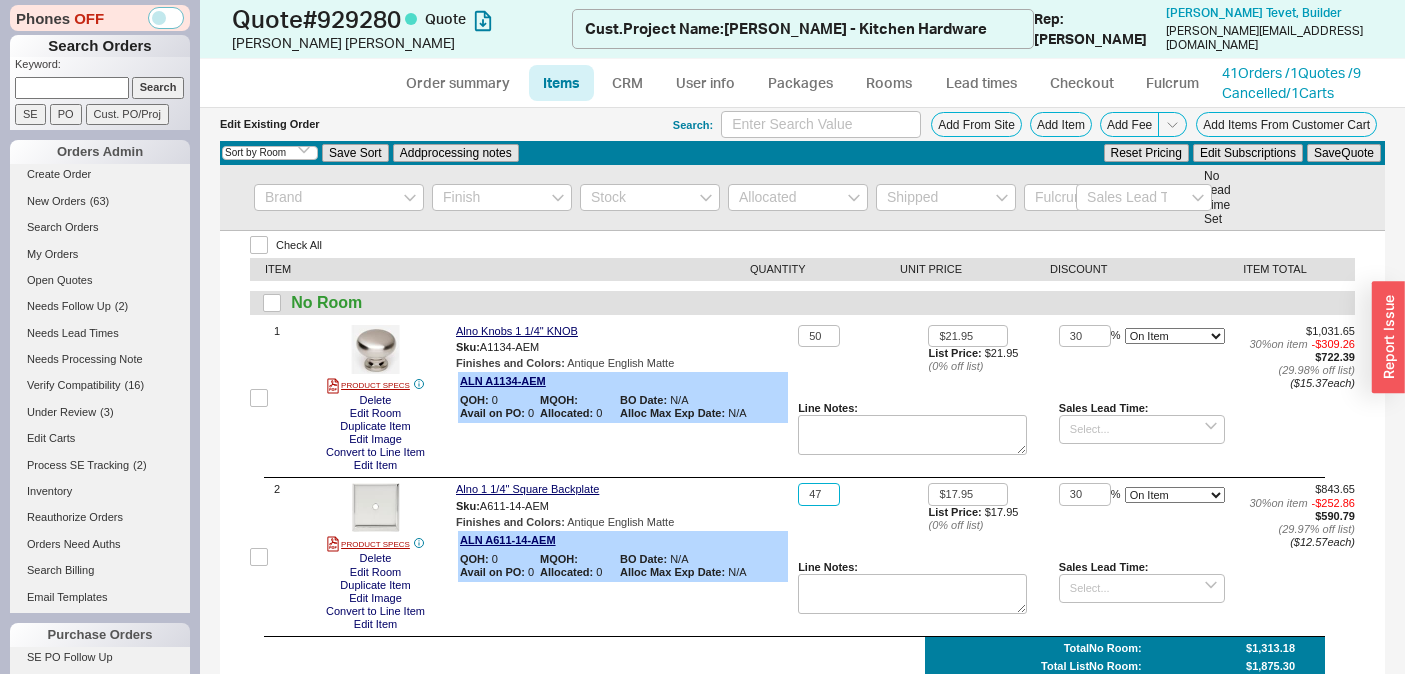 click on "47" 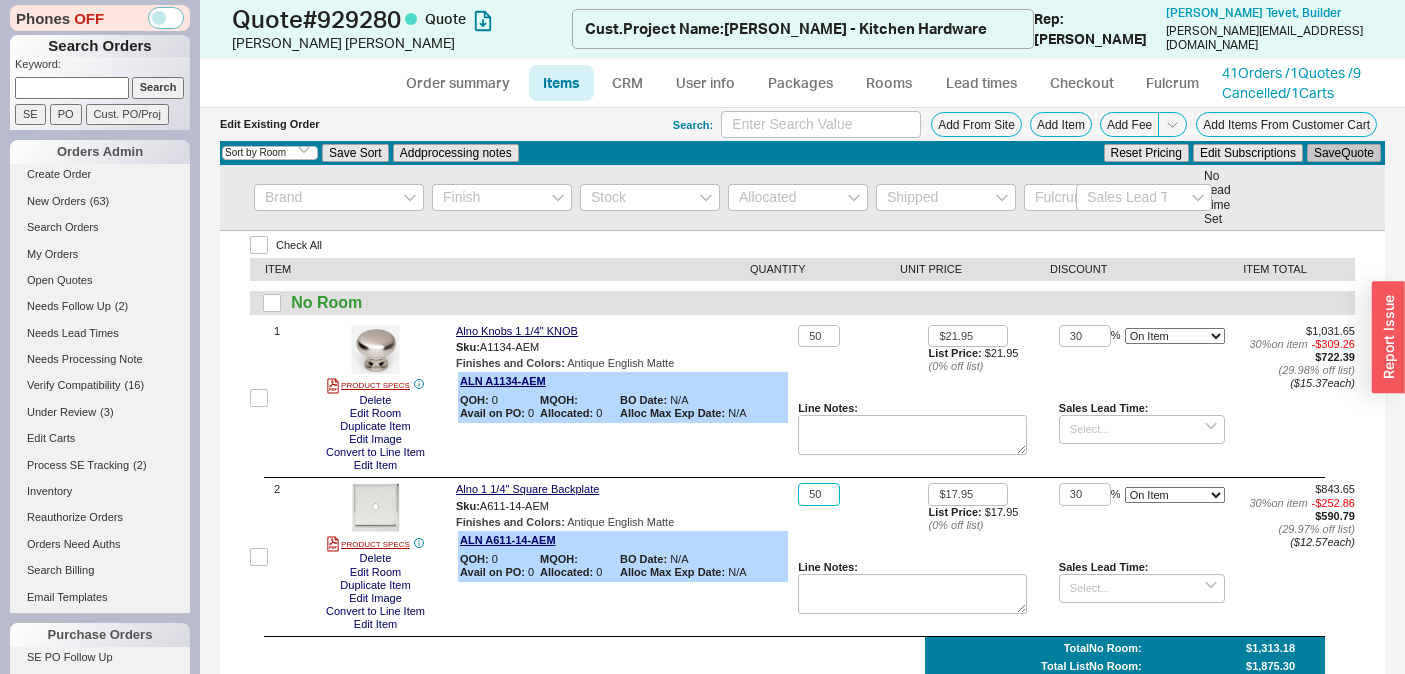 type on "50" 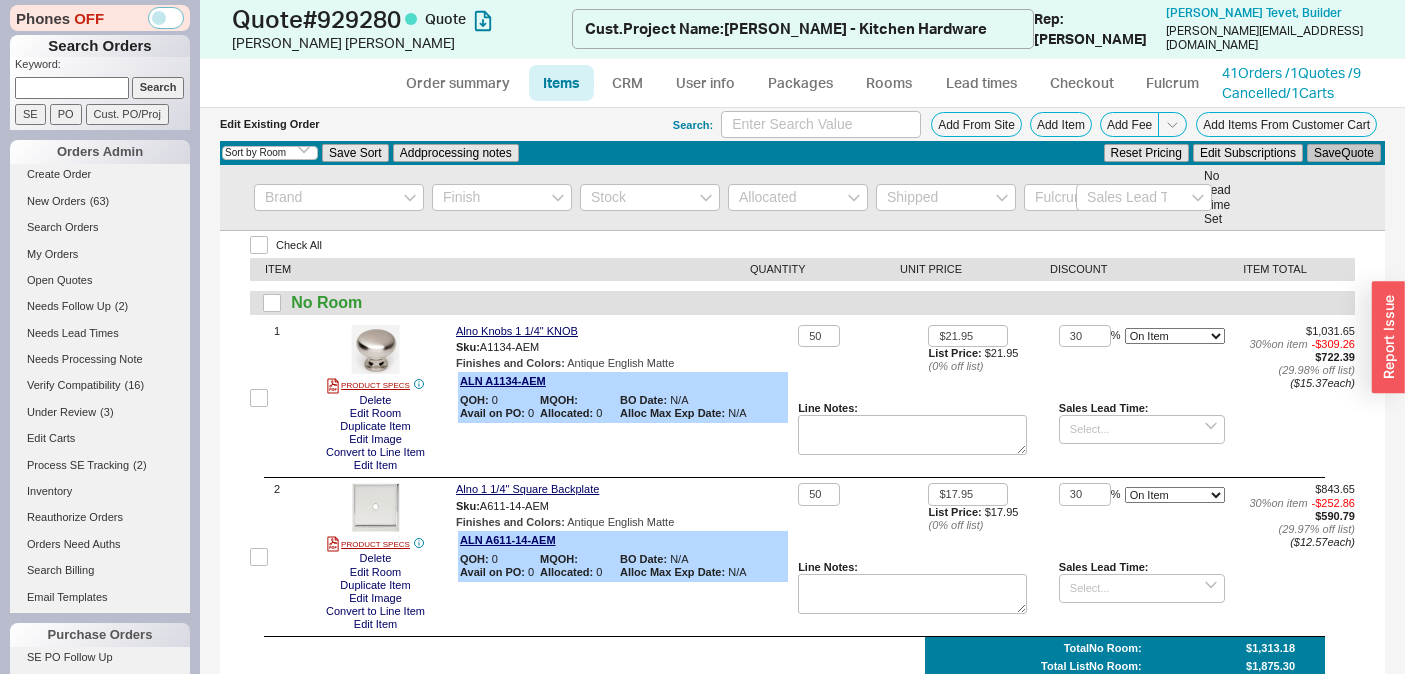 click on "Save  Quote" at bounding box center [1344, 153] 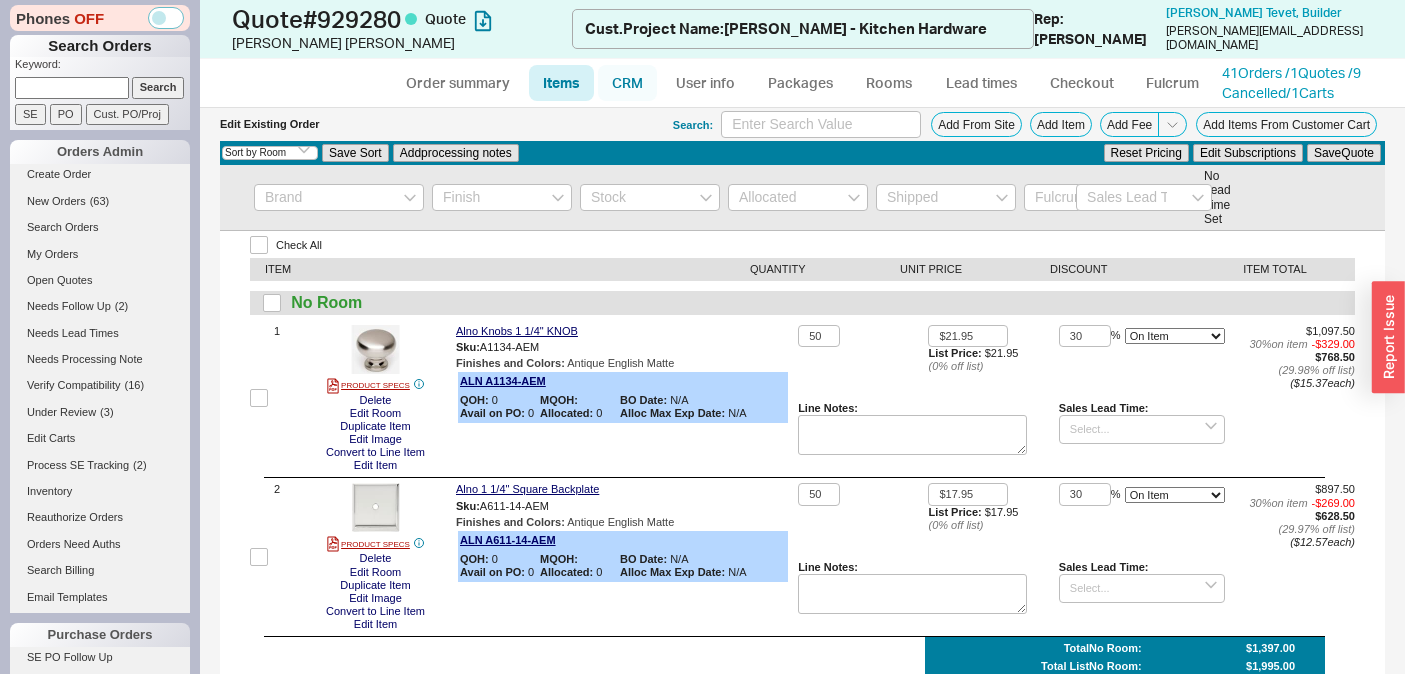 click on "CRM" at bounding box center [627, 83] 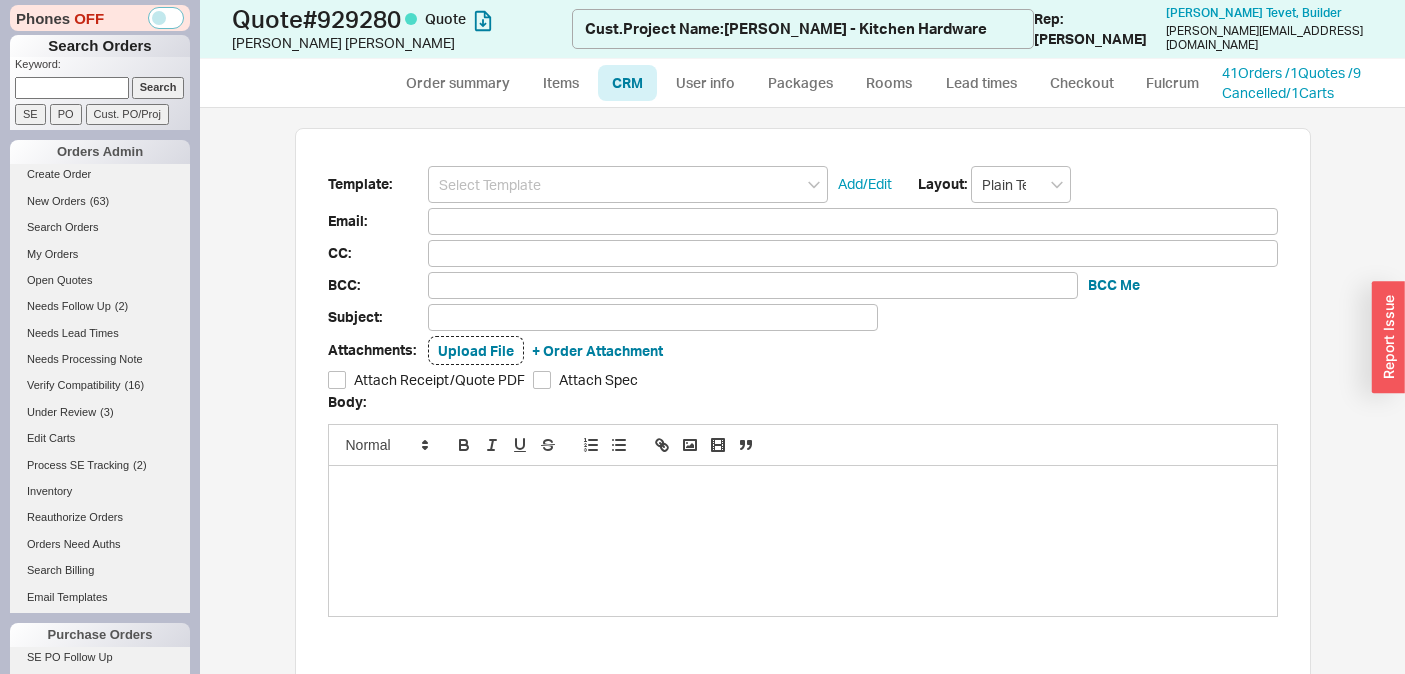 scroll, scrollTop: 16, scrollLeft: 16, axis: both 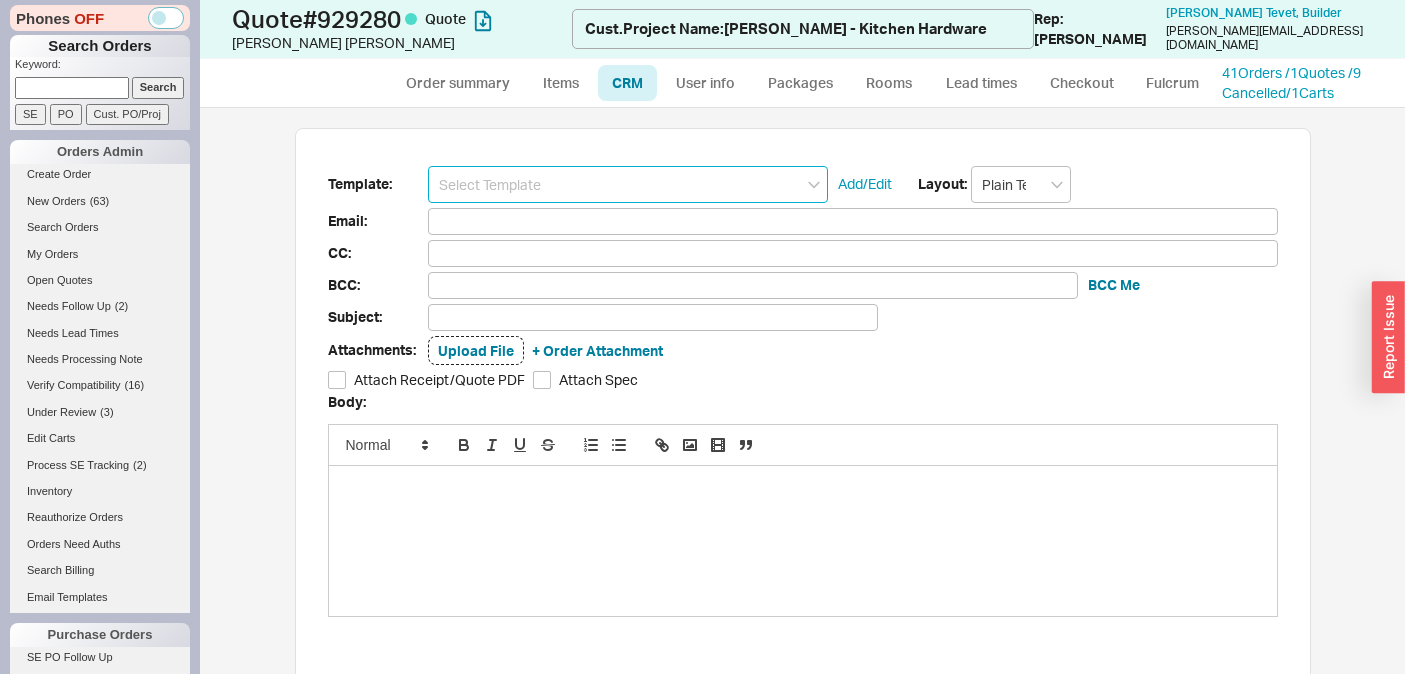 click at bounding box center (628, 184) 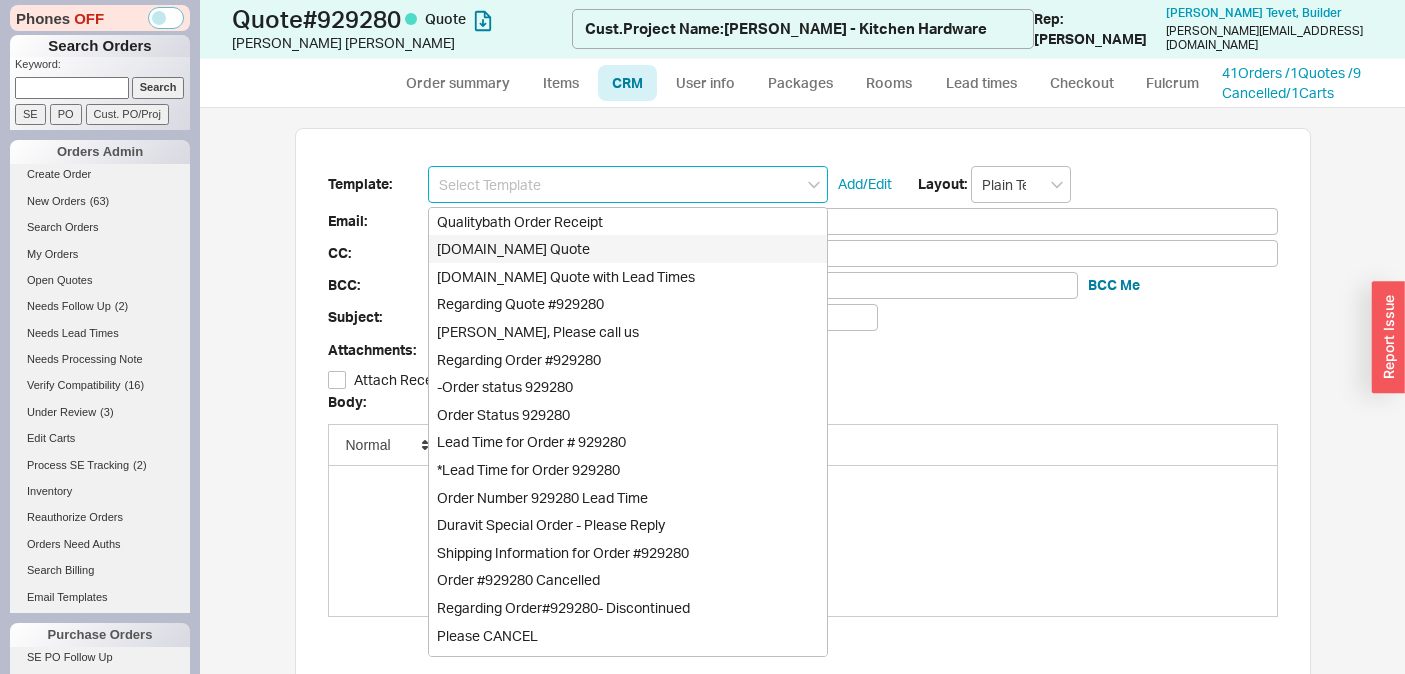 click on "Qualitybath.com Quote" at bounding box center [628, 249] 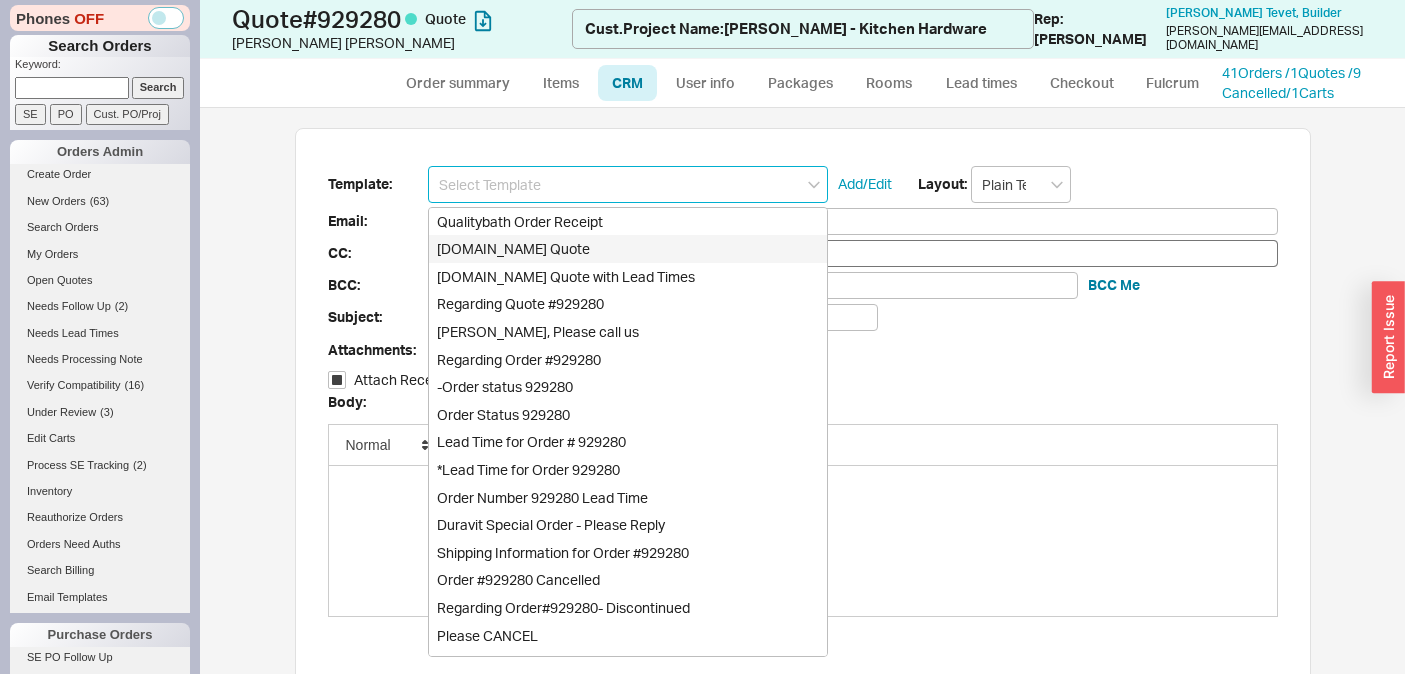 type on "Qualitybath.com Quote" 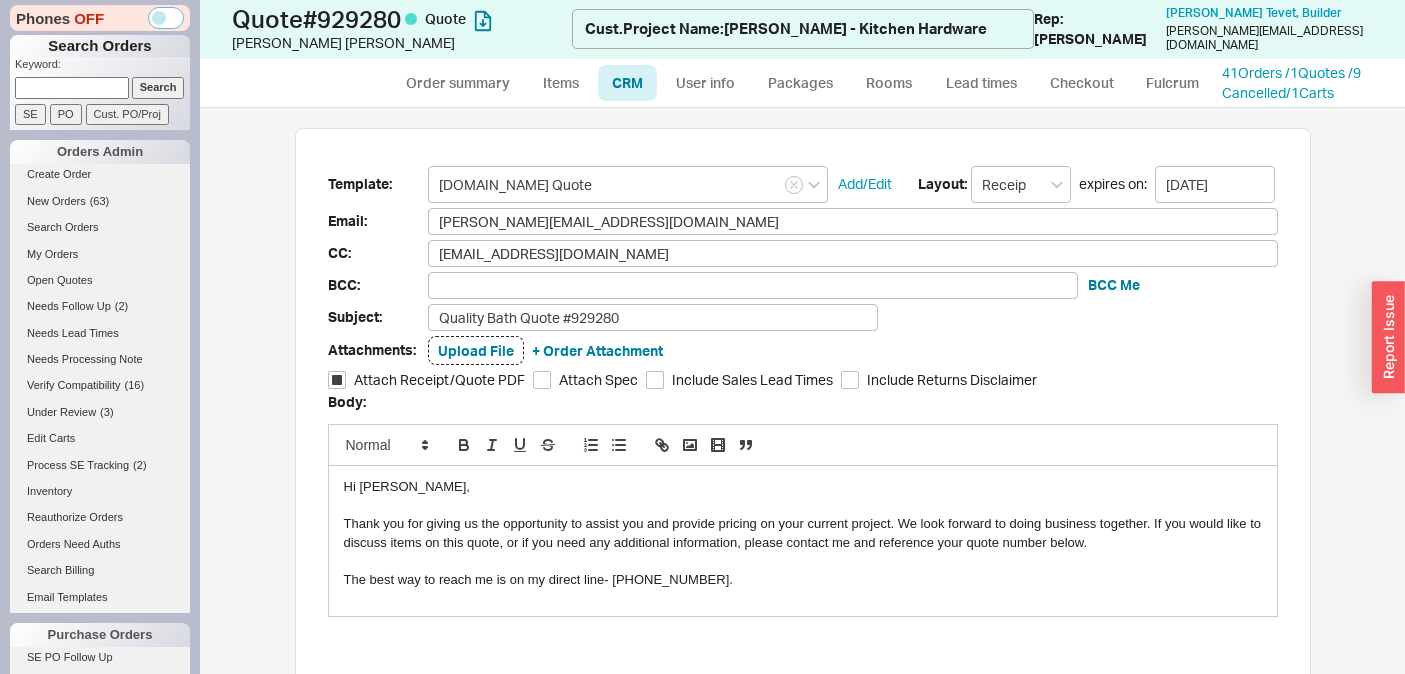drag, startPoint x: 353, startPoint y: 487, endPoint x: 365, endPoint y: 539, distance: 53.366657 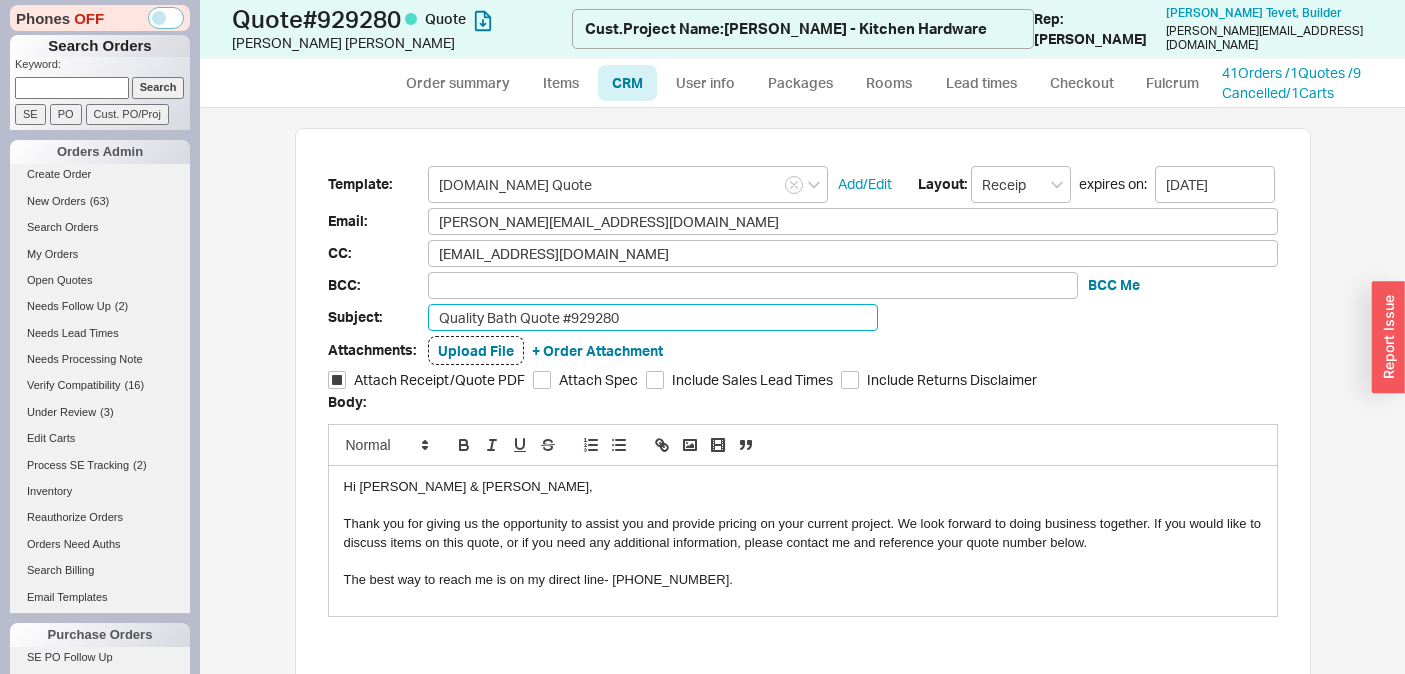click on "Quality Bath Quote #929280" at bounding box center (653, 317) 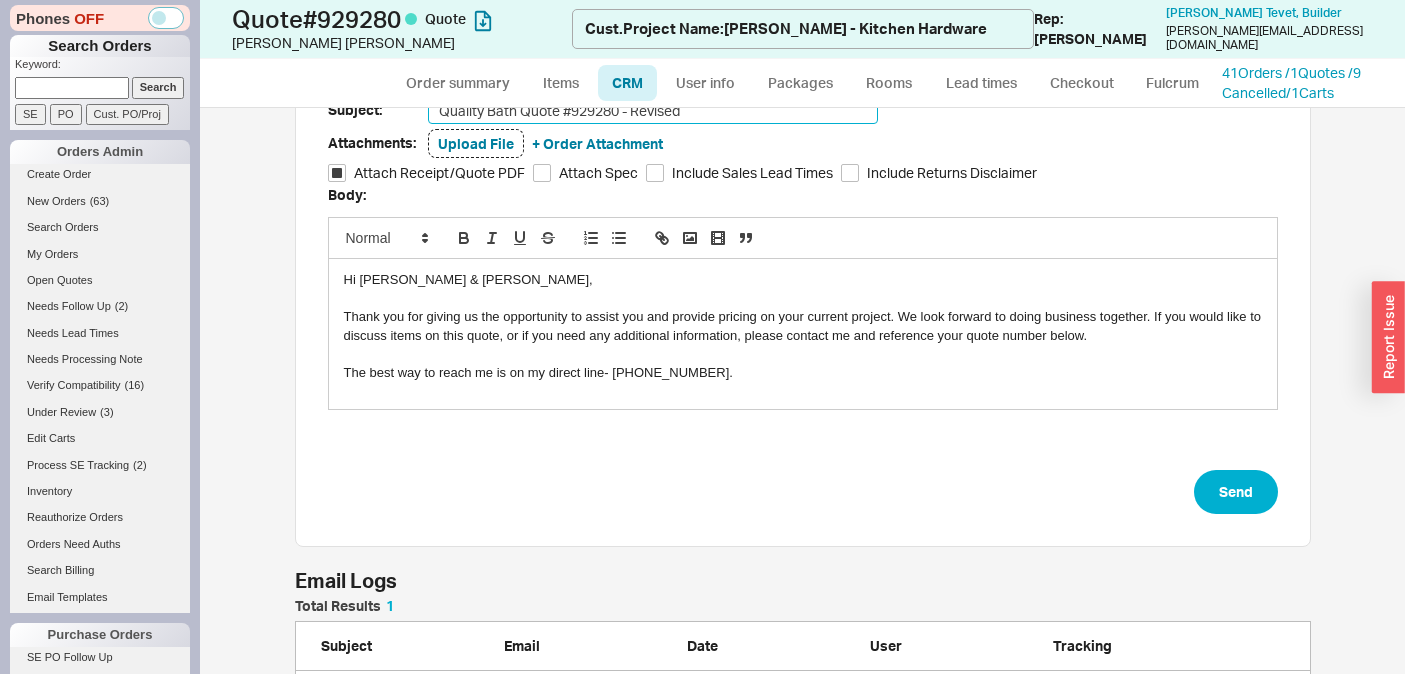 scroll, scrollTop: 264, scrollLeft: 0, axis: vertical 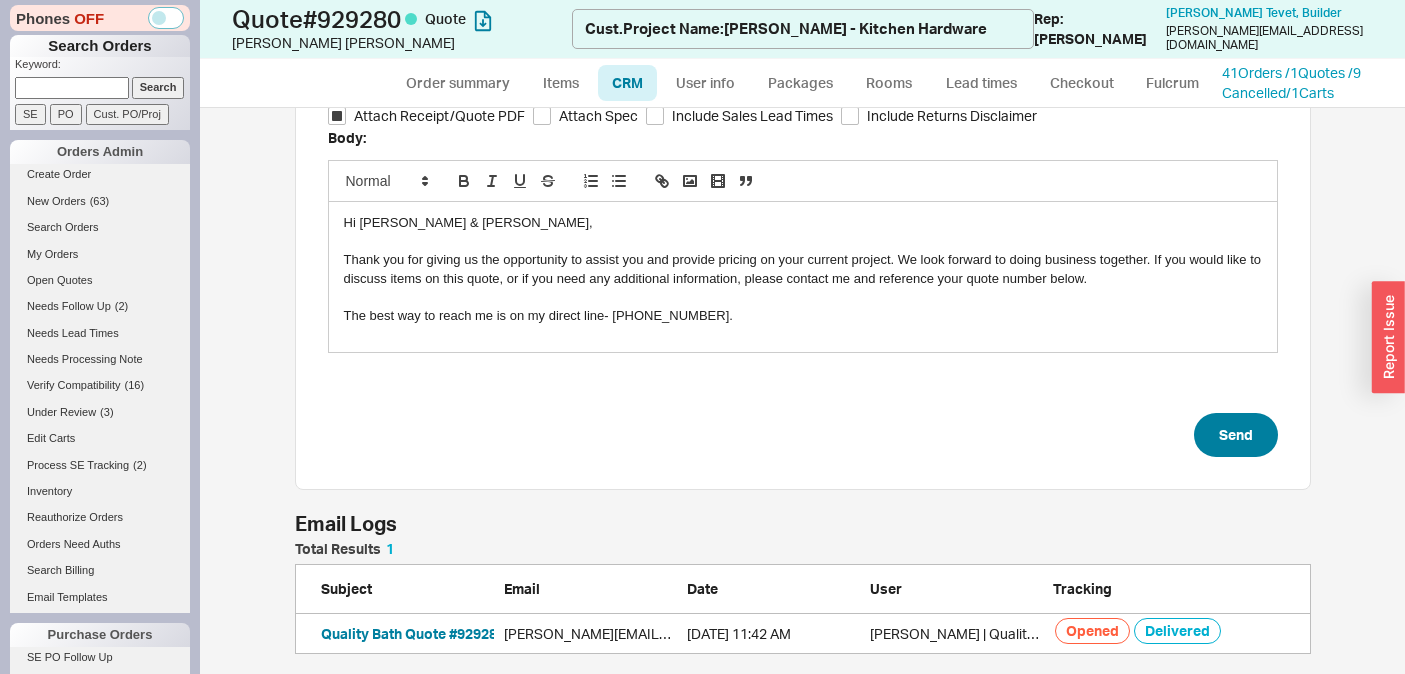 type on "Quality Bath Quote #929280 - Revised" 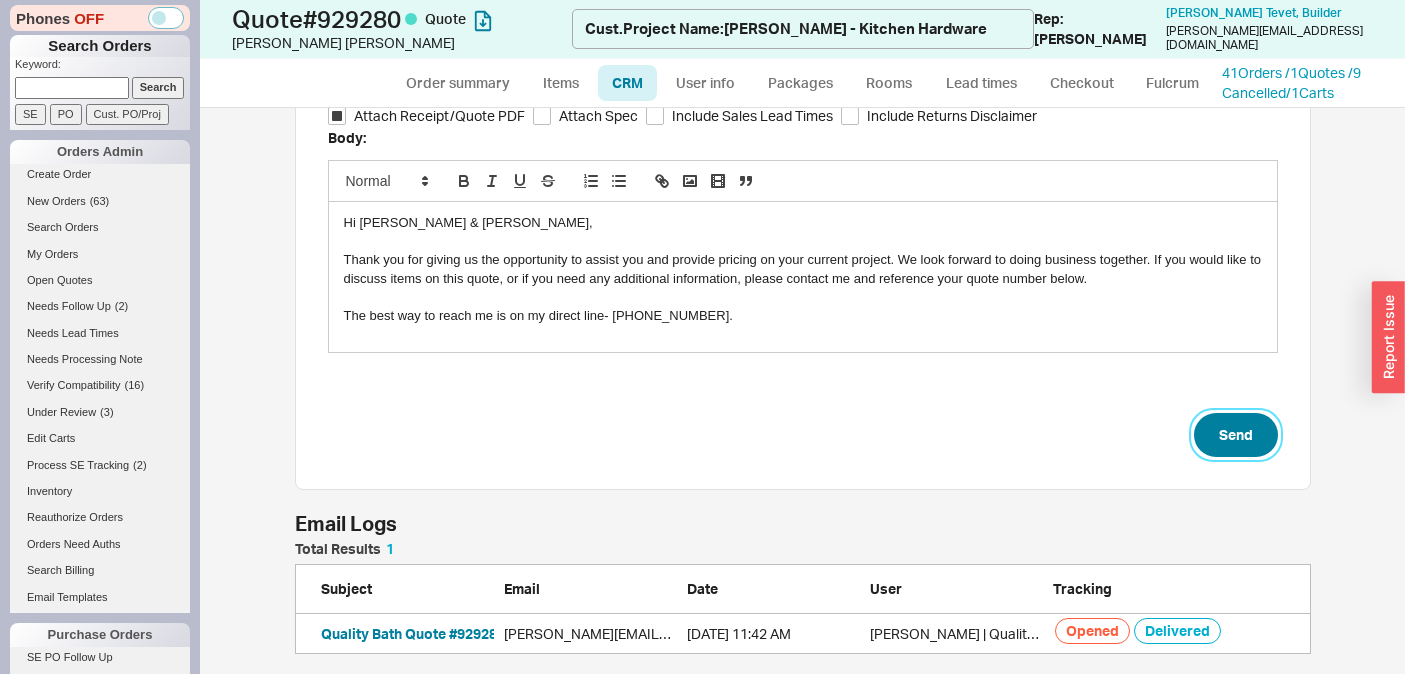 click on "Send" at bounding box center (1236, 435) 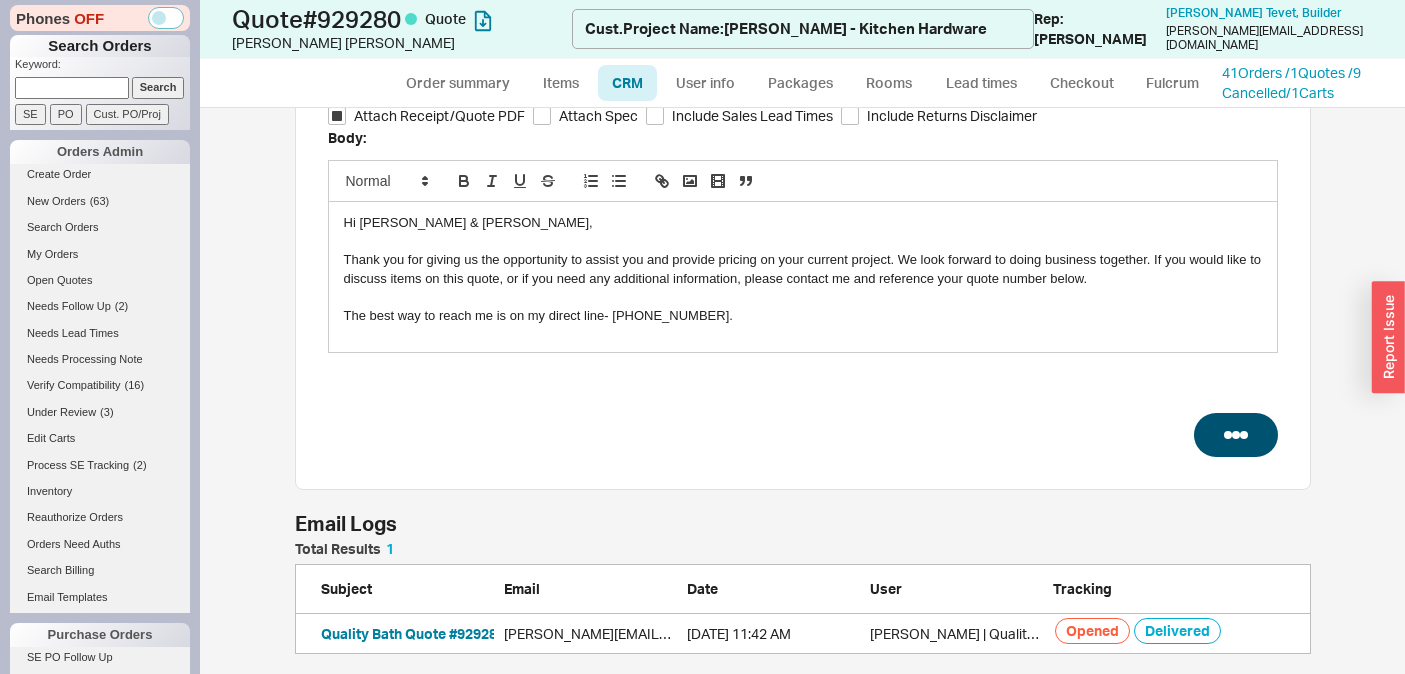 select on "*" 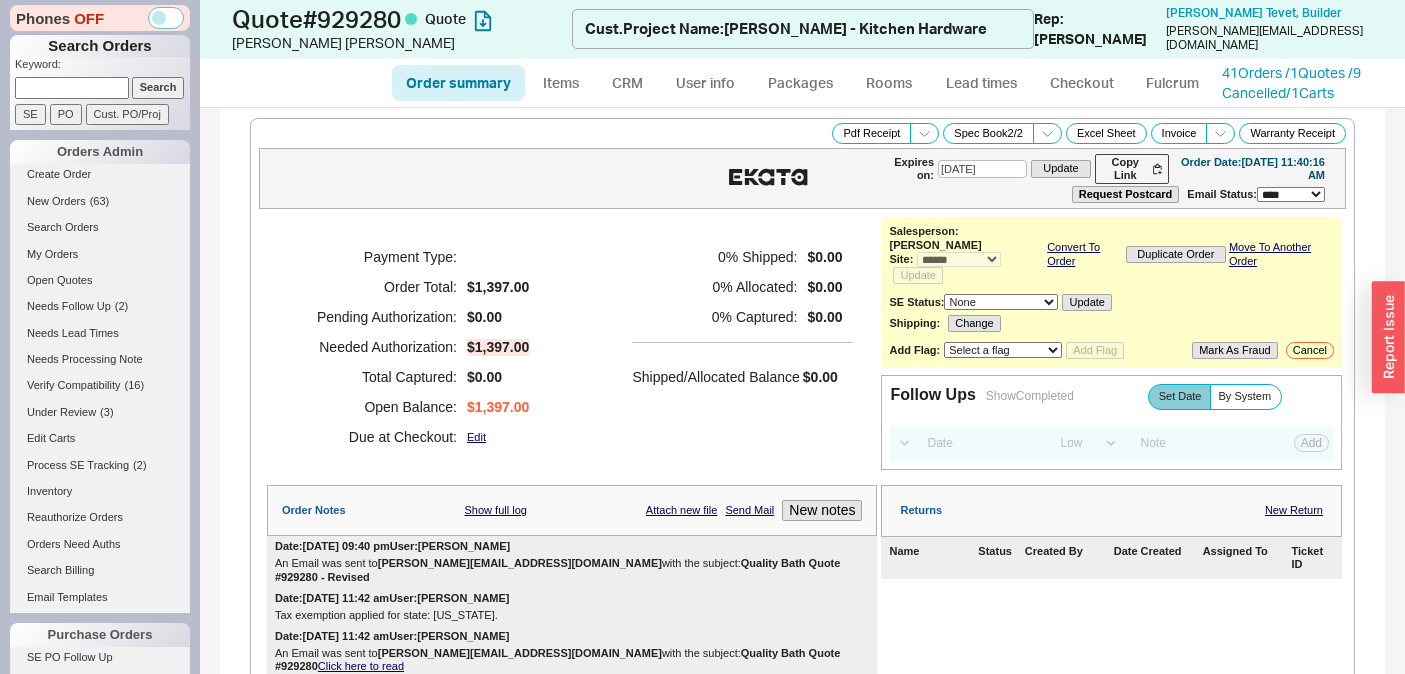 drag, startPoint x: 826, startPoint y: 561, endPoint x: 630, endPoint y: 564, distance: 196.02296 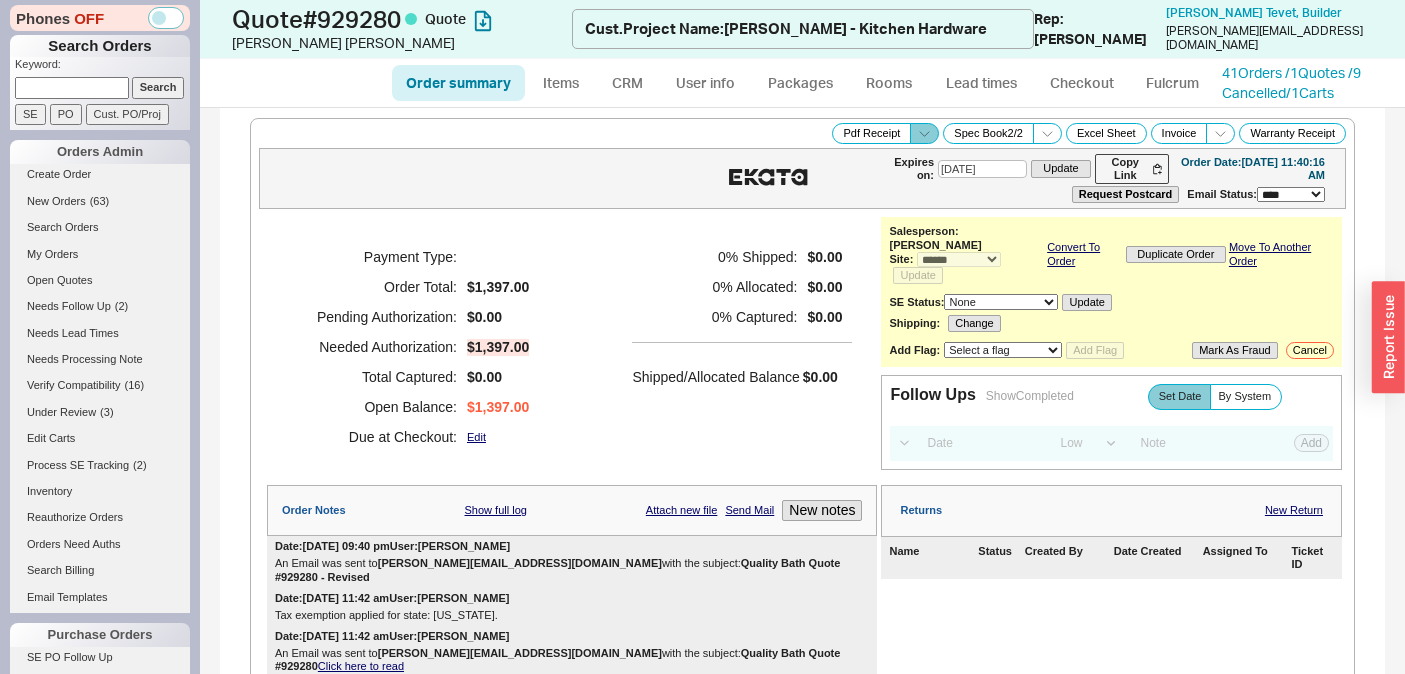 click at bounding box center (924, 133) 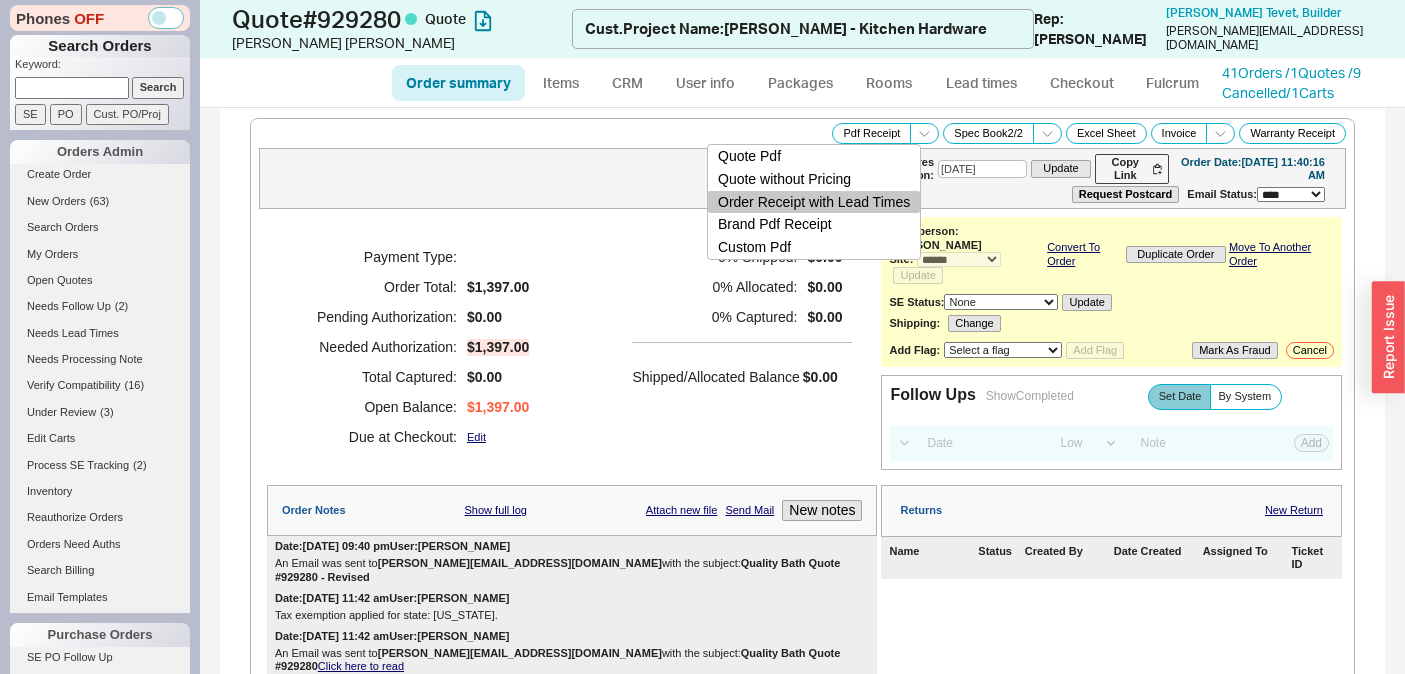 click on "Order Receipt with Lead Times" at bounding box center [814, 202] 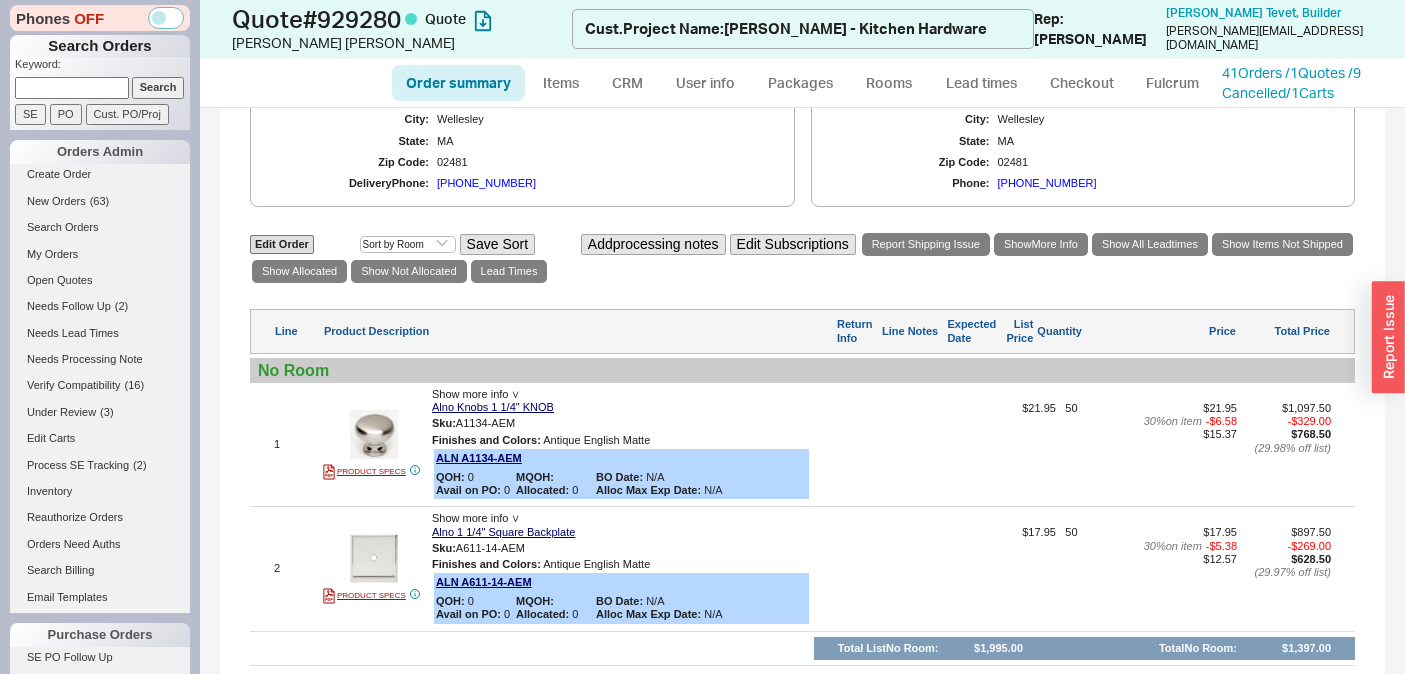 scroll, scrollTop: 1111, scrollLeft: 0, axis: vertical 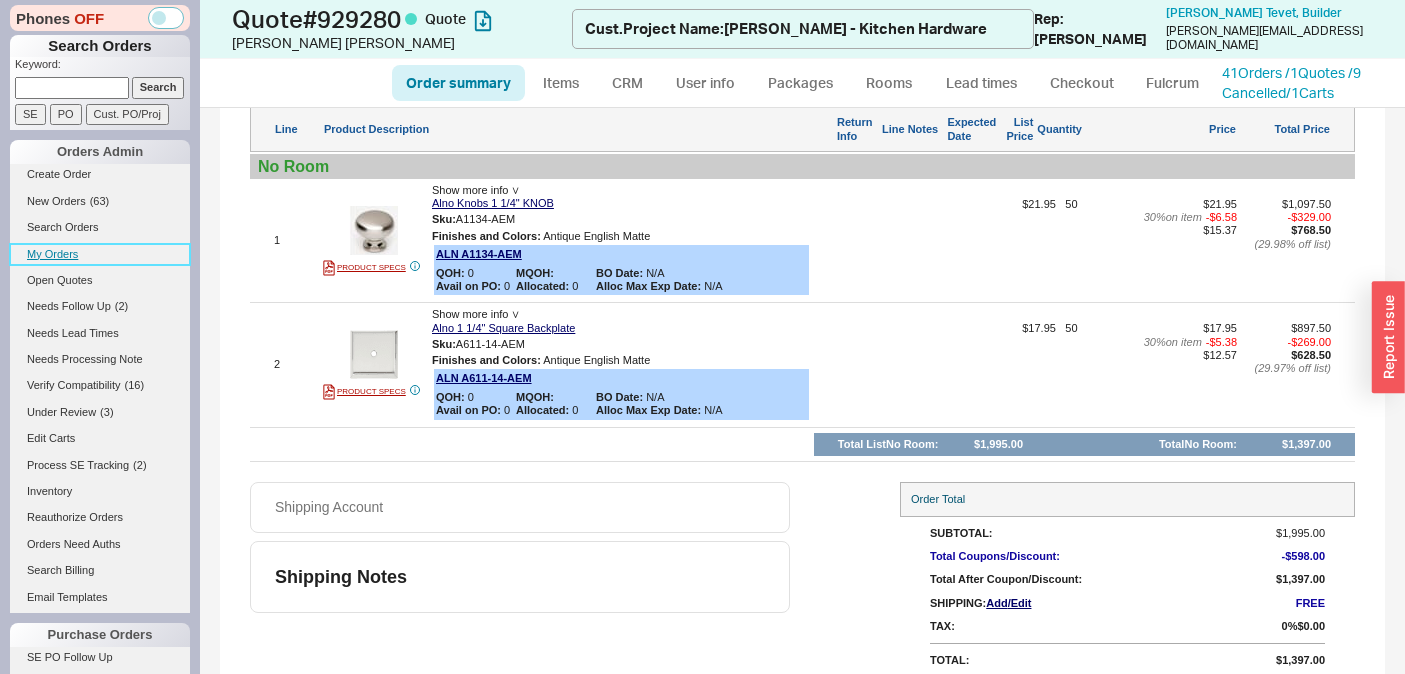 click on "My Orders" at bounding box center (100, 254) 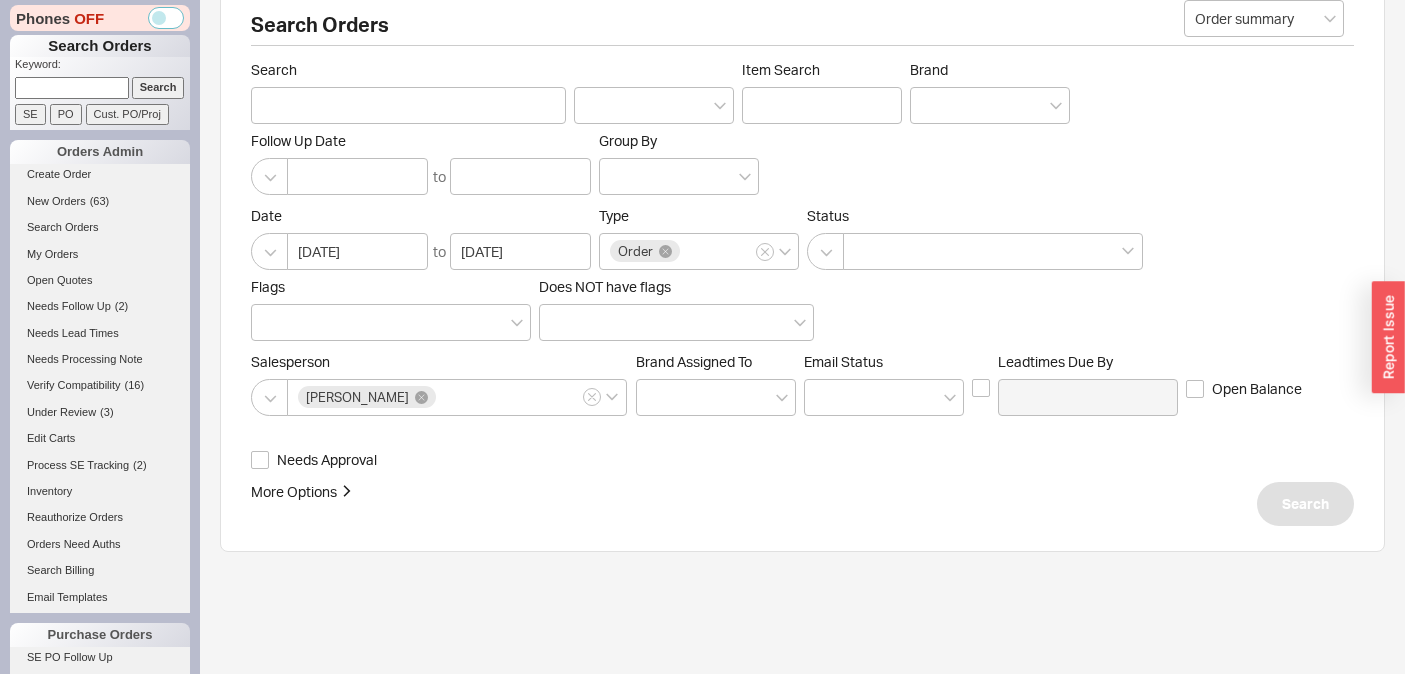 scroll, scrollTop: 139, scrollLeft: 0, axis: vertical 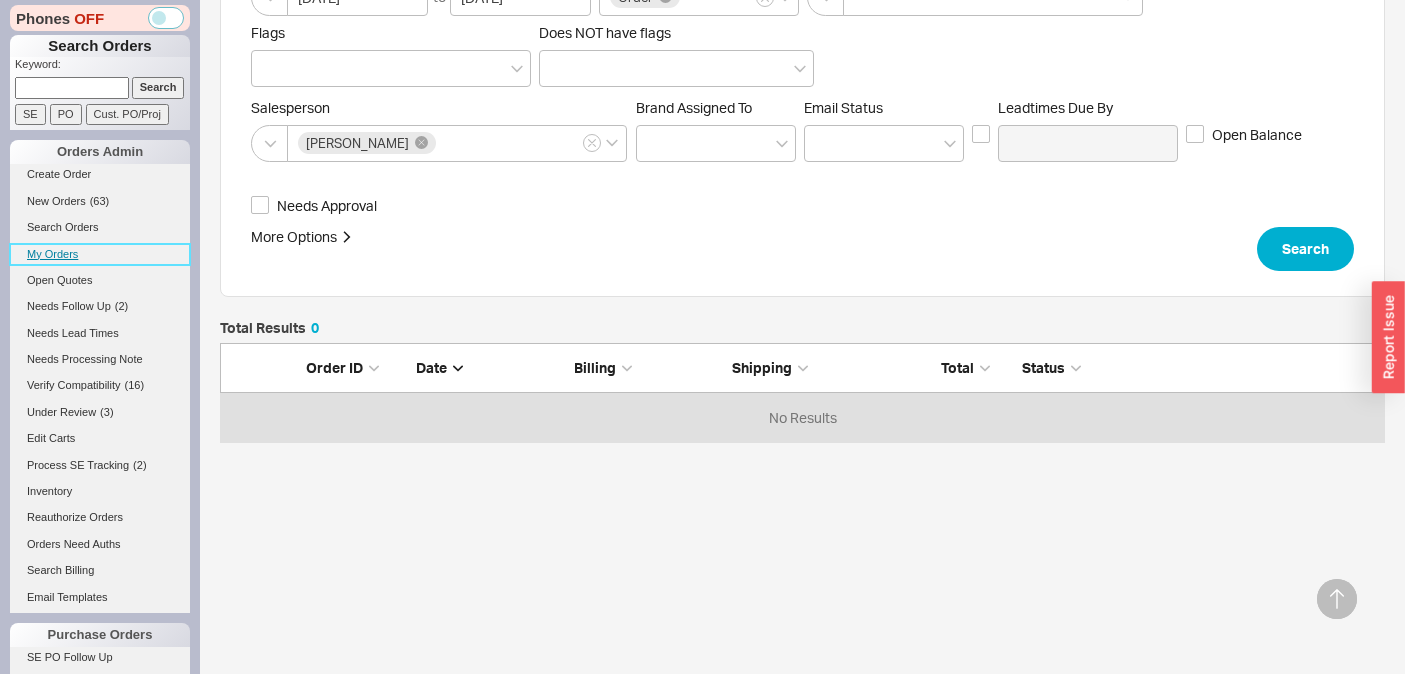 click on "My Orders" at bounding box center [100, 254] 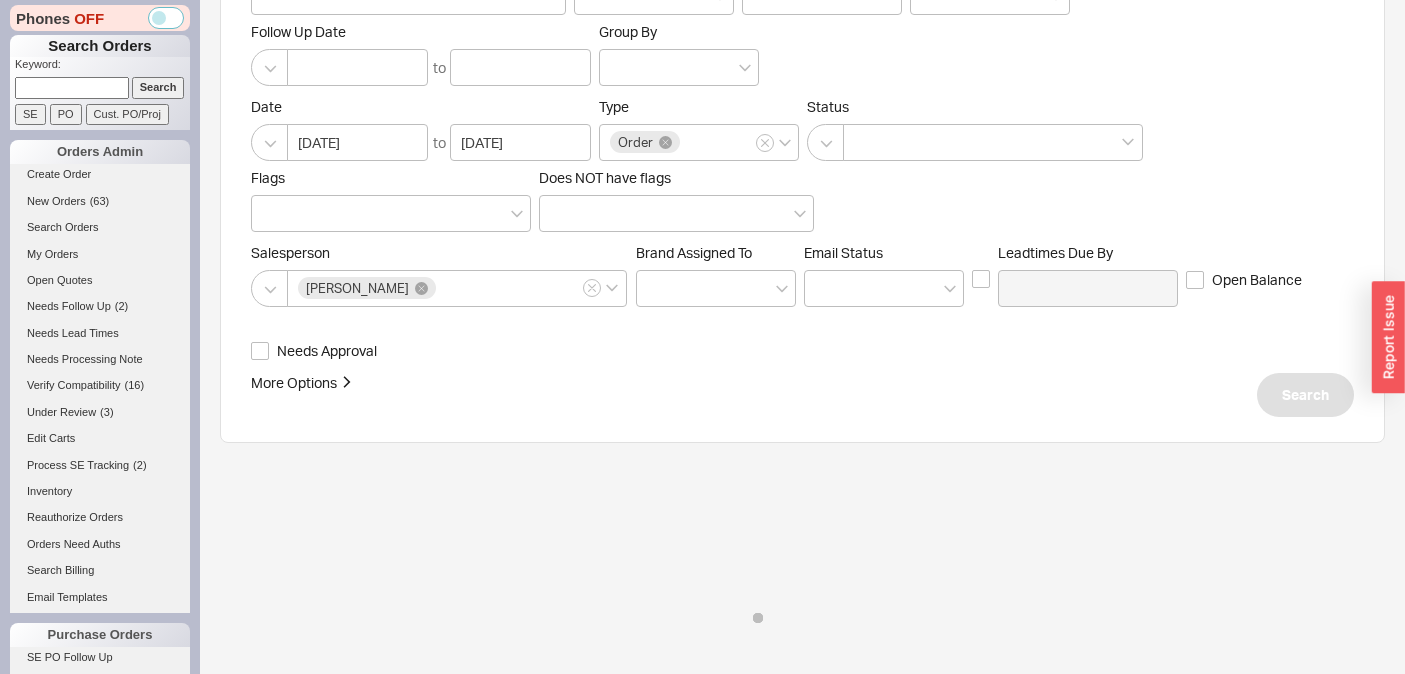 scroll, scrollTop: 0, scrollLeft: 0, axis: both 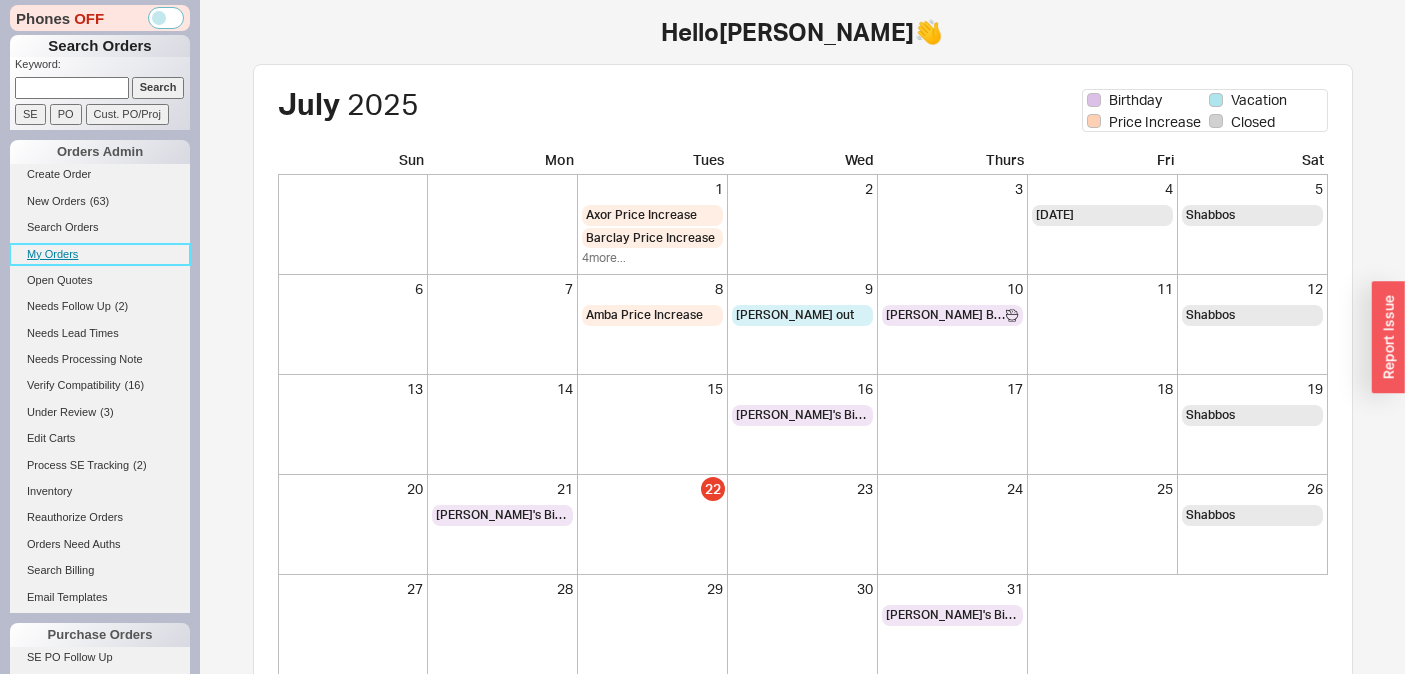 click on "My Orders" at bounding box center [100, 254] 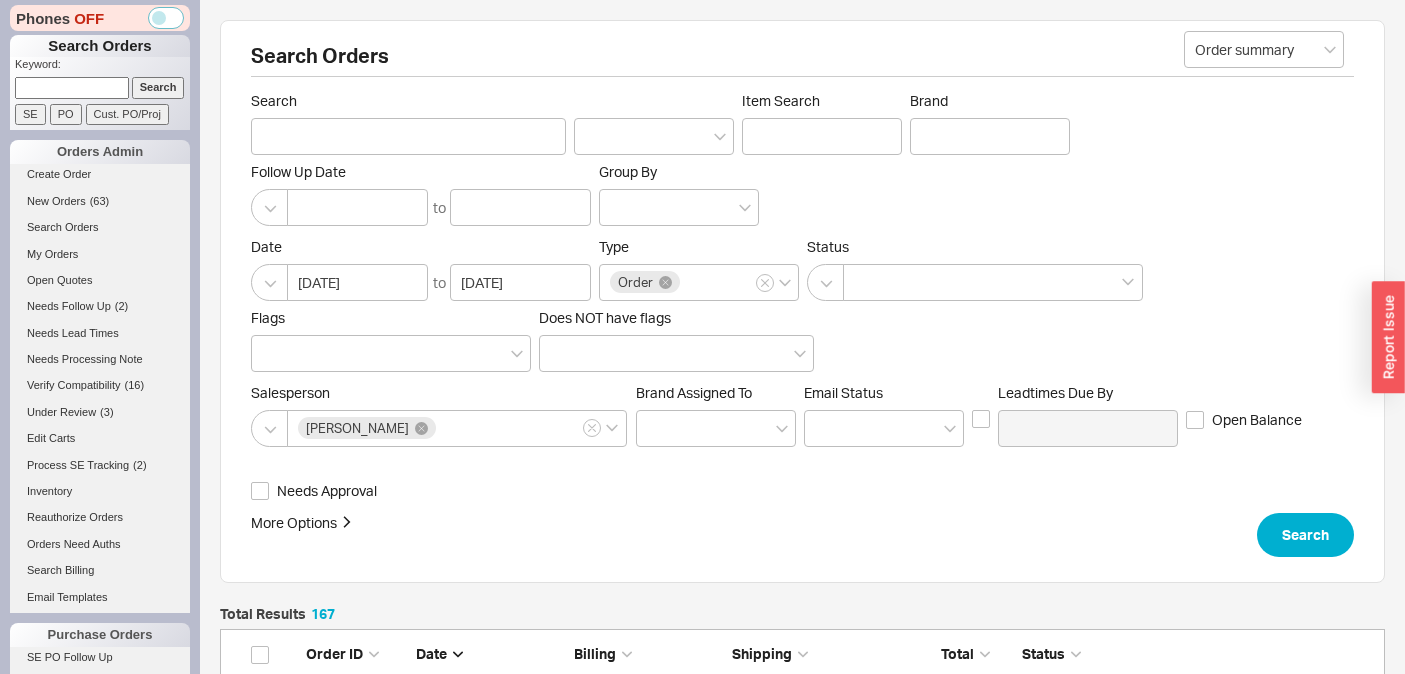 scroll, scrollTop: 16, scrollLeft: 16, axis: both 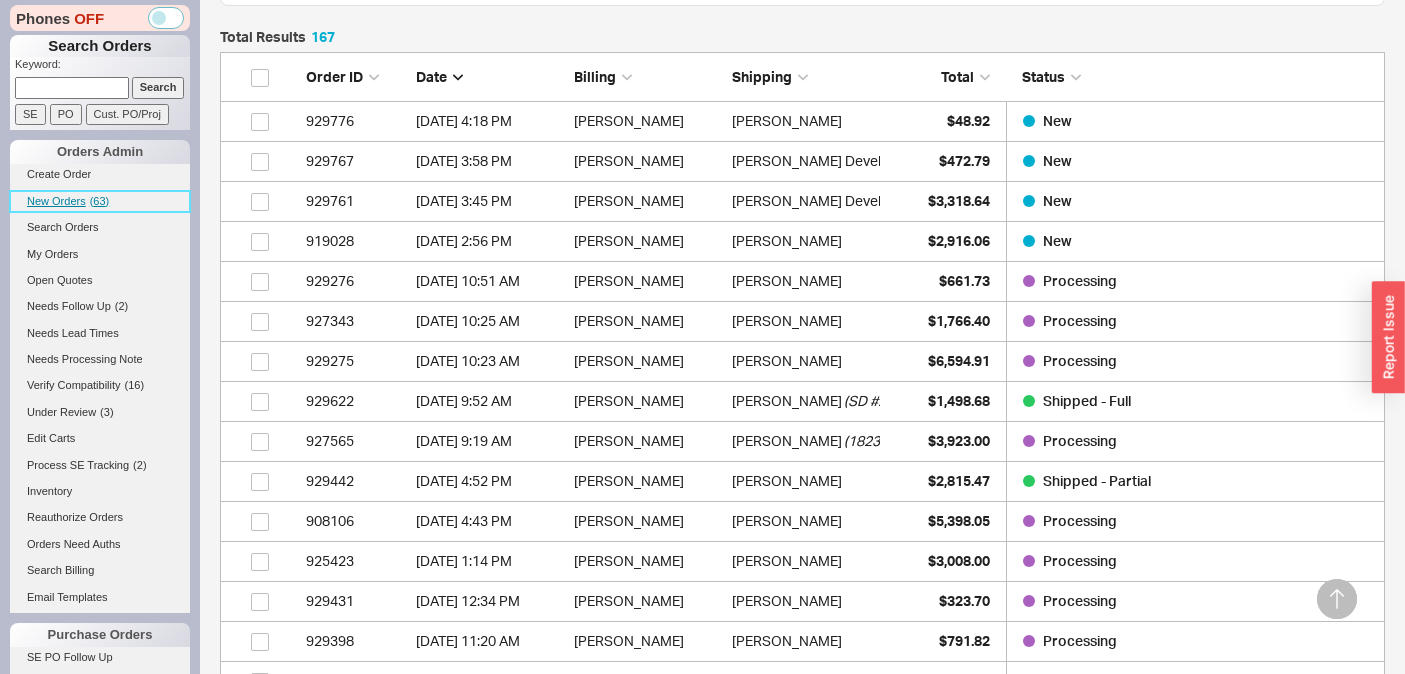 click on "New Orders" at bounding box center [56, 201] 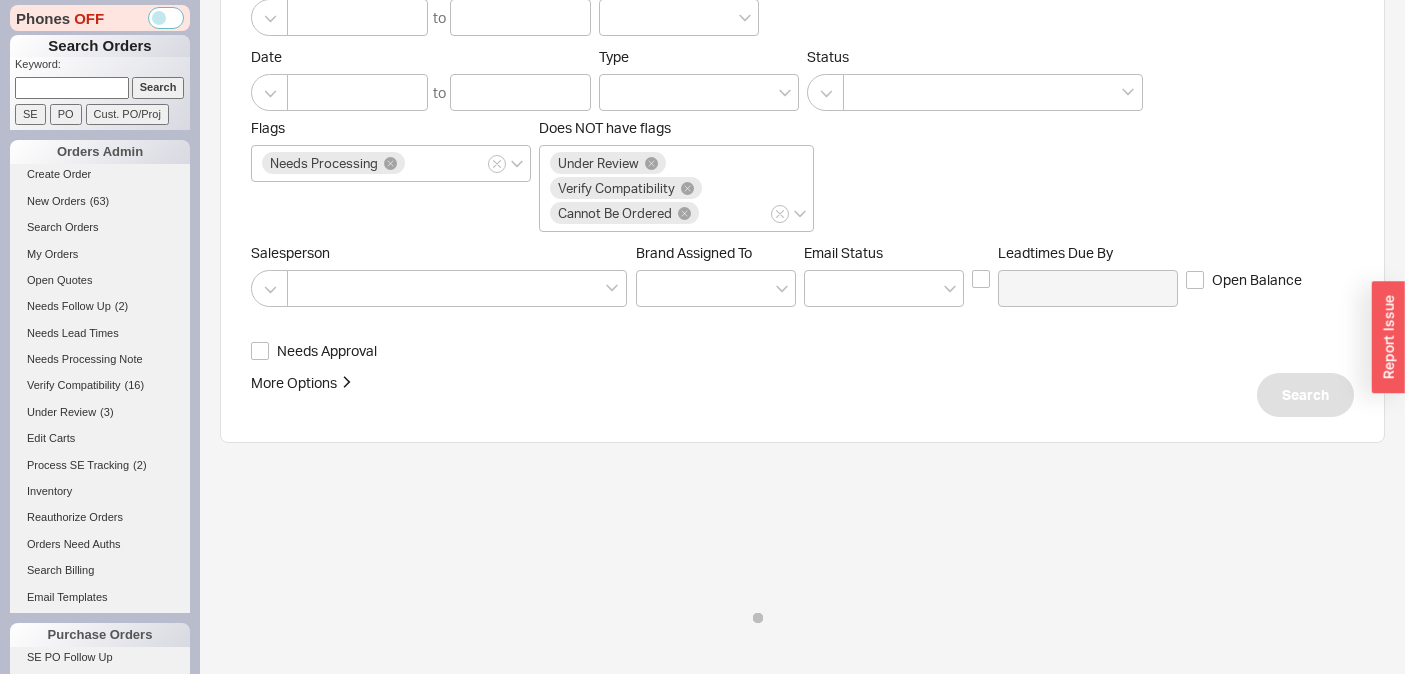 scroll, scrollTop: 0, scrollLeft: 0, axis: both 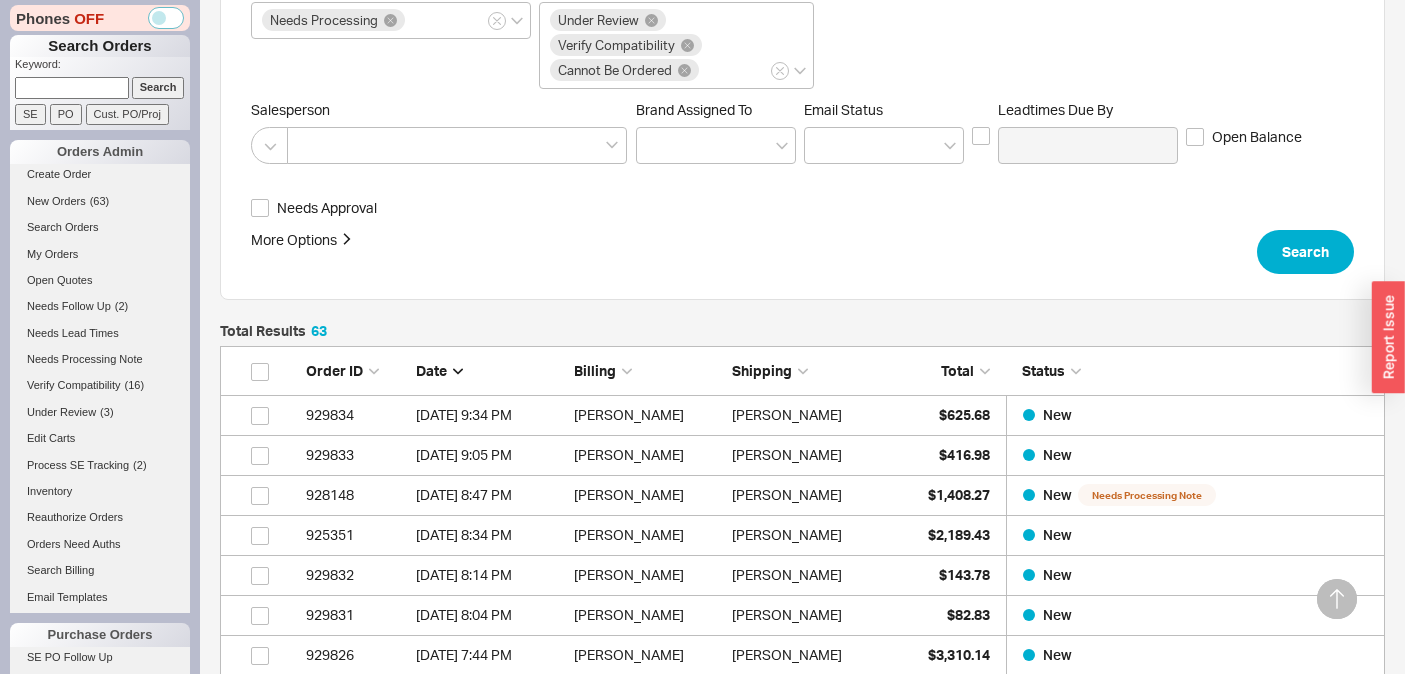 click on "Total" at bounding box center (957, 370) 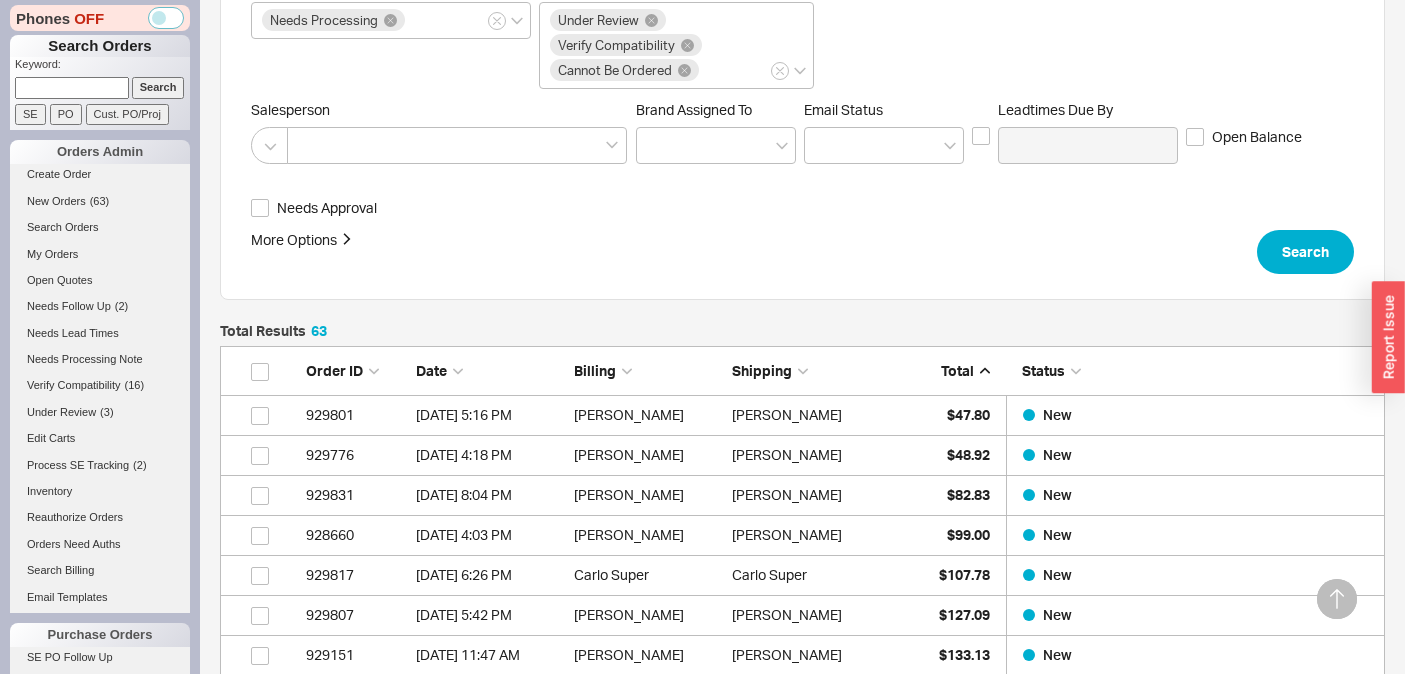 click on "Total" at bounding box center (957, 370) 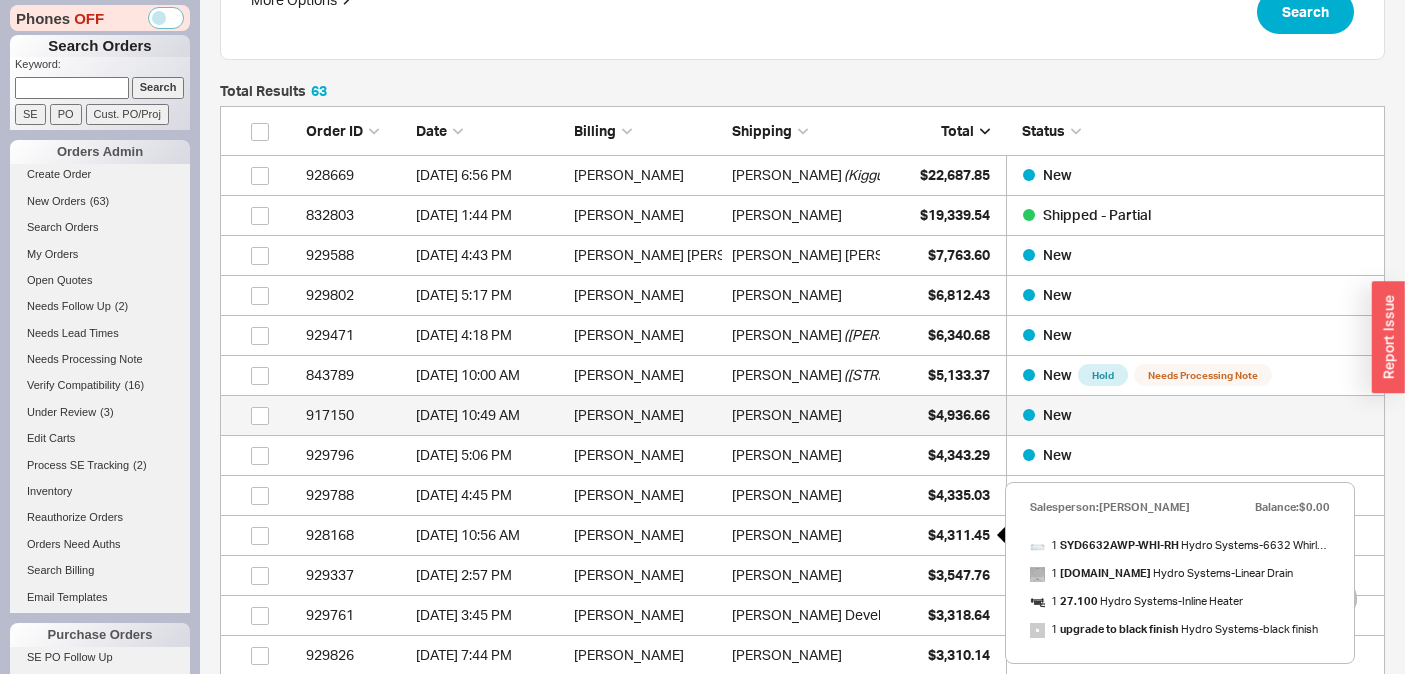 scroll, scrollTop: 802, scrollLeft: 0, axis: vertical 